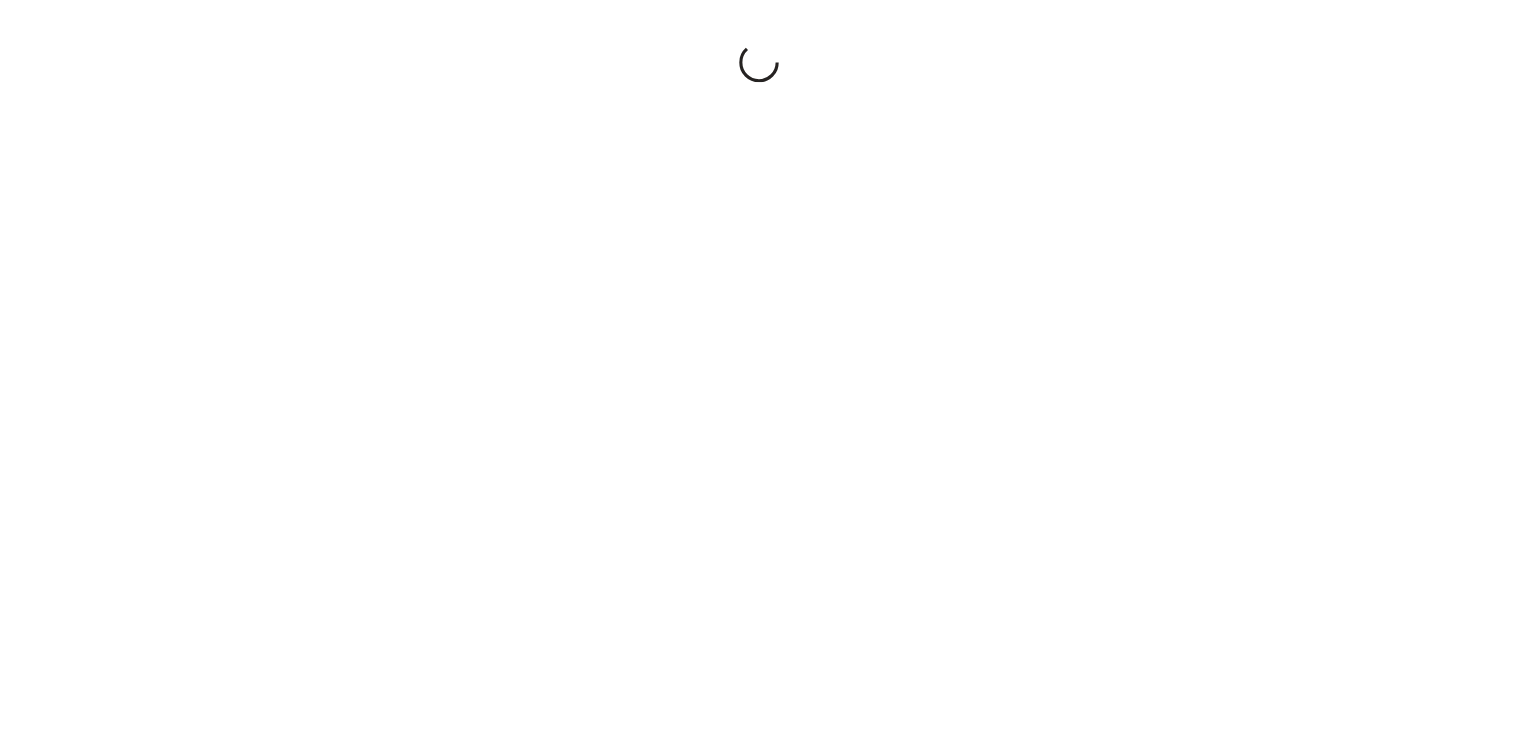 scroll, scrollTop: 0, scrollLeft: 0, axis: both 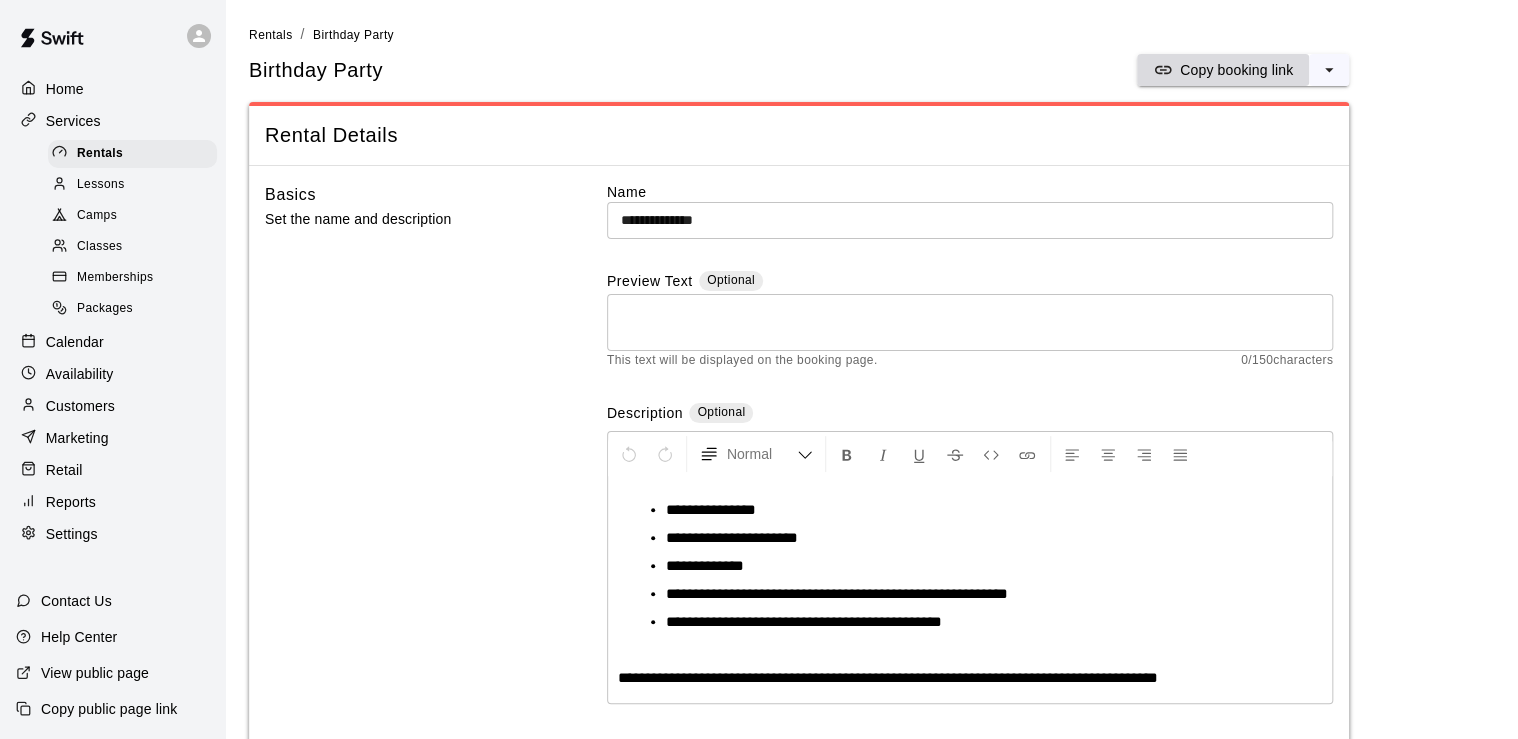 click on "Copy booking link" at bounding box center (1236, 70) 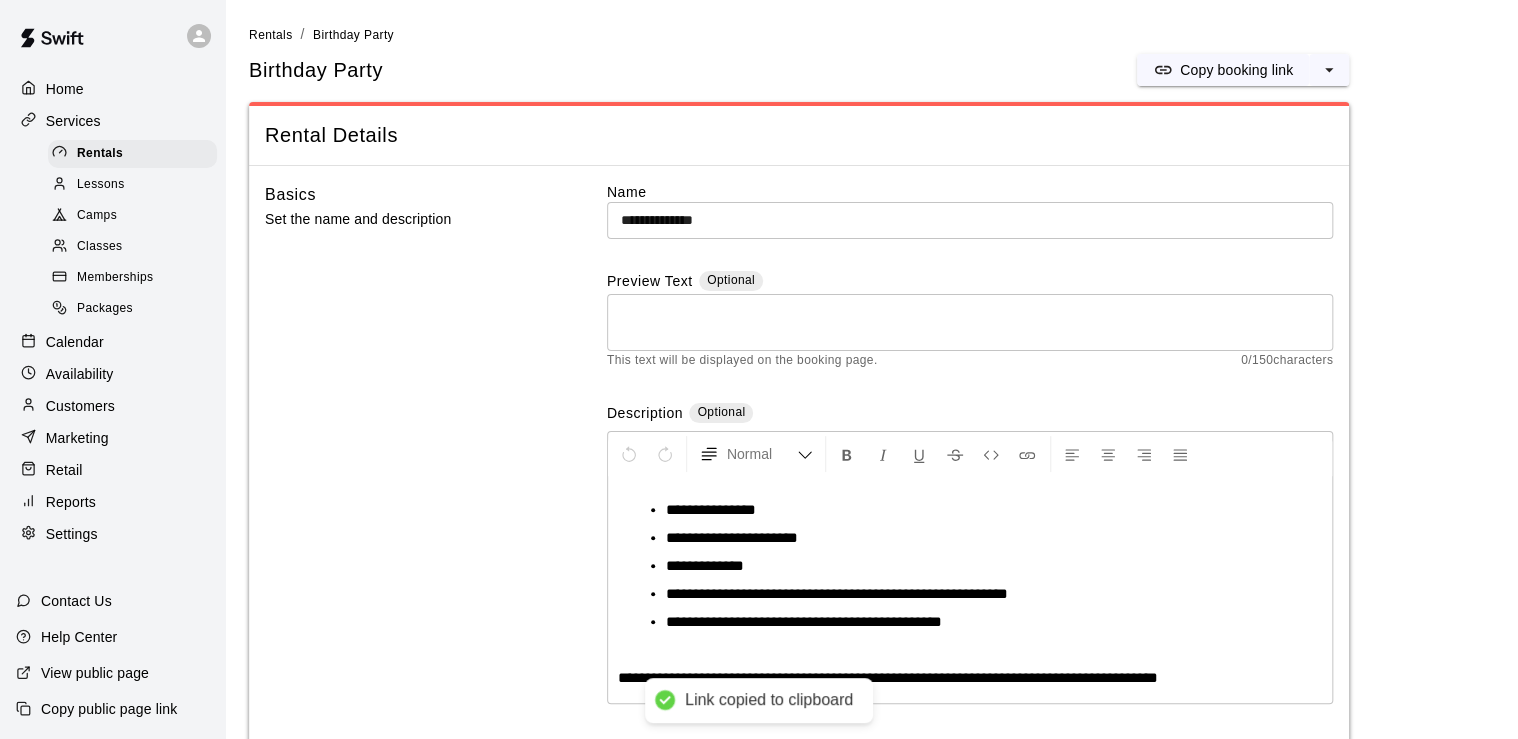 click on "Basics Set the name and description" at bounding box center (404, 462) 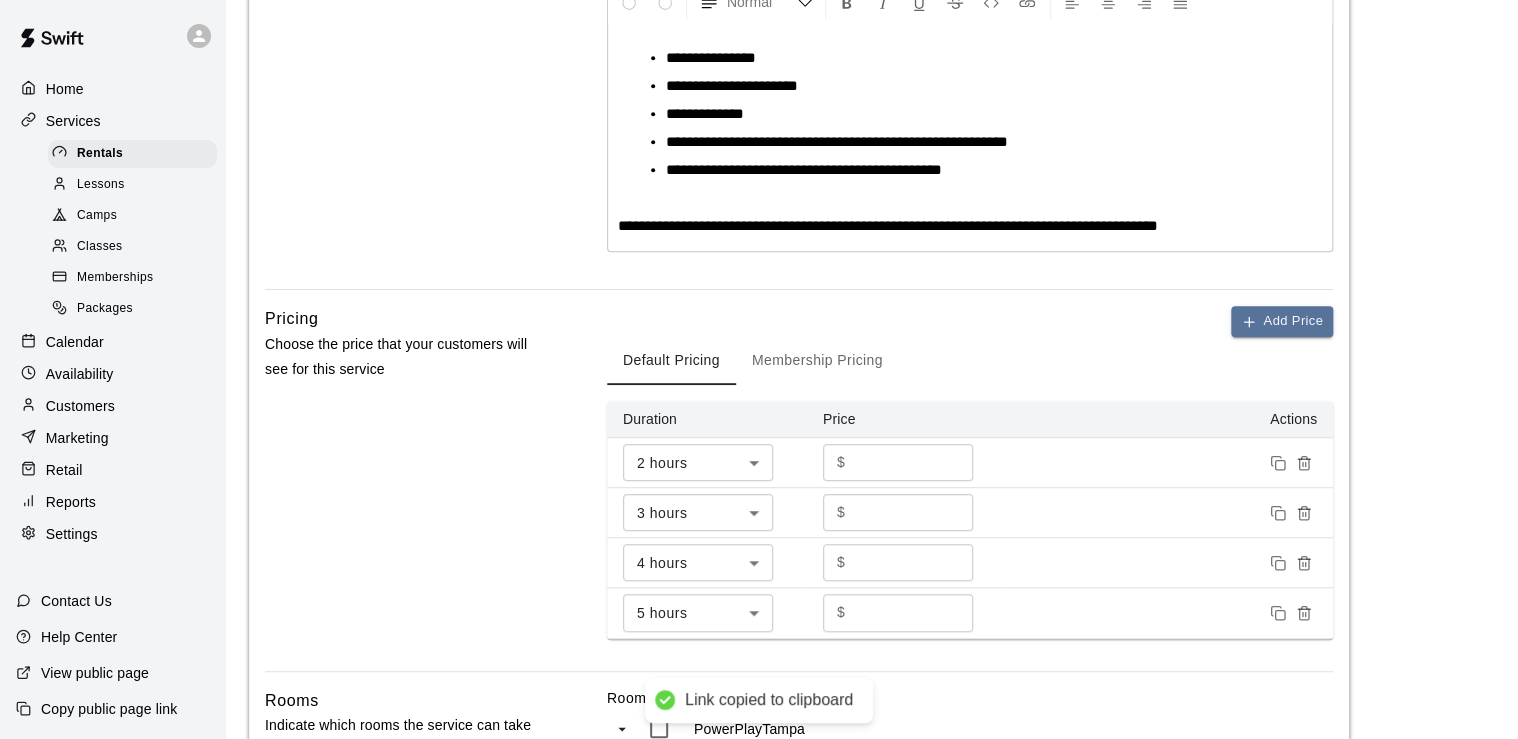 scroll, scrollTop: 480, scrollLeft: 0, axis: vertical 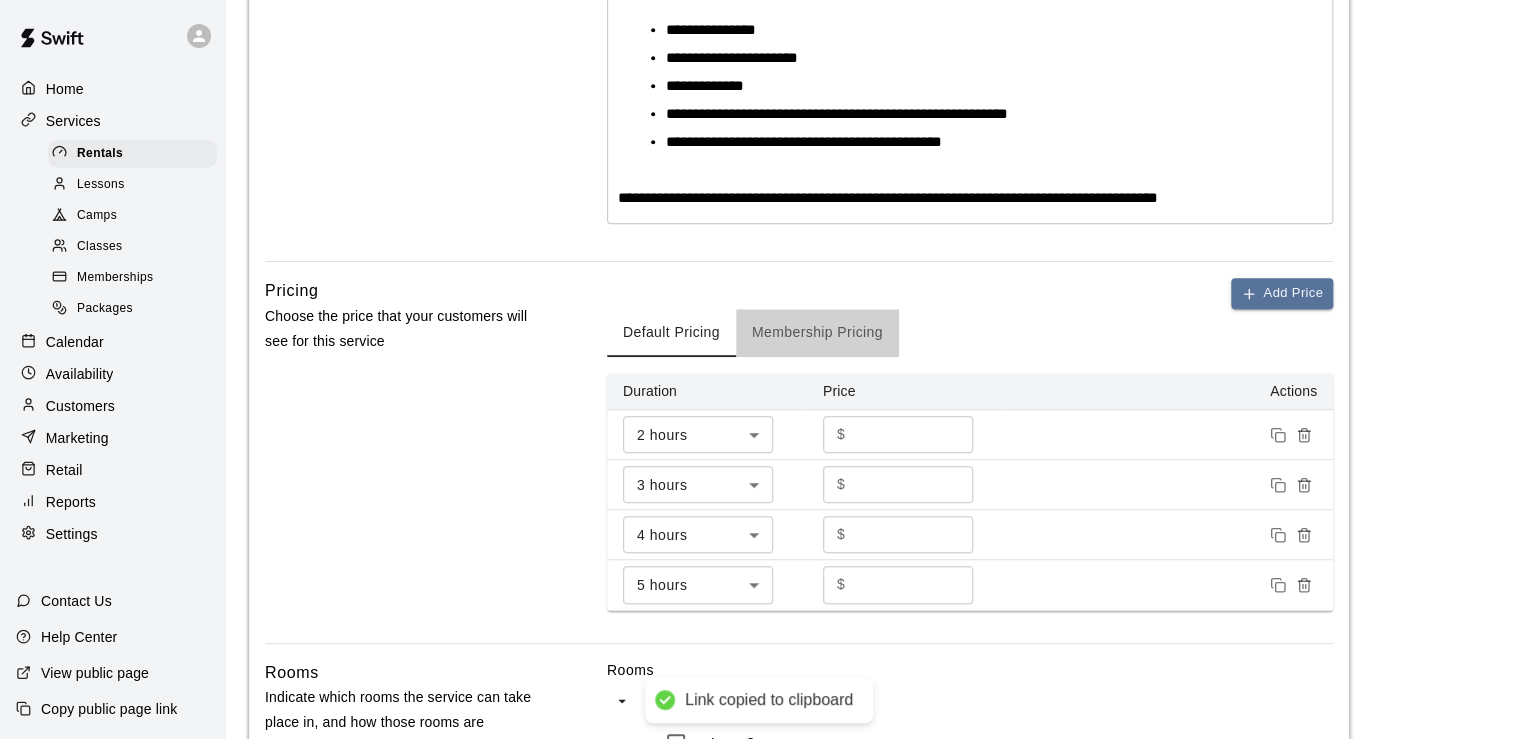 click on "Membership Pricing" at bounding box center [817, 333] 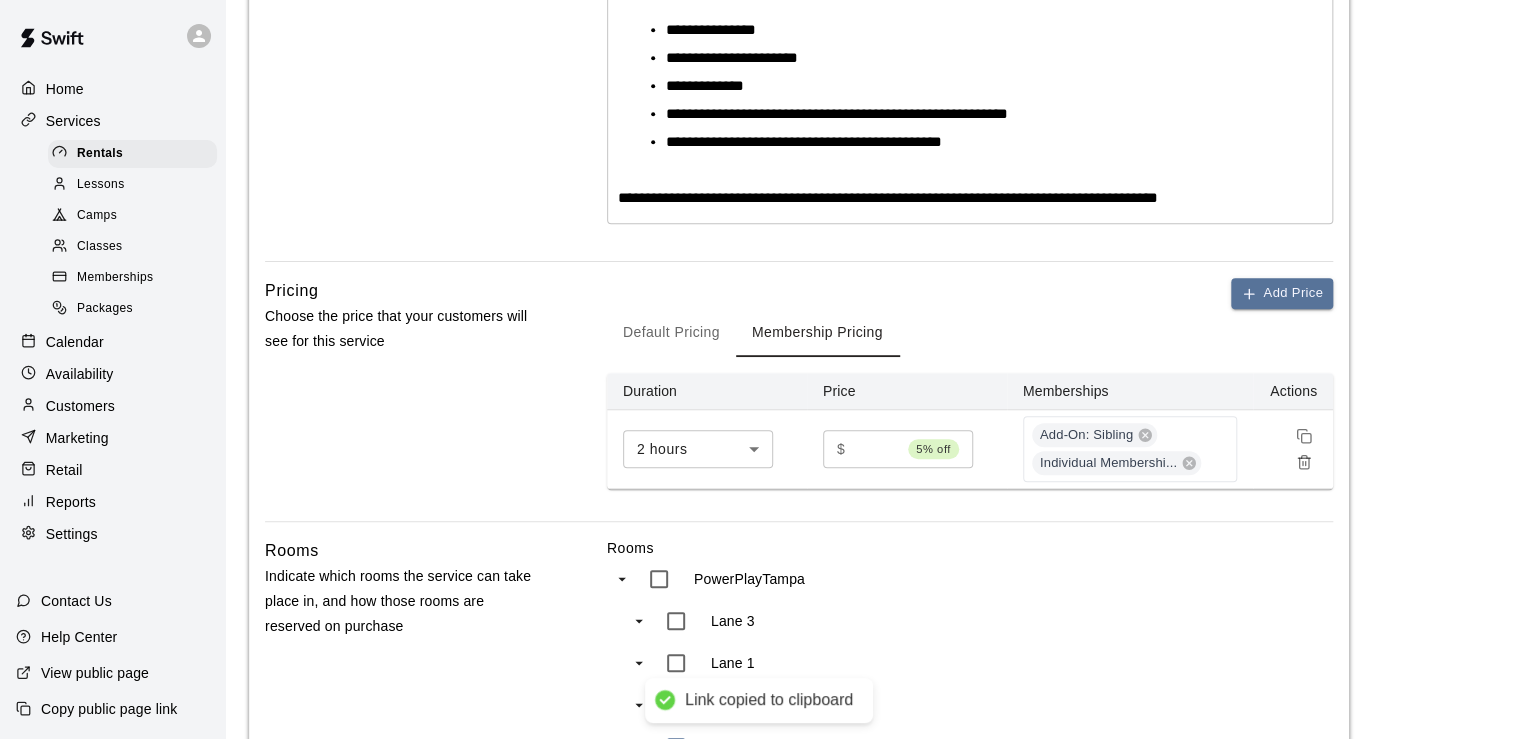 click on "Default Pricing" at bounding box center [671, 333] 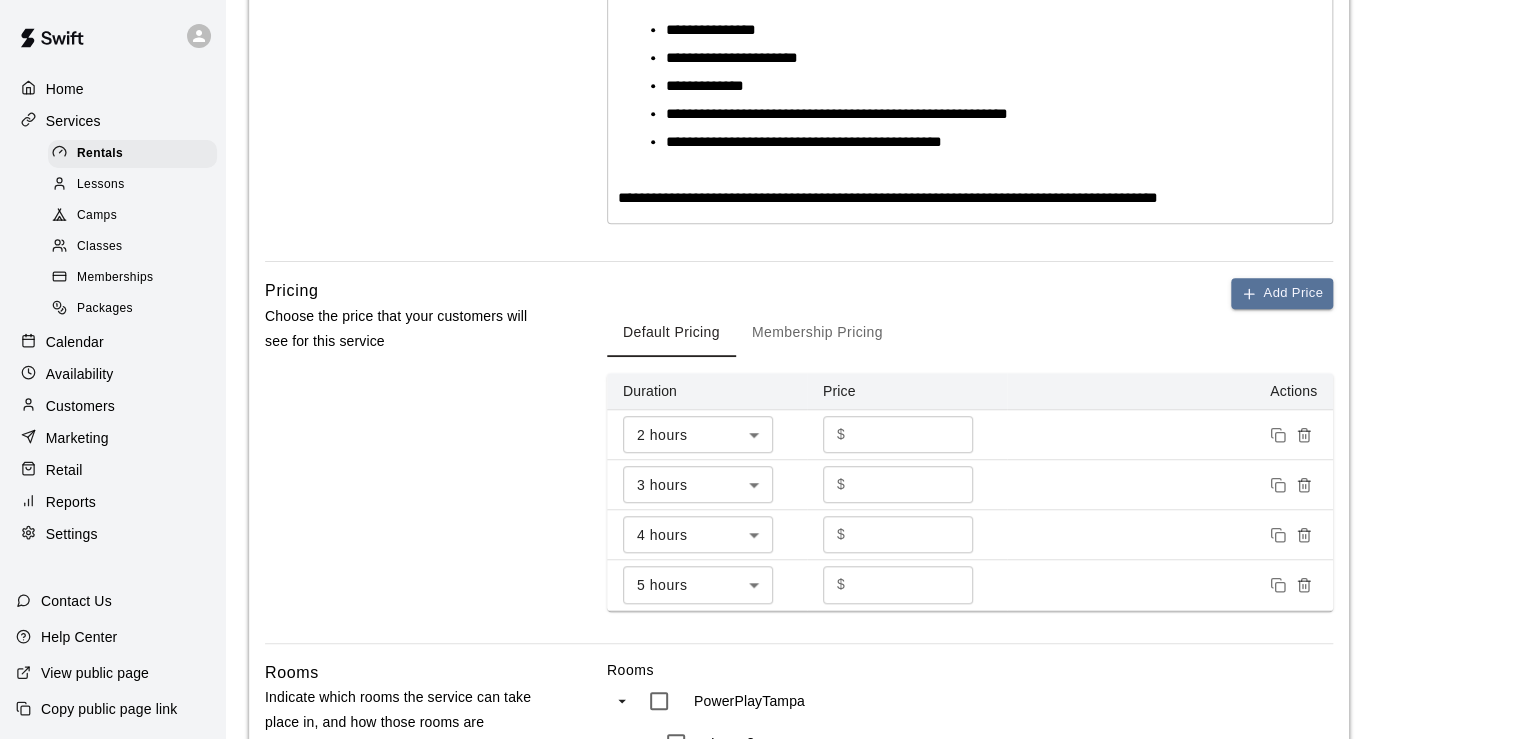 click on "Pricing Choose the price that your customers will see for this service Add Price Default Pricing Membership Pricing Duration Price Actions 2 hours *** ​ $ *** ​ 3 hours *** ​ $ *** ​ 4 hours *** ​ $ *** ​ 5 hours *** ​ $ *** ​" at bounding box center [799, 460] 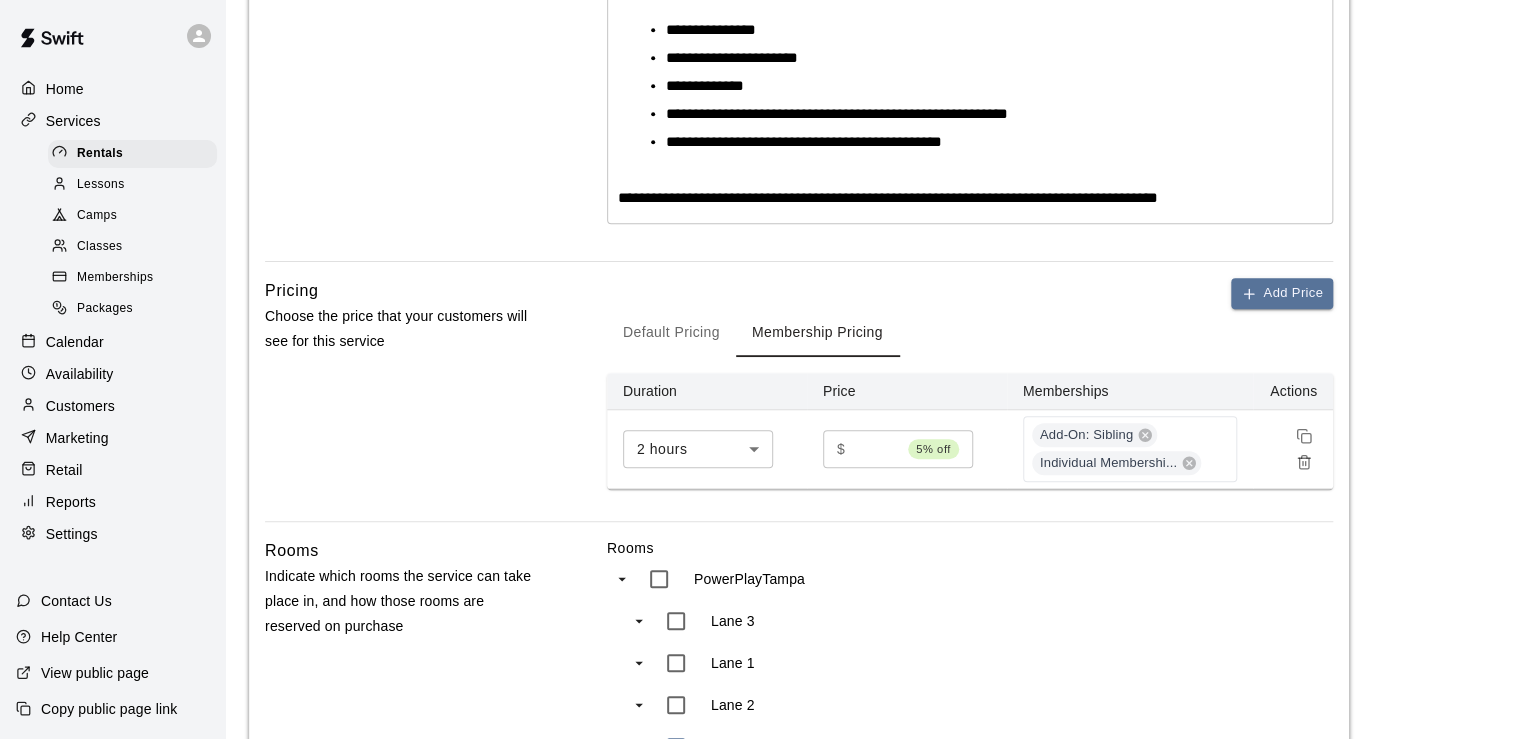 click on "Default Pricing" at bounding box center [671, 333] 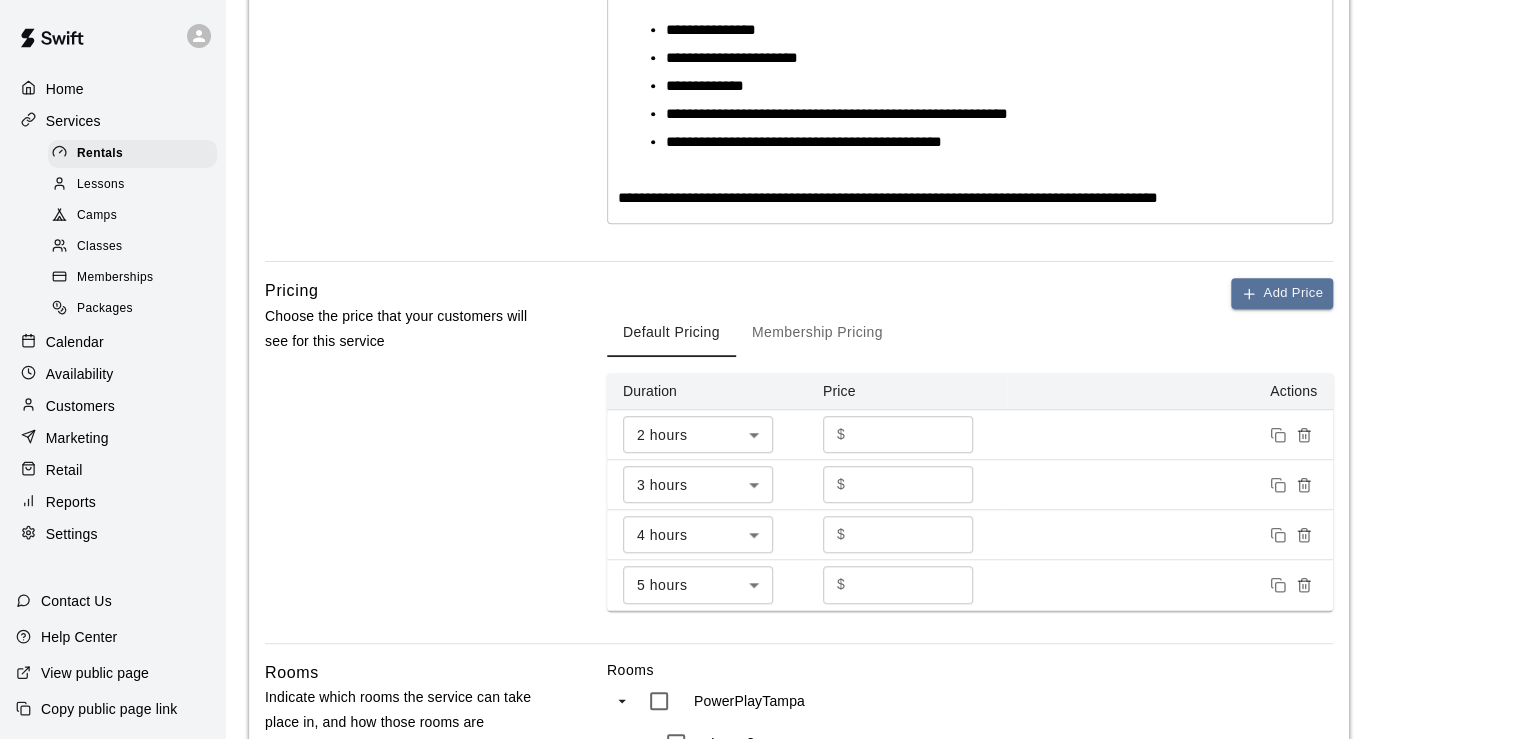 click on "Rooms" at bounding box center (970, 670) 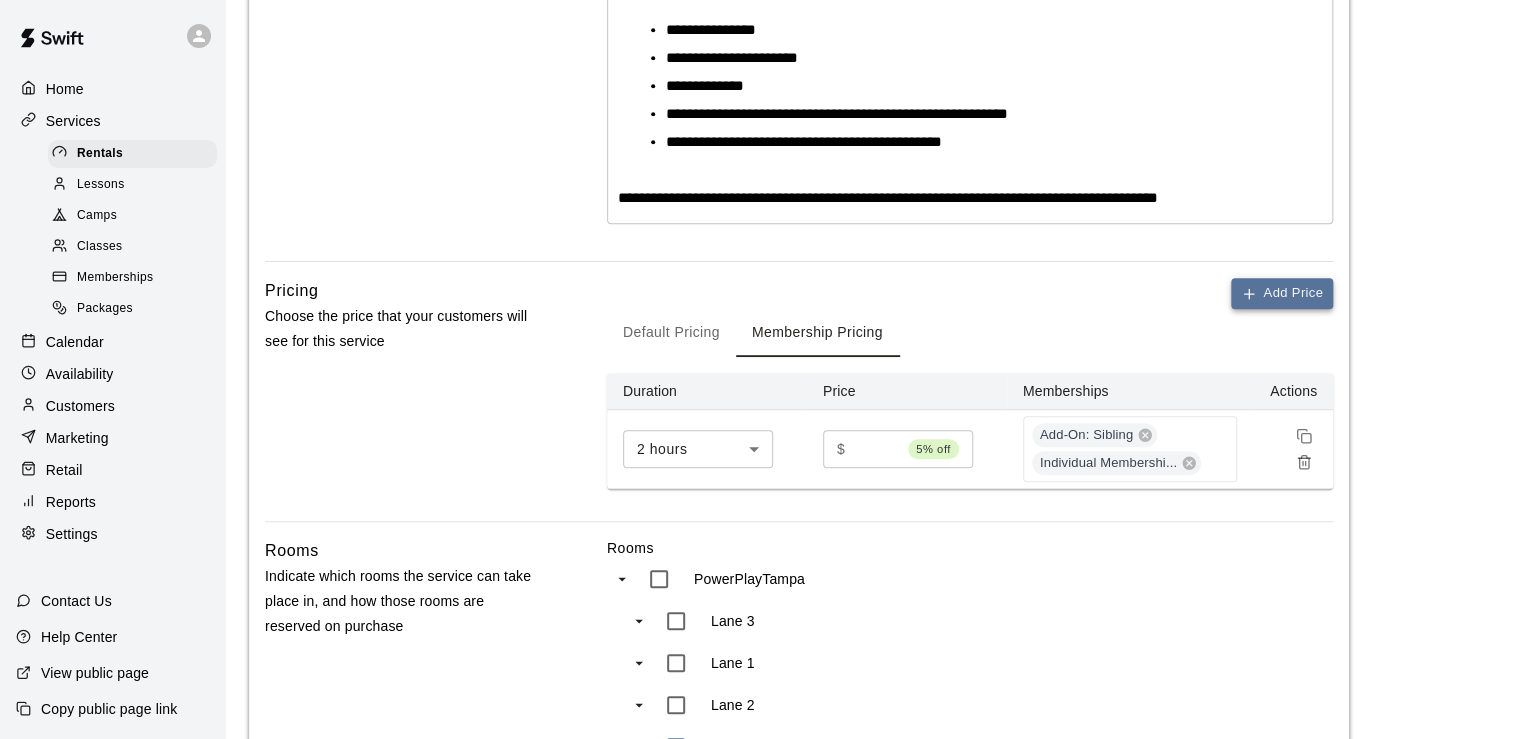 click on "Add Price" at bounding box center [1282, 293] 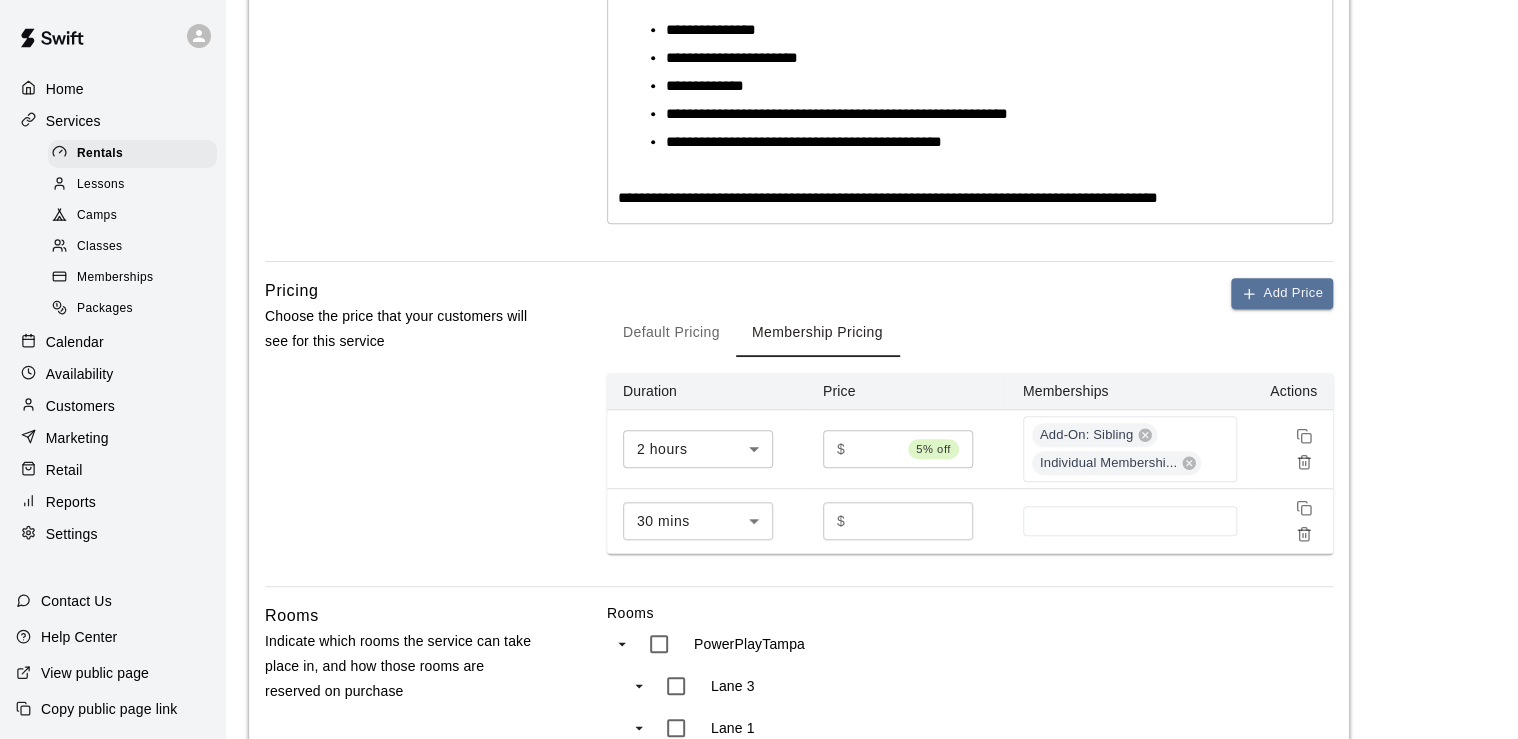 click on "**********" at bounding box center [759, 405] 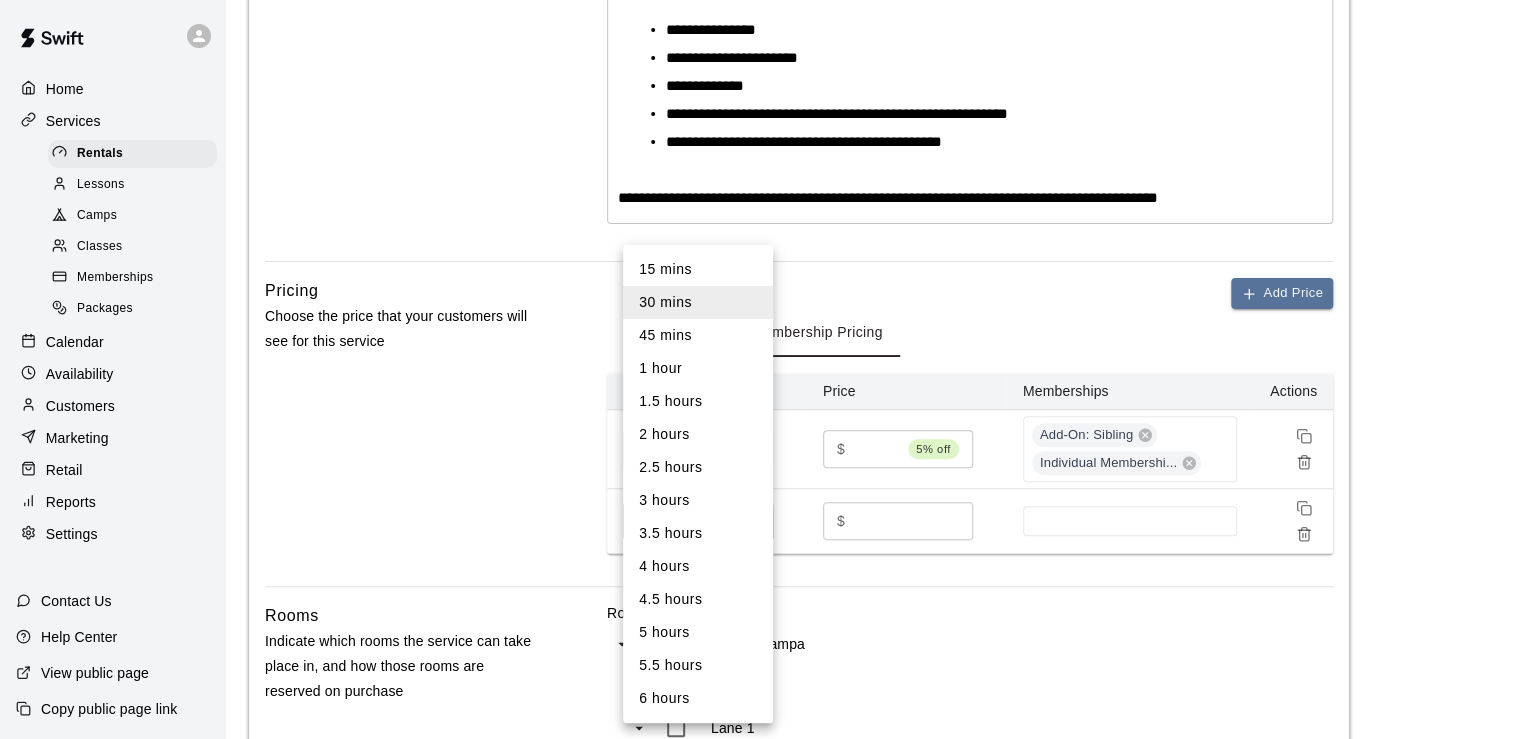 click on "3 hours" at bounding box center [698, 500] 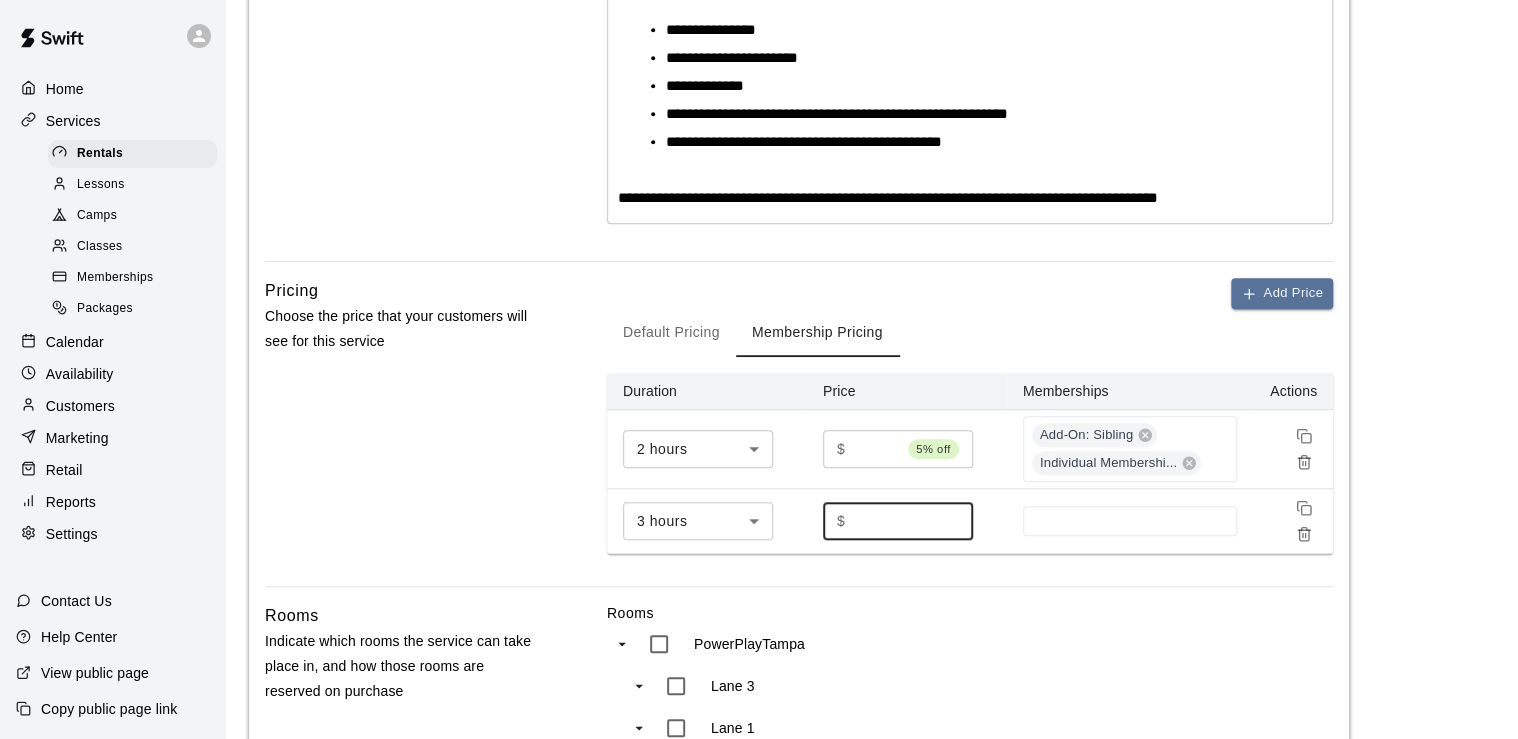 click on "*" at bounding box center [913, 520] 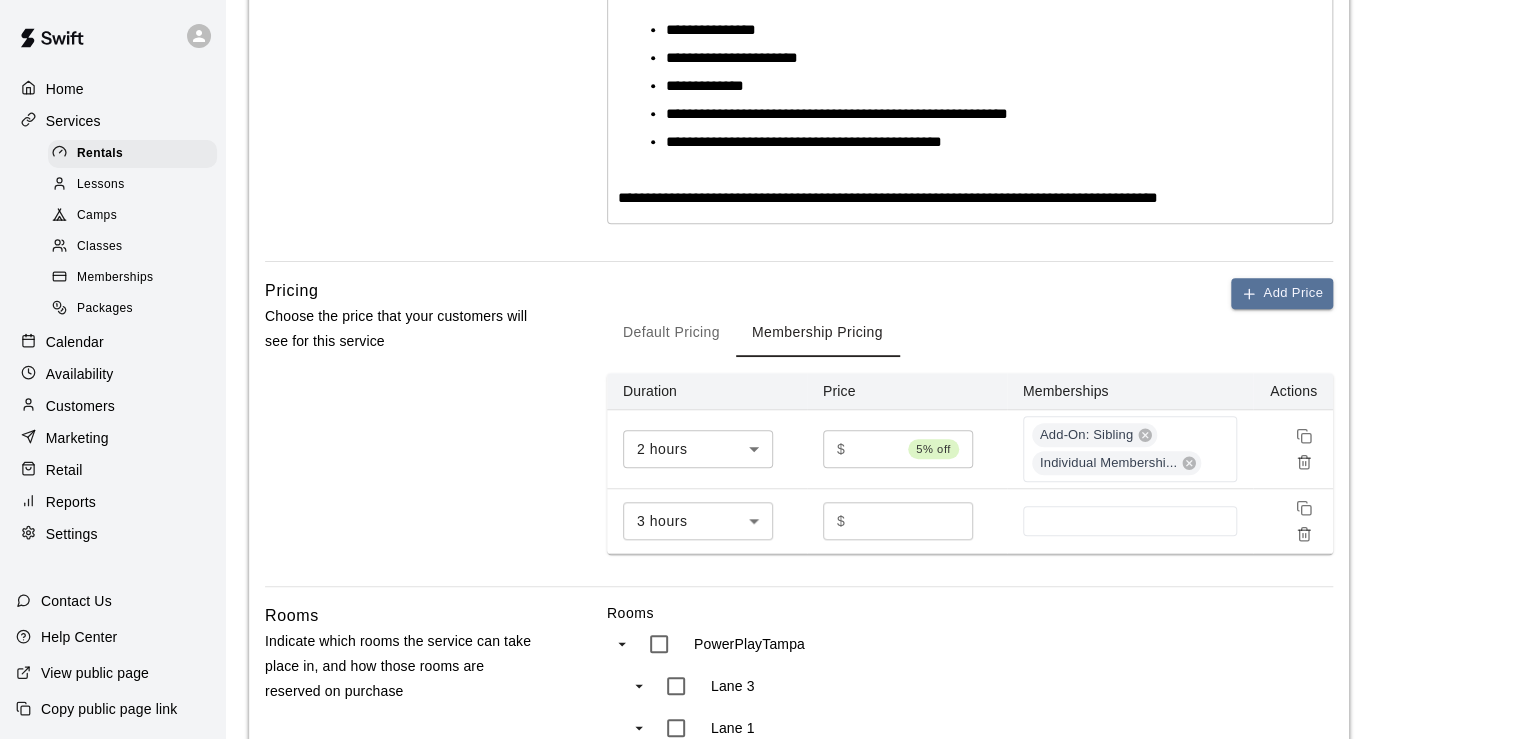 click on "*" at bounding box center [913, 520] 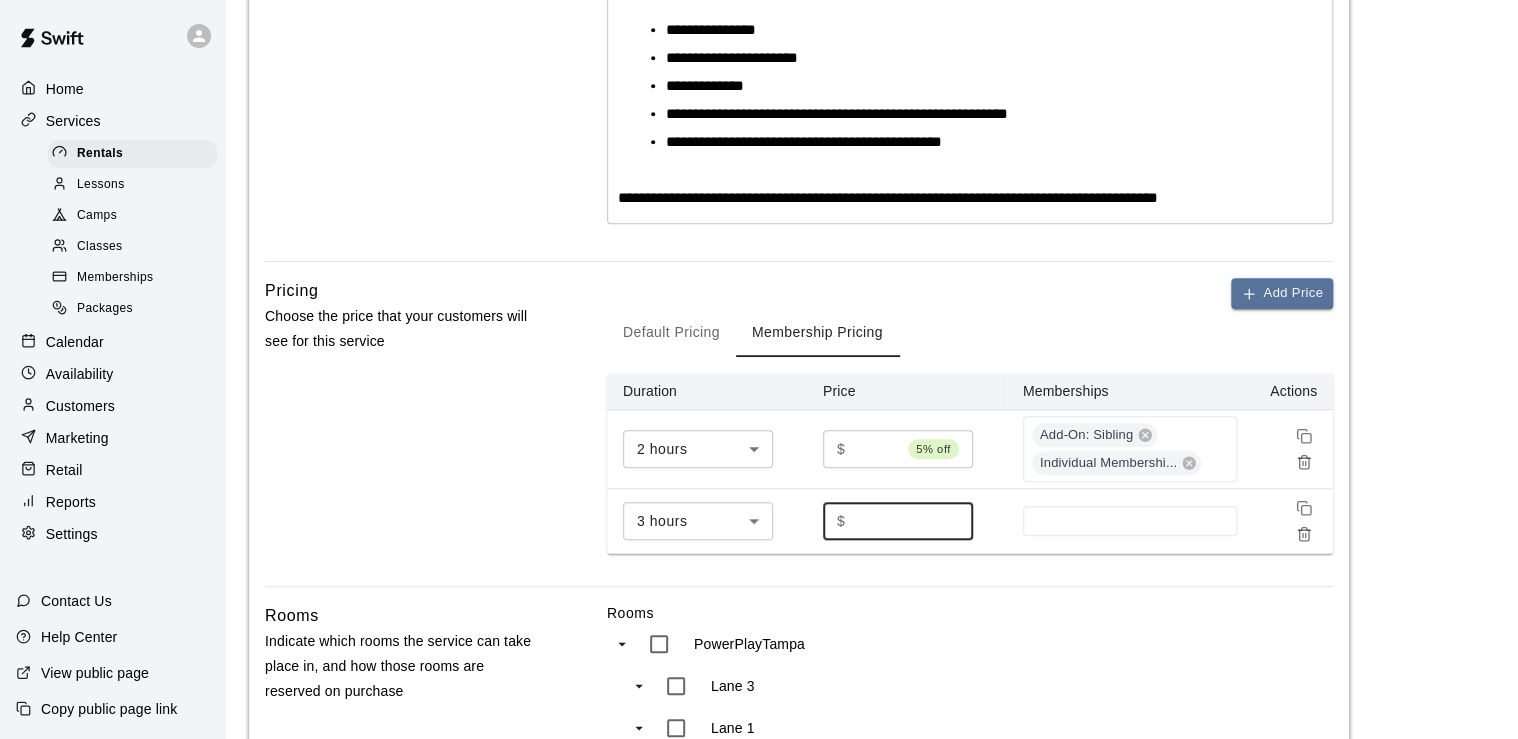 click on "*" at bounding box center [913, 520] 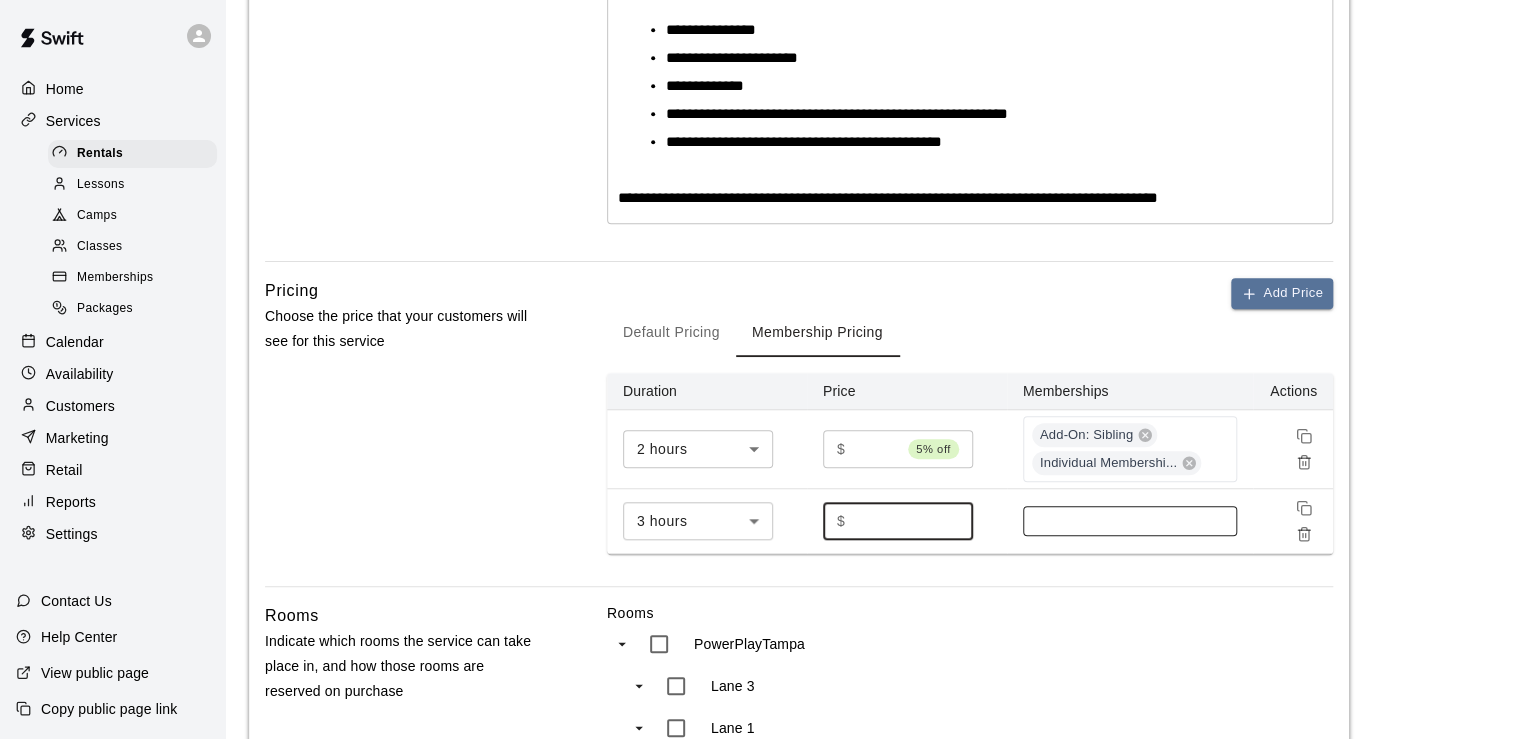 type on "***" 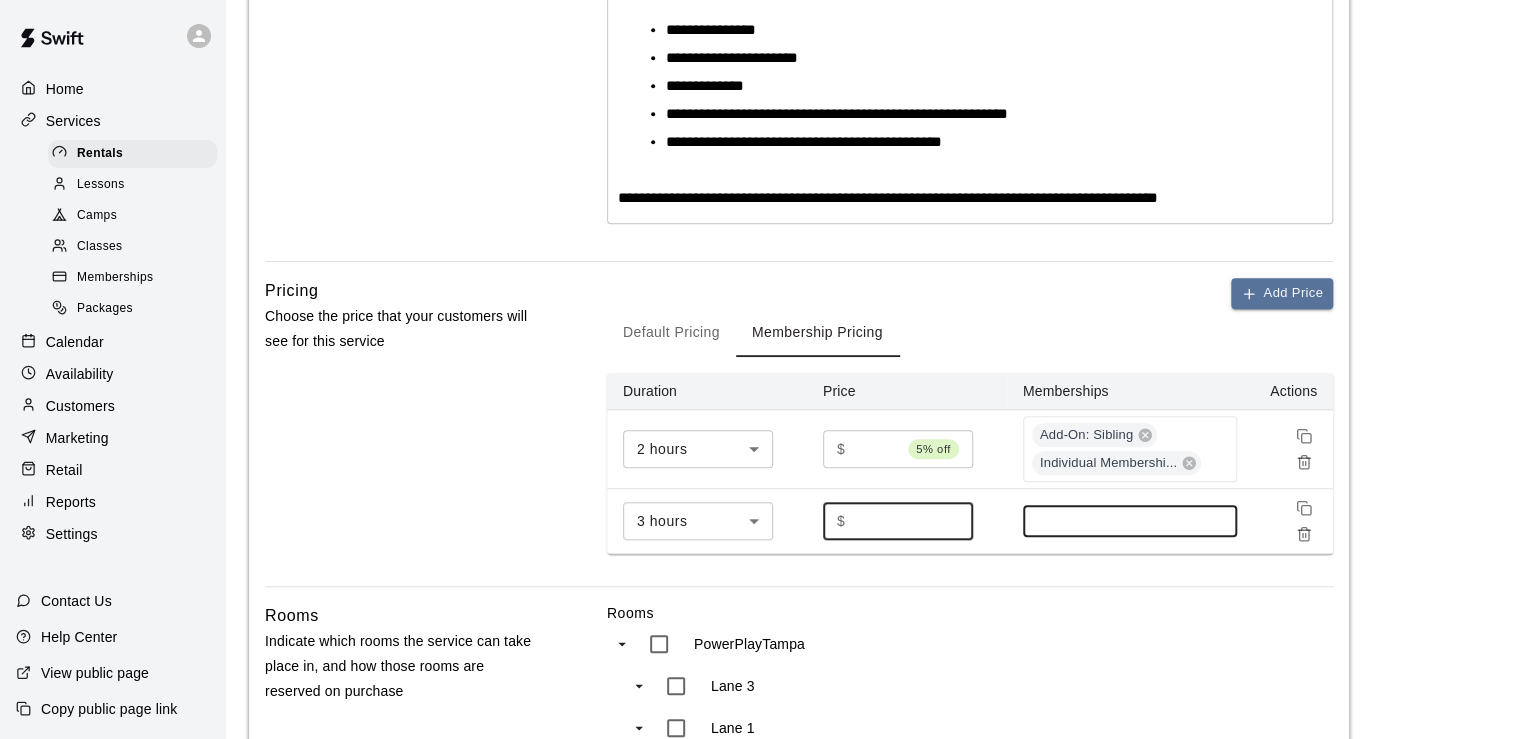 click at bounding box center (1130, 521) 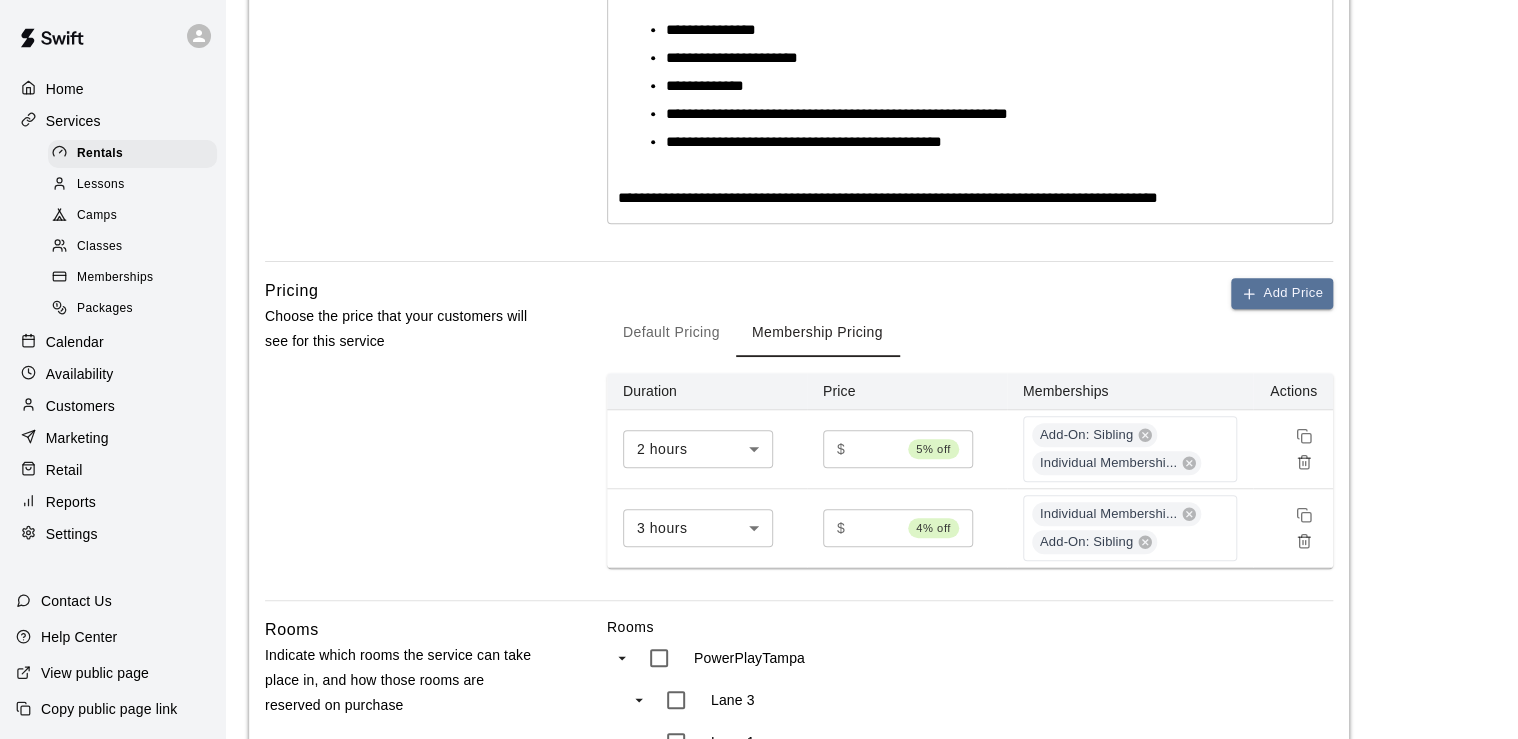 click on "Rooms PowerPlayTampa Lane 3 Lane 1 Lane 2 Court Lane 4 Lane 6 Lane 5 Reserve On Purchase All selected rooms *** ​ When a customer buys this   rental , Swift will reserve  Court  as long as   it is available" at bounding box center [970, 842] 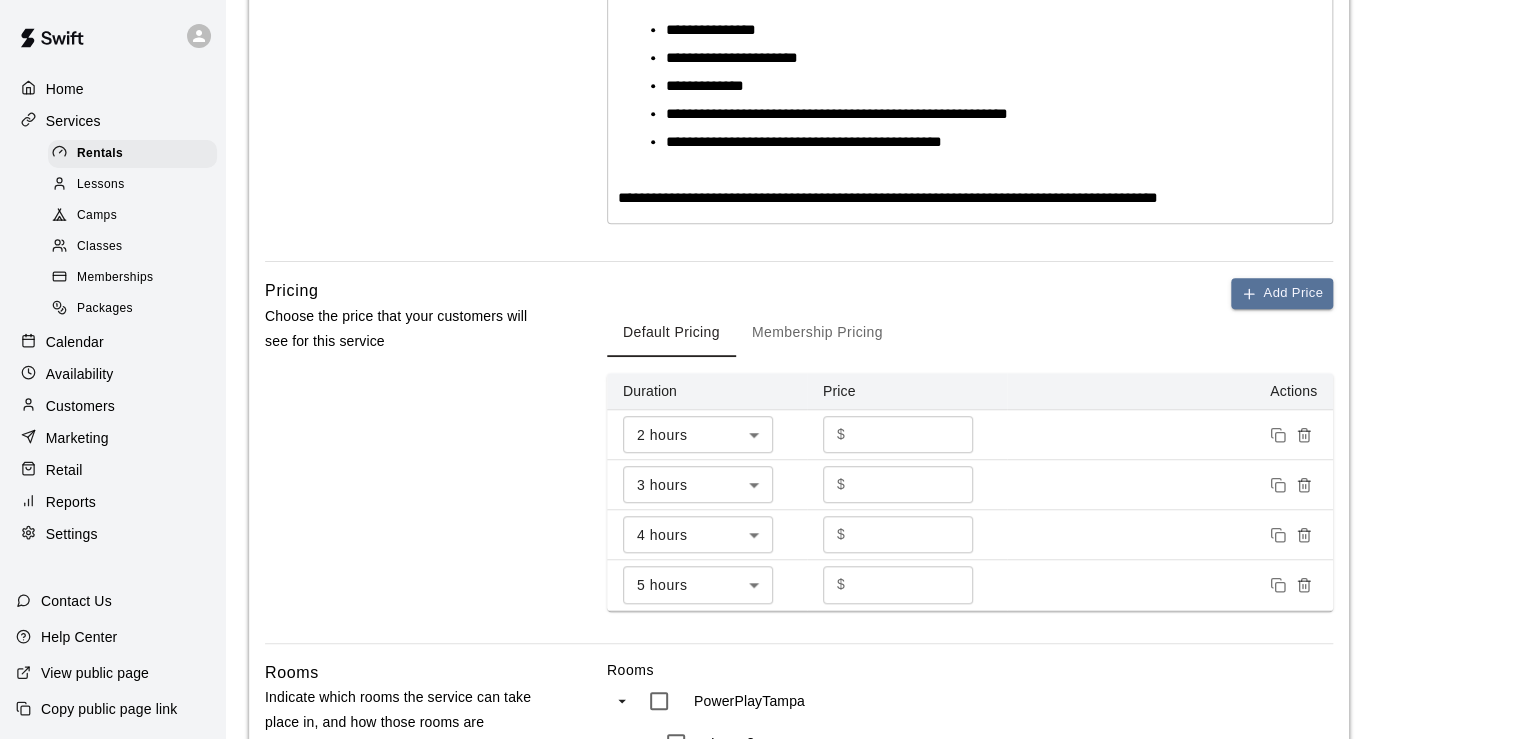 click on "Membership Pricing" at bounding box center (817, 333) 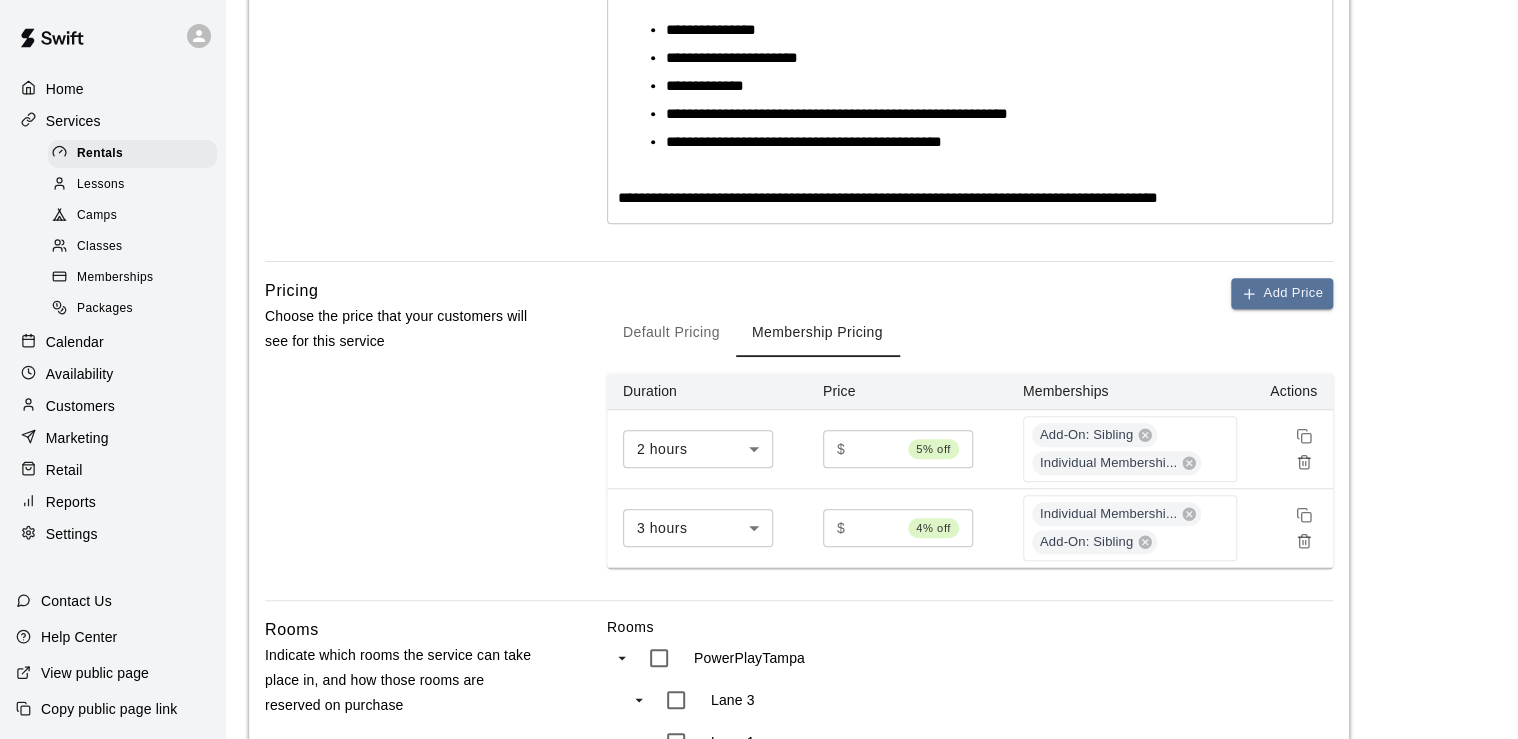 click on "Default Pricing" at bounding box center [671, 333] 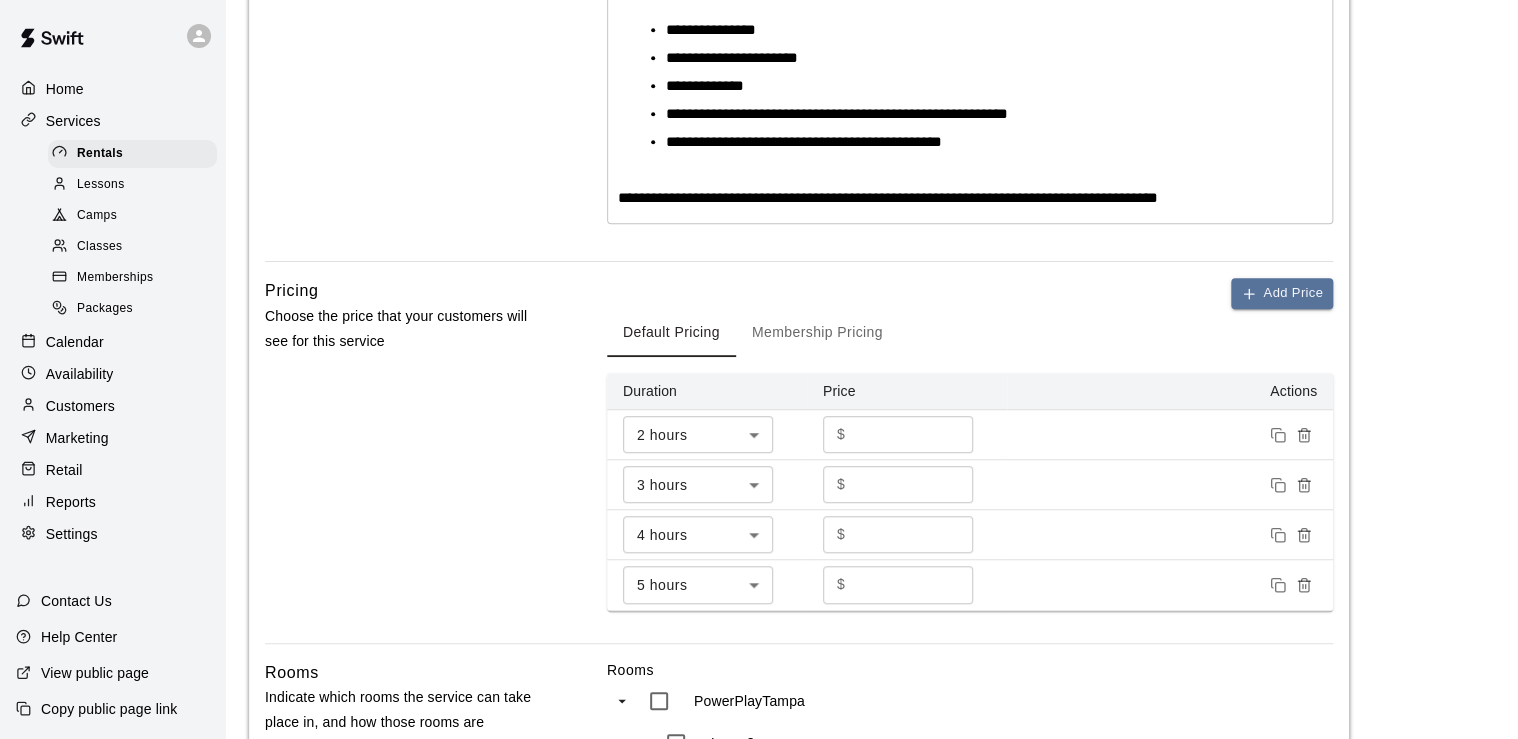 click on "Membership Pricing" at bounding box center (817, 333) 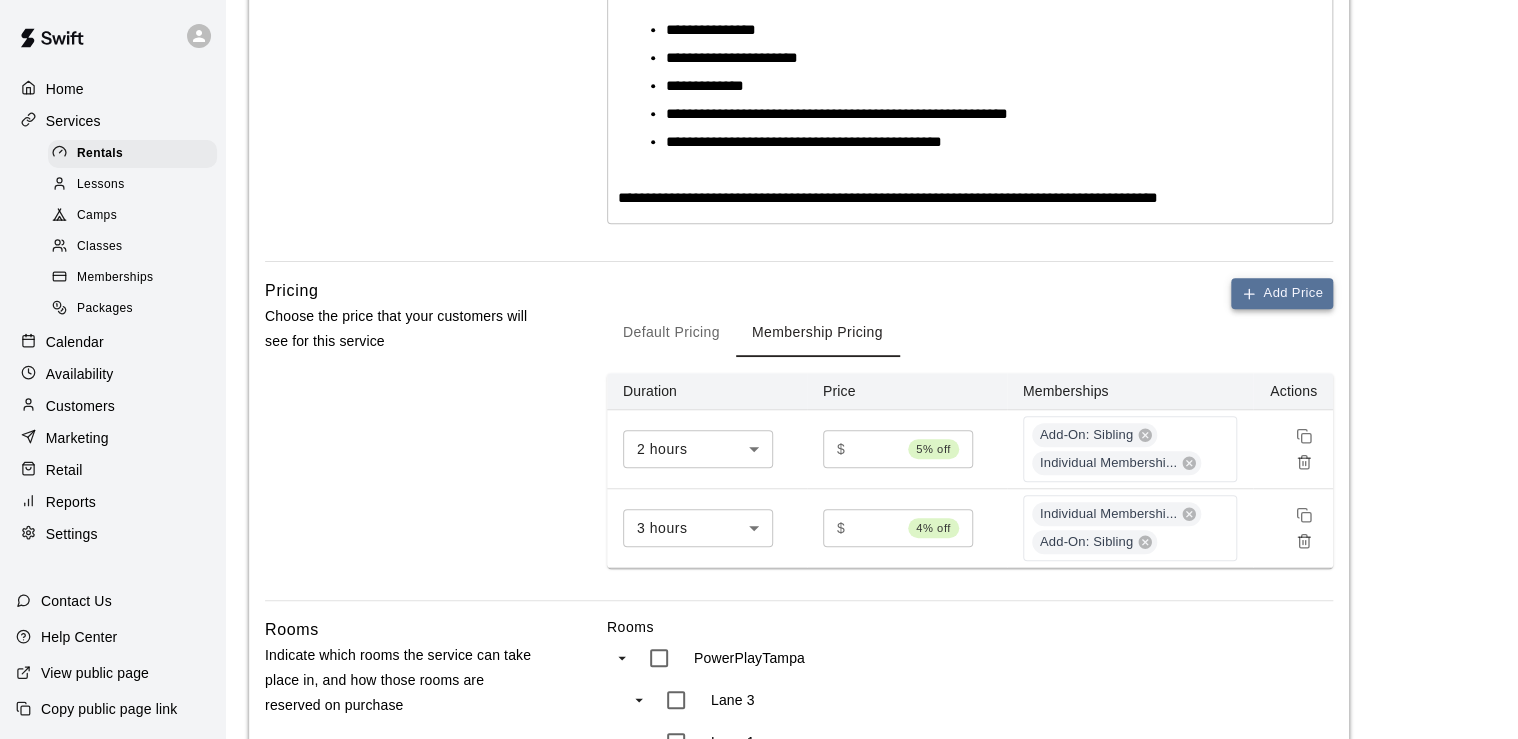 click on "Add Price" at bounding box center (1282, 293) 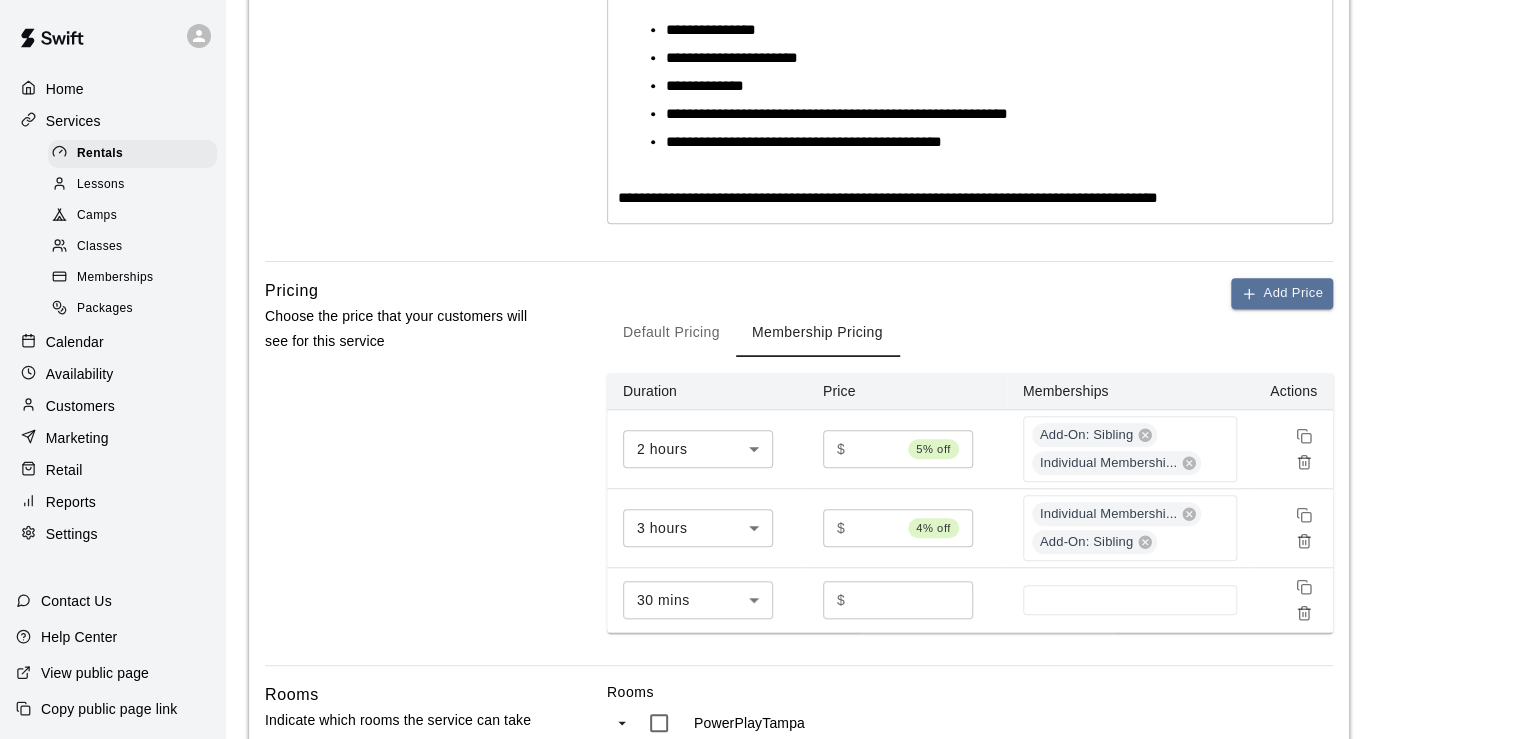 click on "**********" at bounding box center (759, 445) 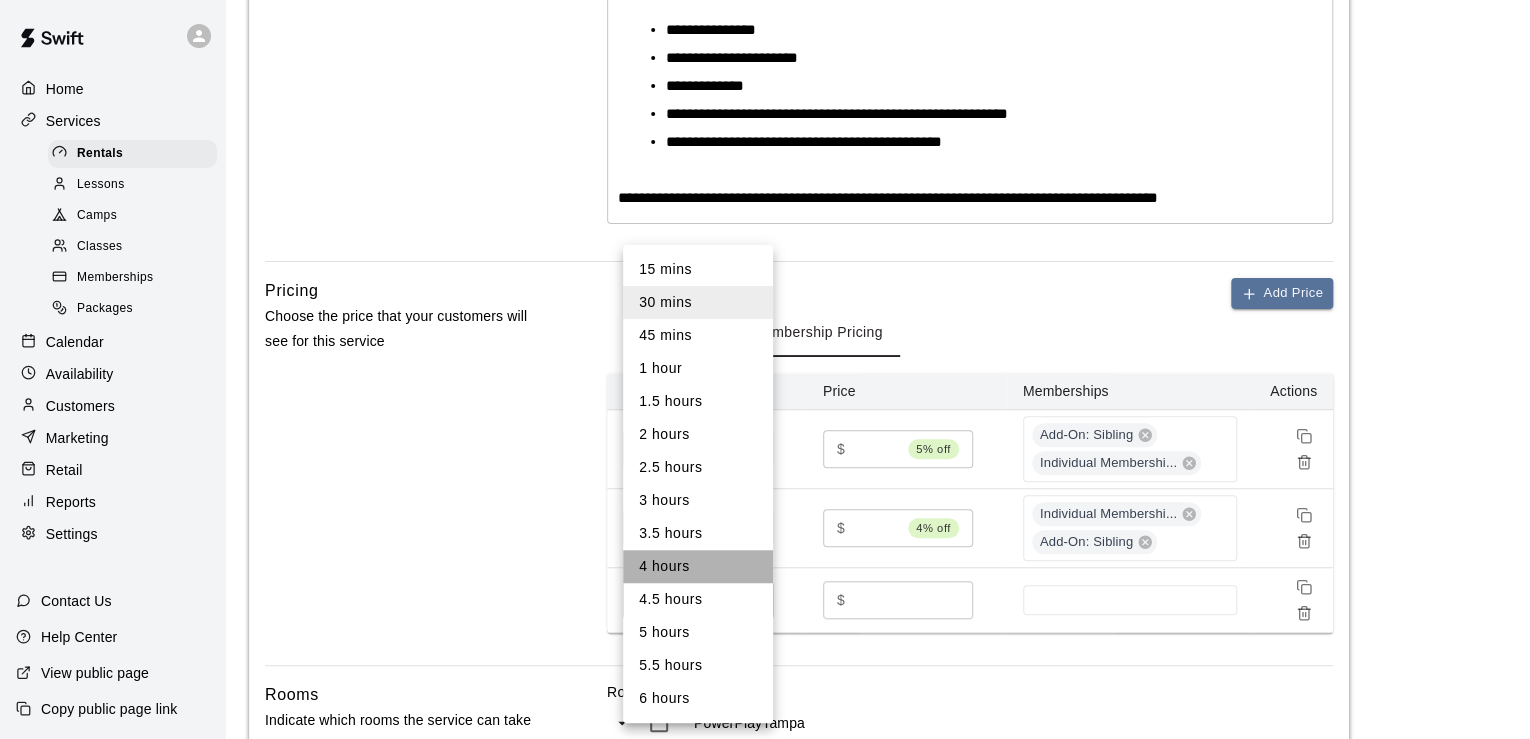 click on "4 hours" at bounding box center (698, 566) 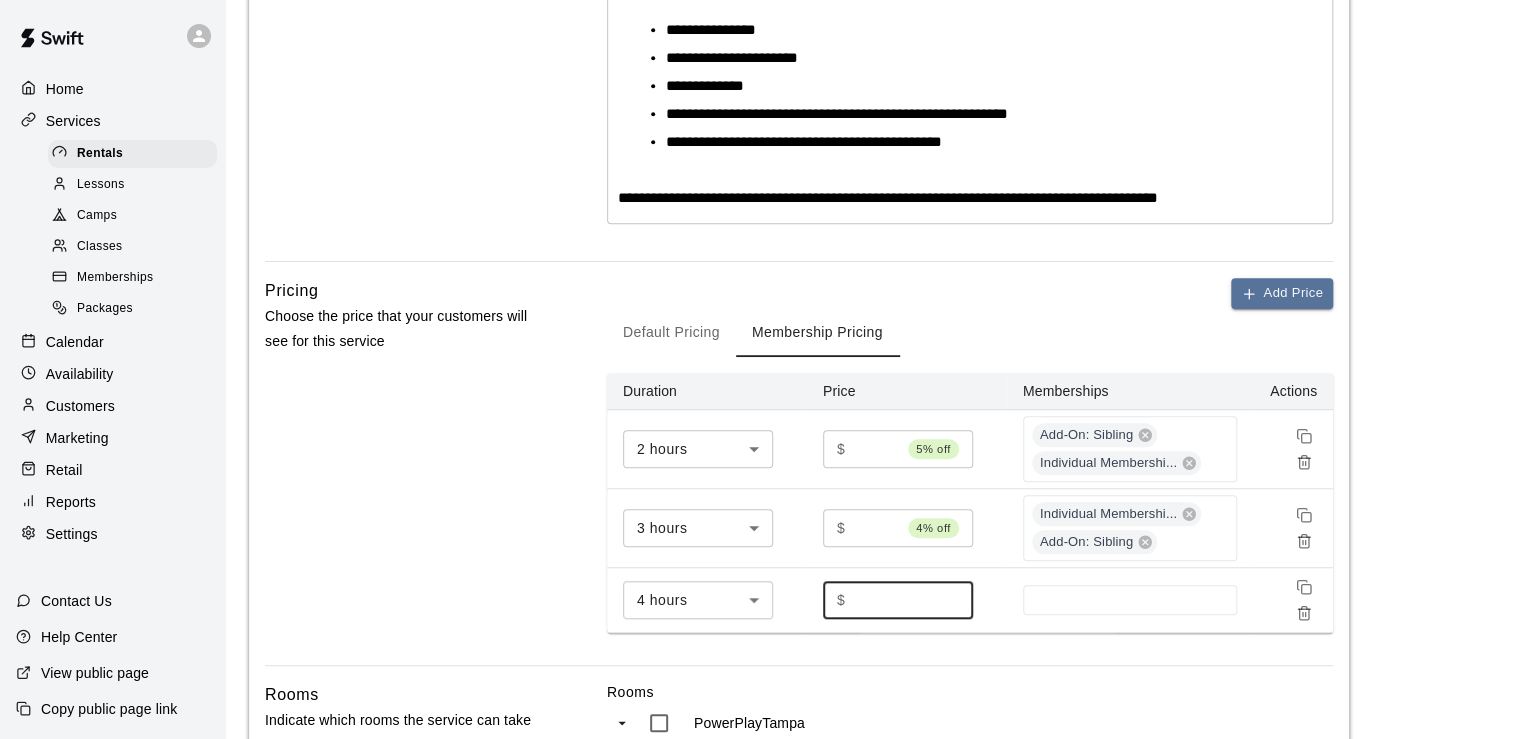 drag, startPoint x: 881, startPoint y: 598, endPoint x: 848, endPoint y: 600, distance: 33.06055 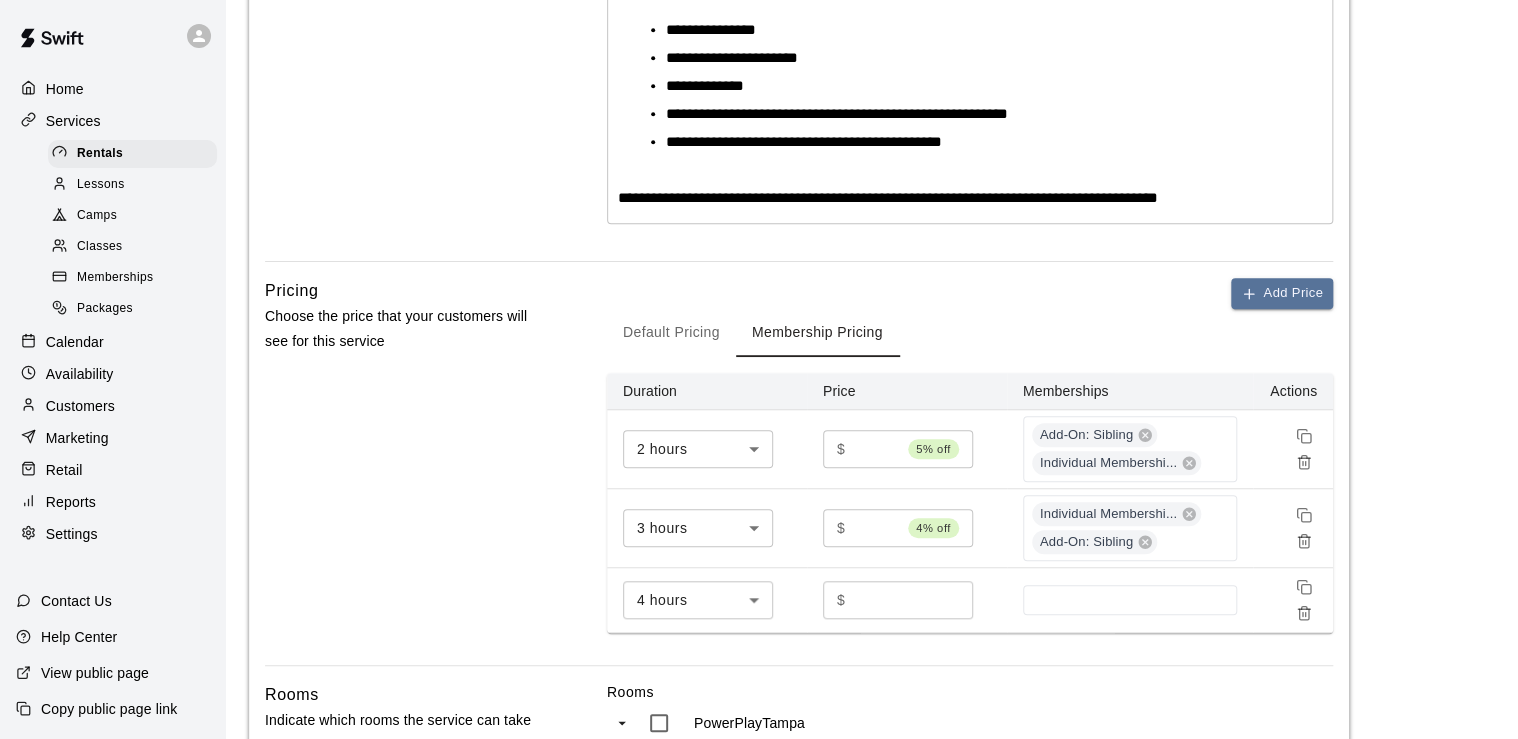 click on "*" at bounding box center (913, 599) 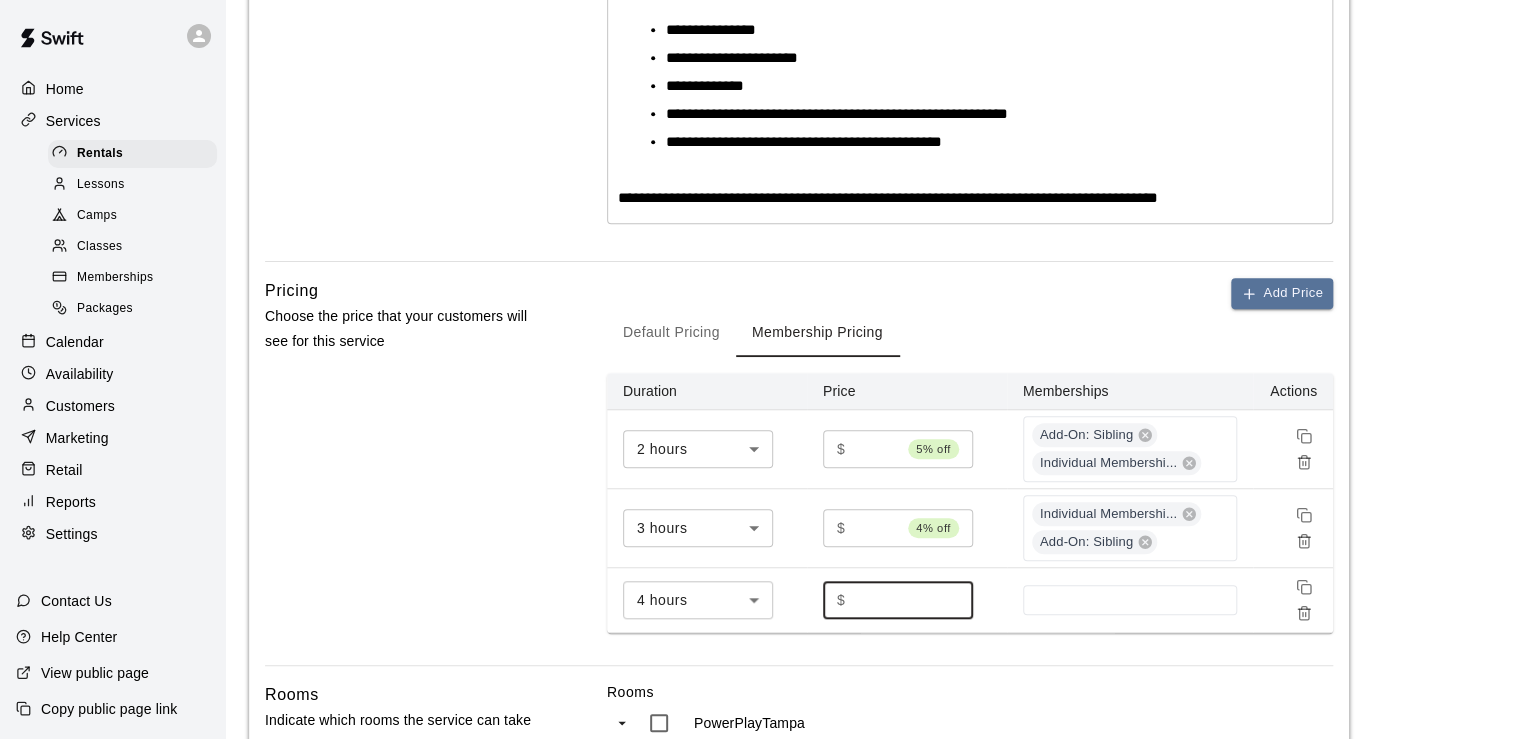 click on "*" at bounding box center (913, 599) 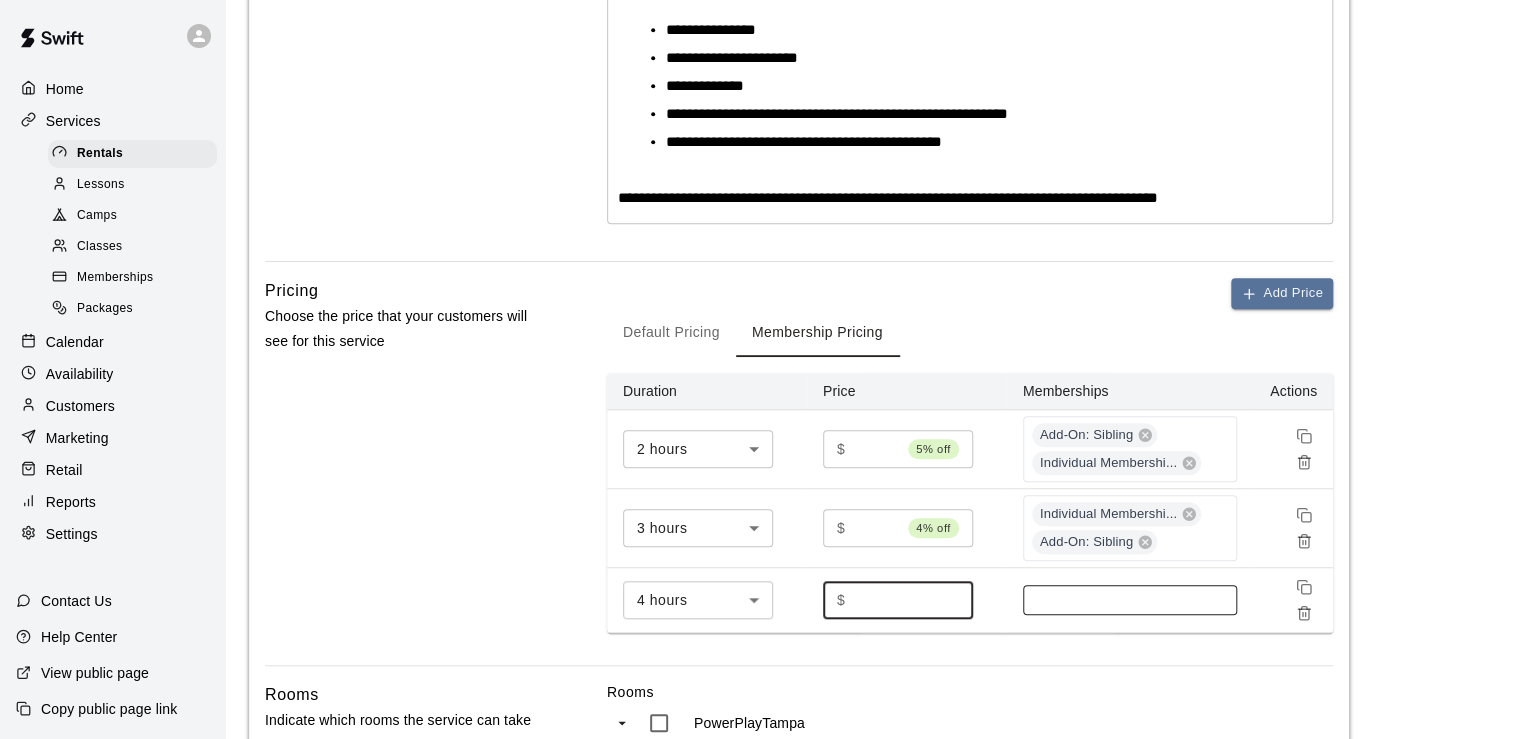 type on "***" 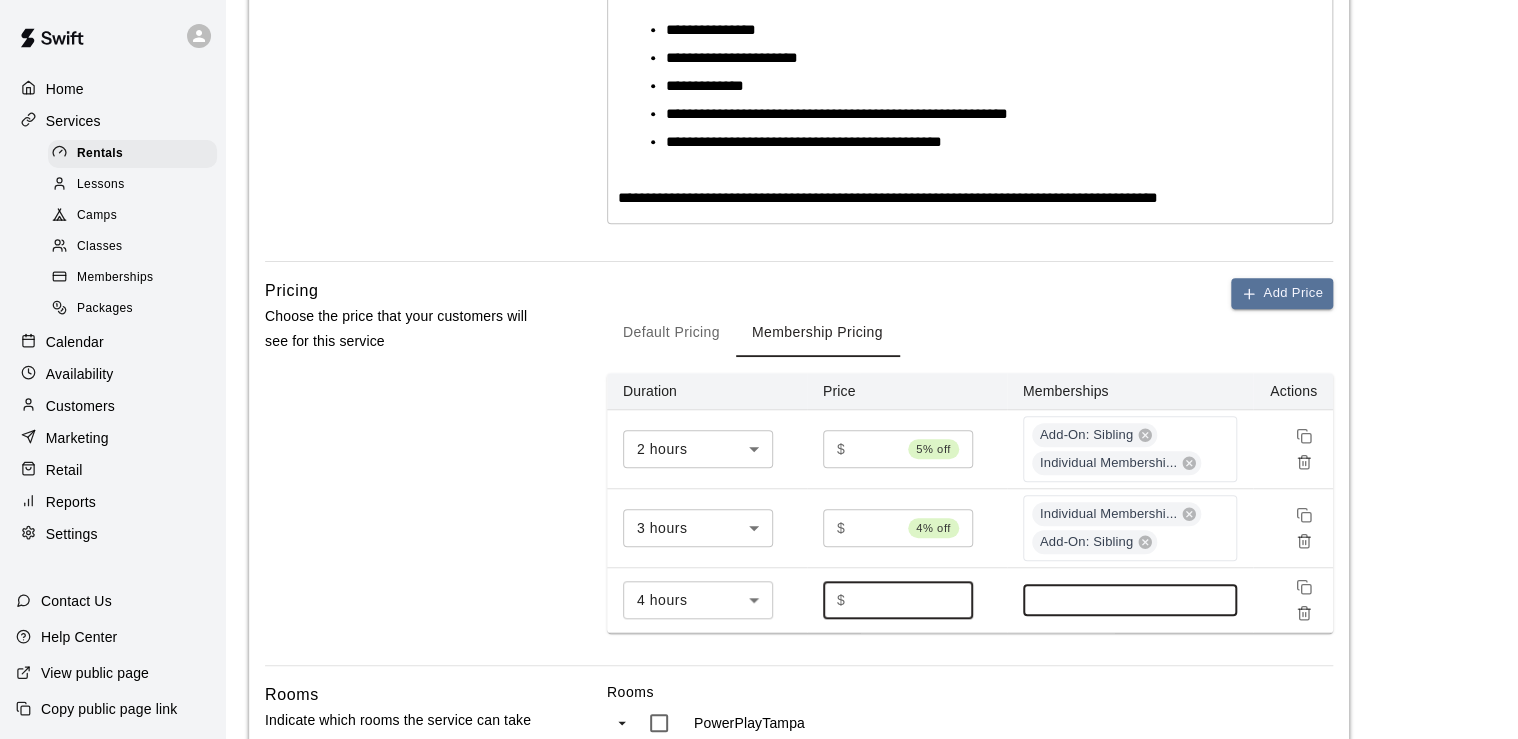 click at bounding box center (1130, 600) 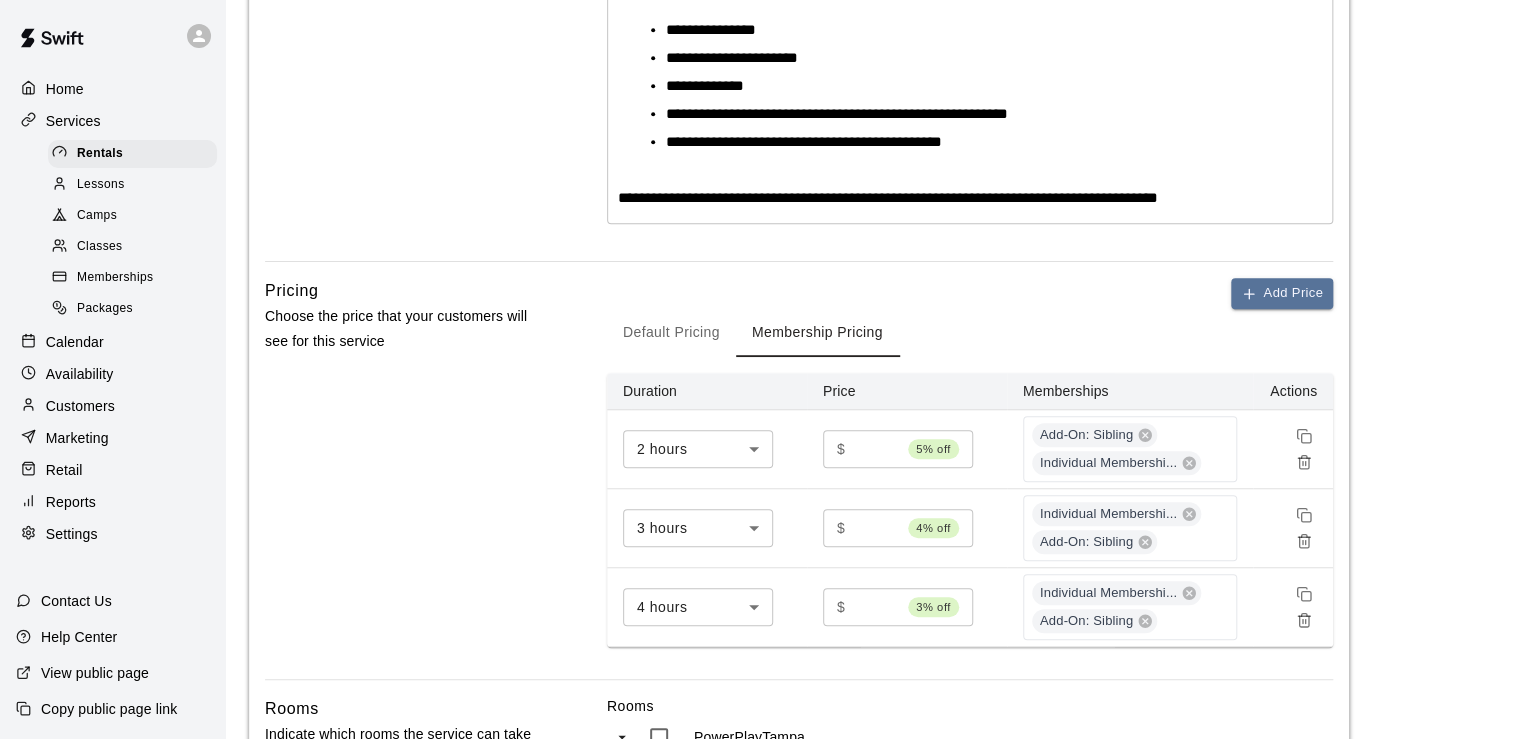 click on "Add Price Default Pricing Membership Pricing Duration Price Memberships Actions 2 hours *** ​ $ *** 5% off ​ Add-On: Sibling Individual Membershi... 3 hours *** ​ $ *** 4% off ​ Individual Membershi... Add-On: Sibling 4 hours *** ​ $ *** 3% off ​ Individual Membershi... Add-On: Sibling" at bounding box center [970, 478] 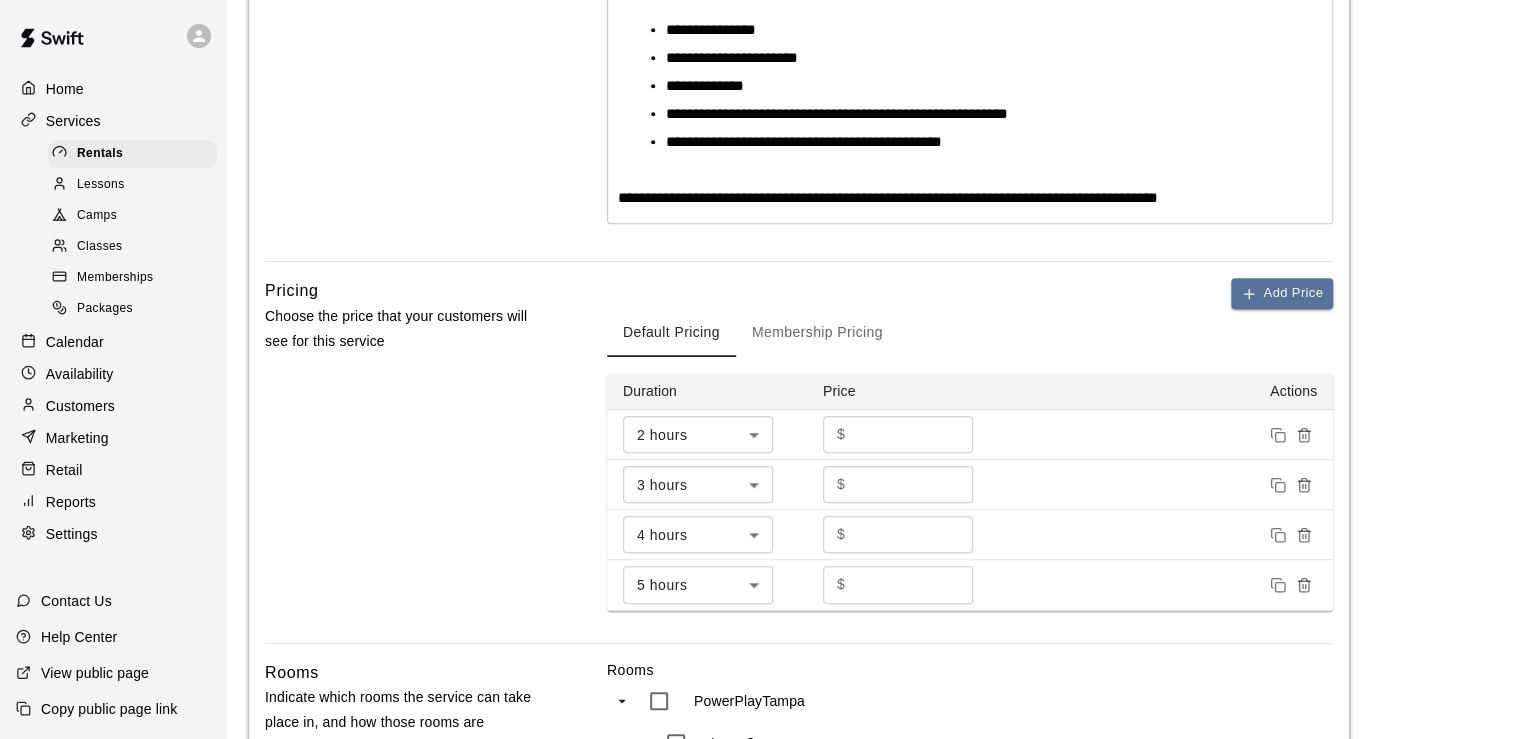 click on "Membership Pricing" at bounding box center (817, 333) 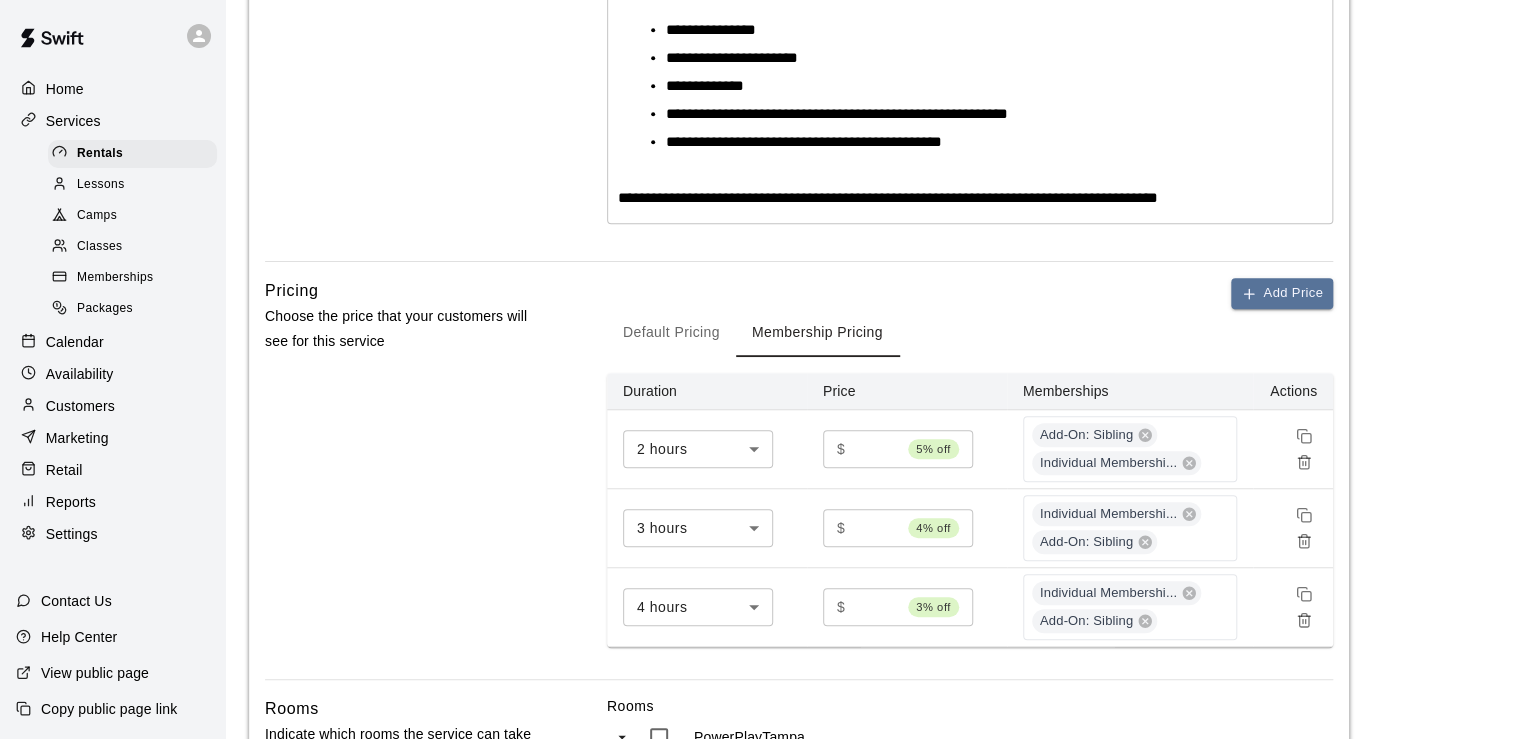 click on "Default Pricing" at bounding box center (671, 333) 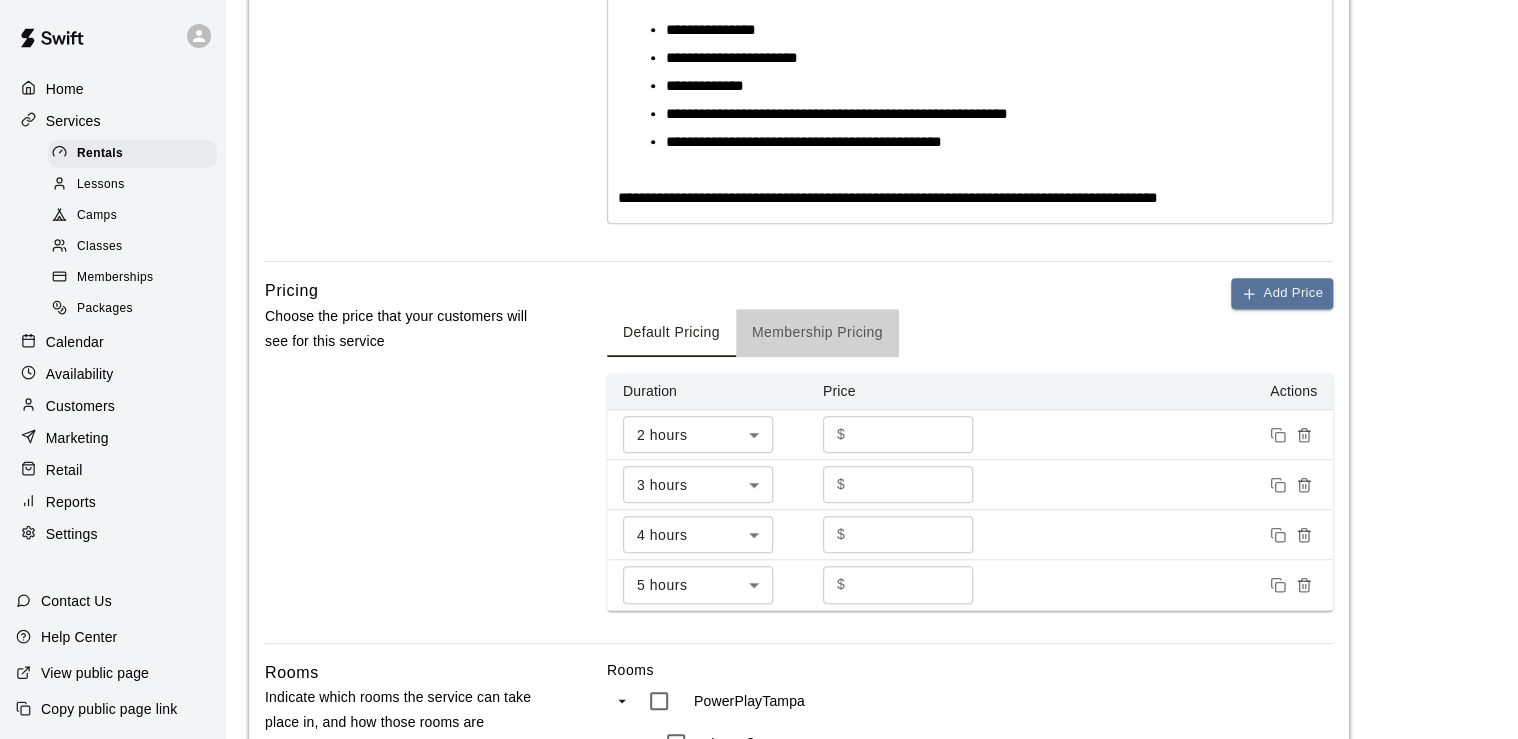 click on "Membership Pricing" at bounding box center (817, 333) 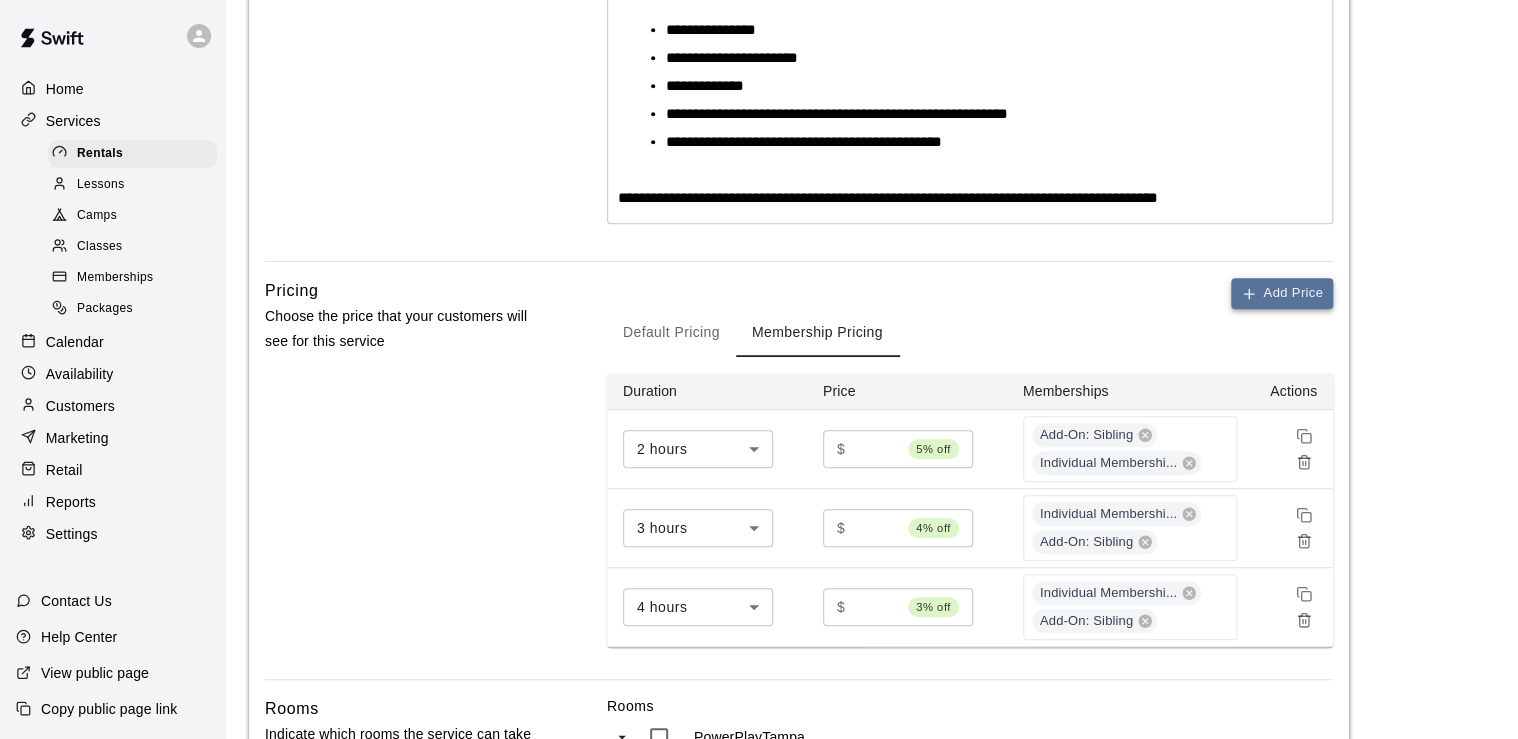 click on "Add Price" at bounding box center [1282, 293] 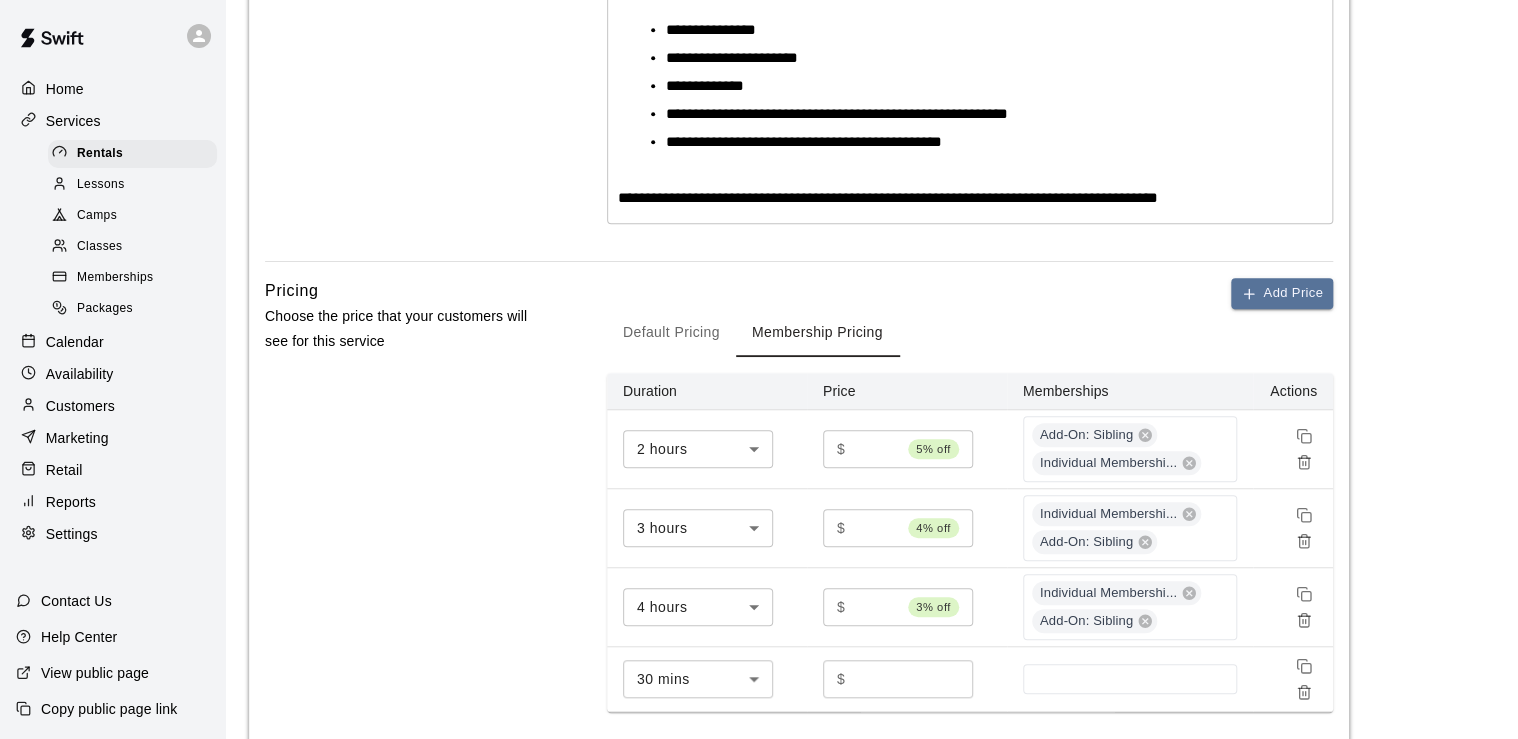 click on "**********" at bounding box center [759, 484] 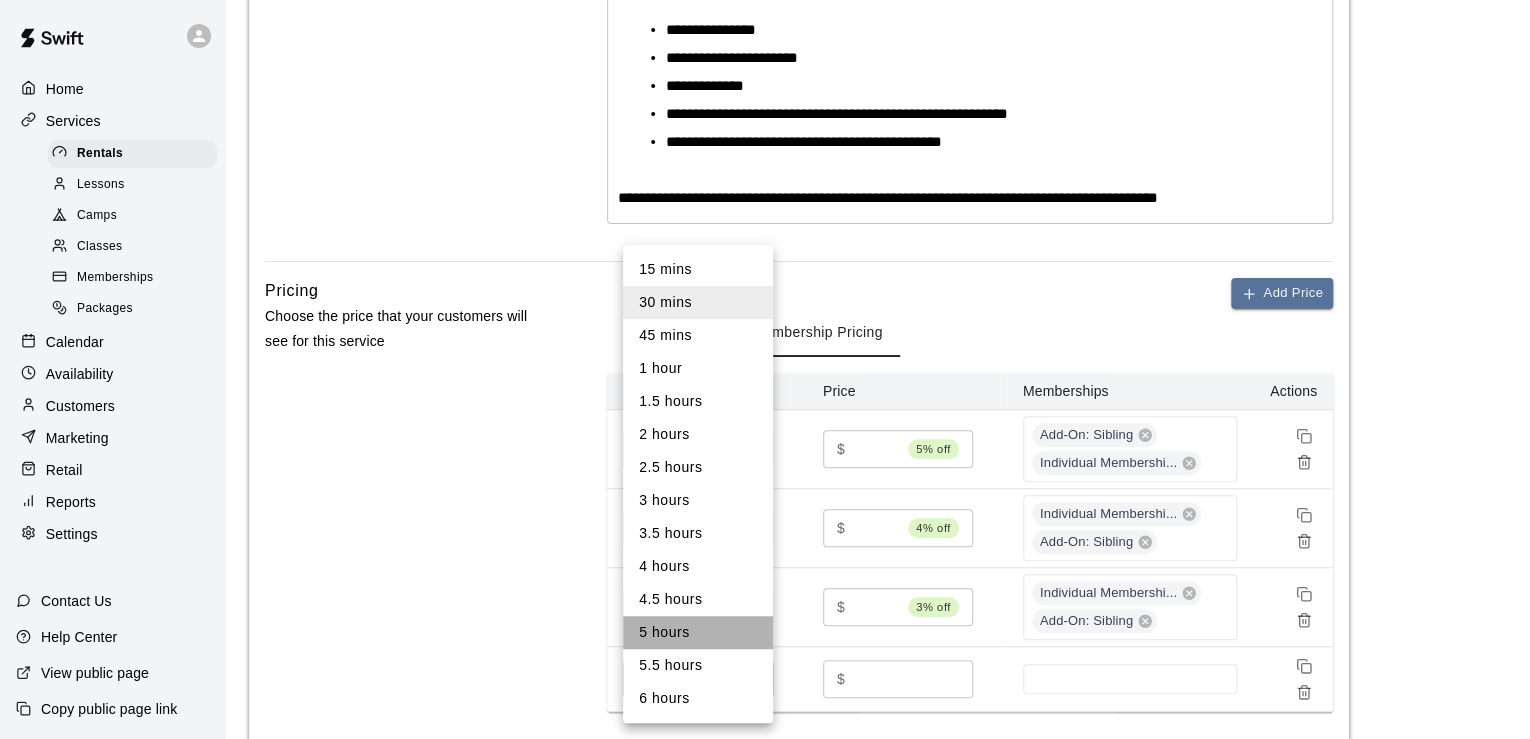 click on "5 hours" at bounding box center [698, 632] 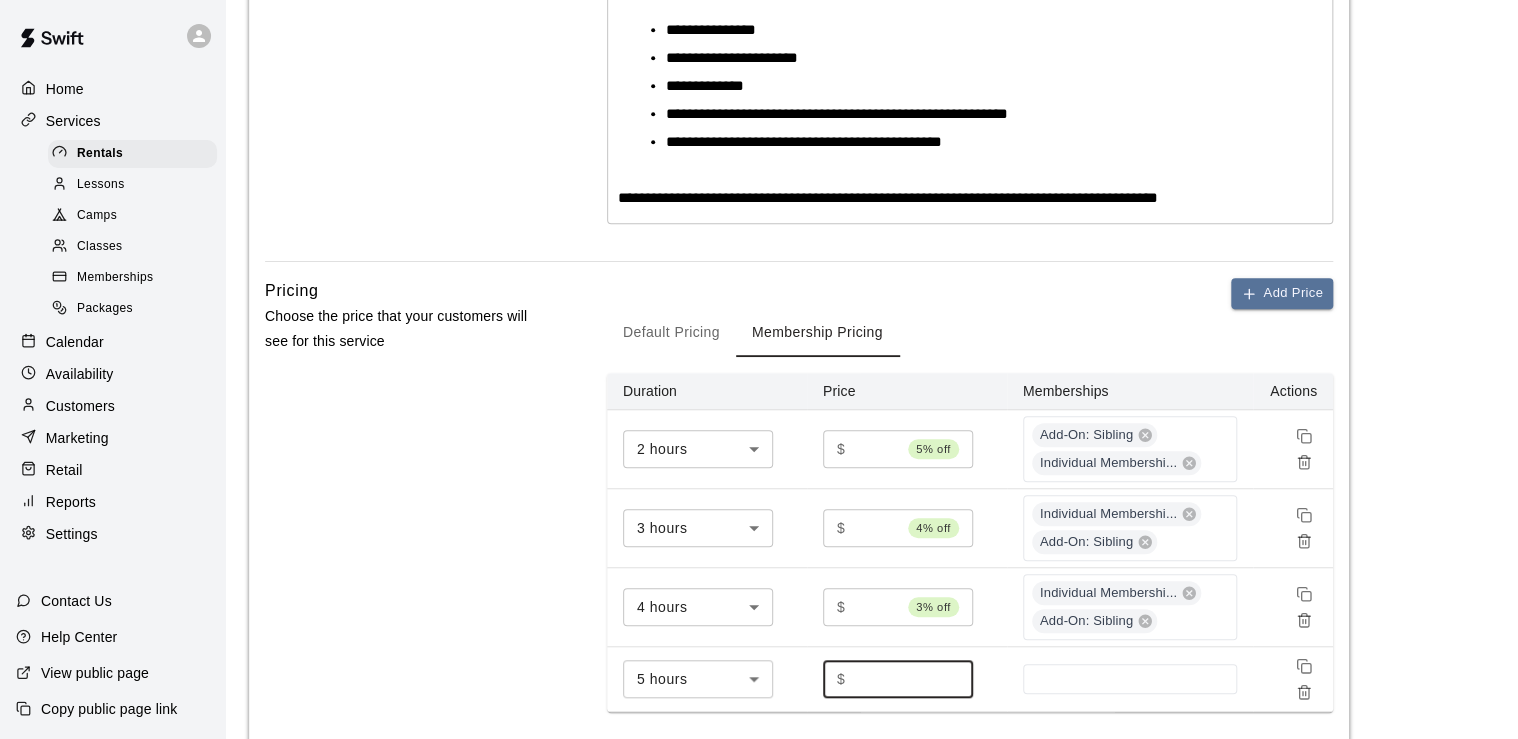 click on "*" at bounding box center [913, 678] 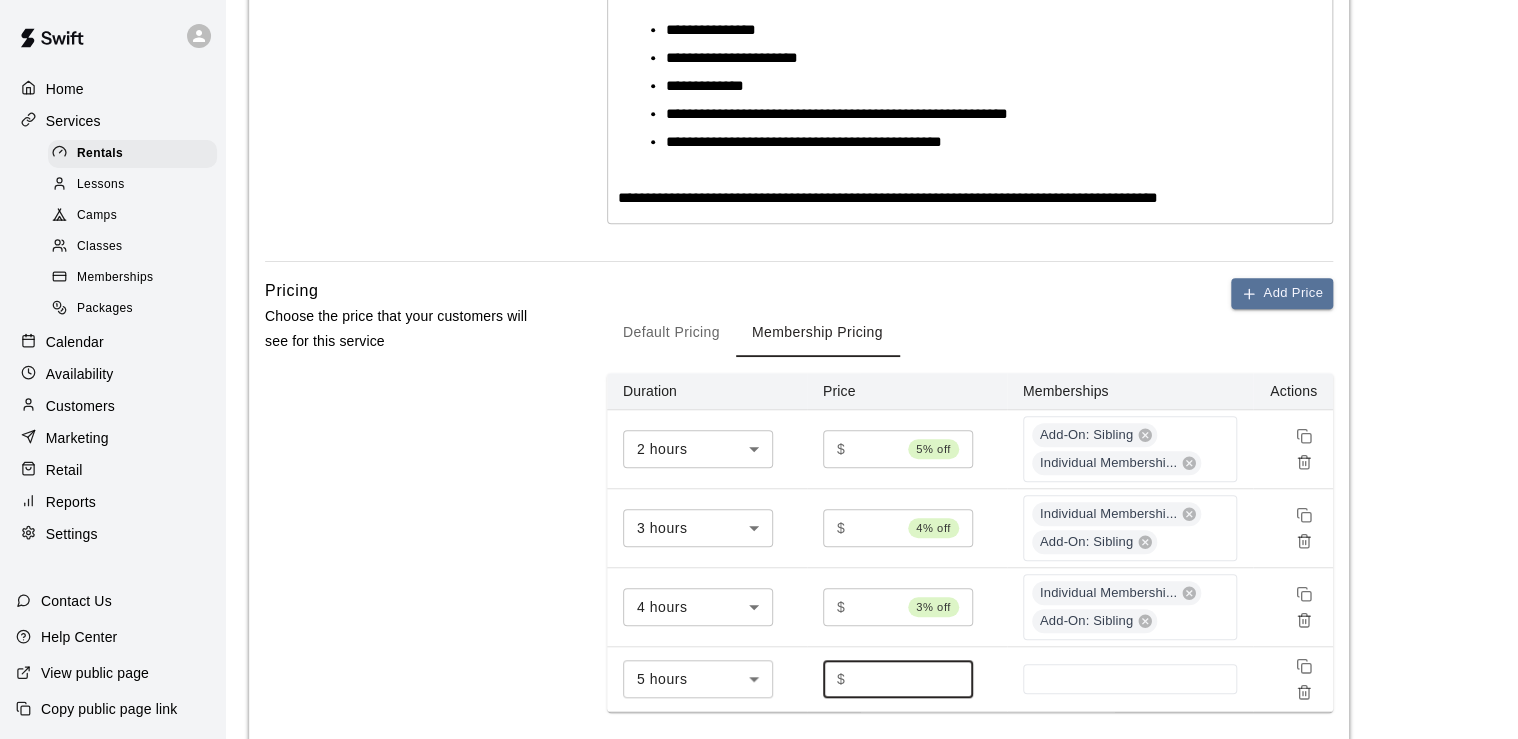 drag, startPoint x: 868, startPoint y: 680, endPoint x: 848, endPoint y: 680, distance: 20 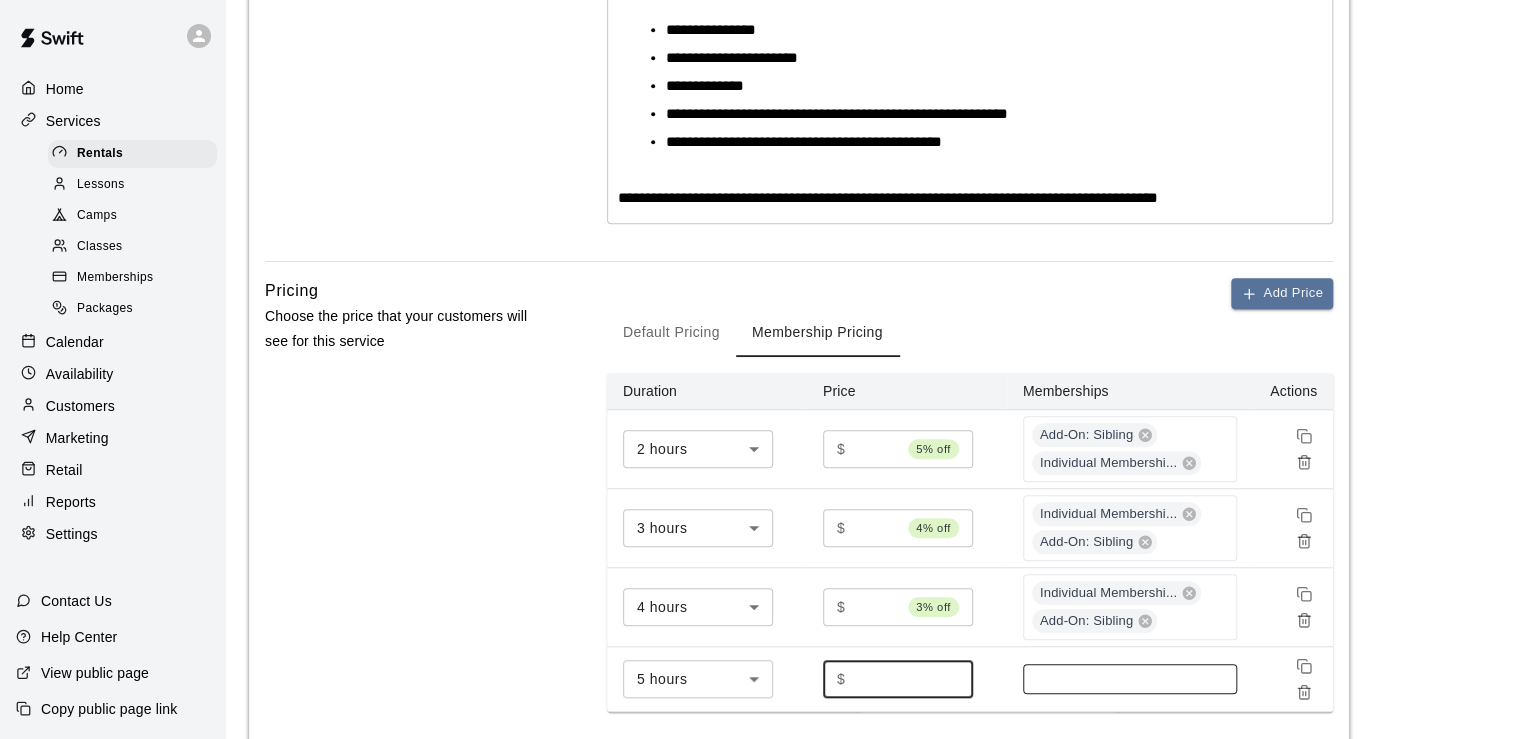 type on "***" 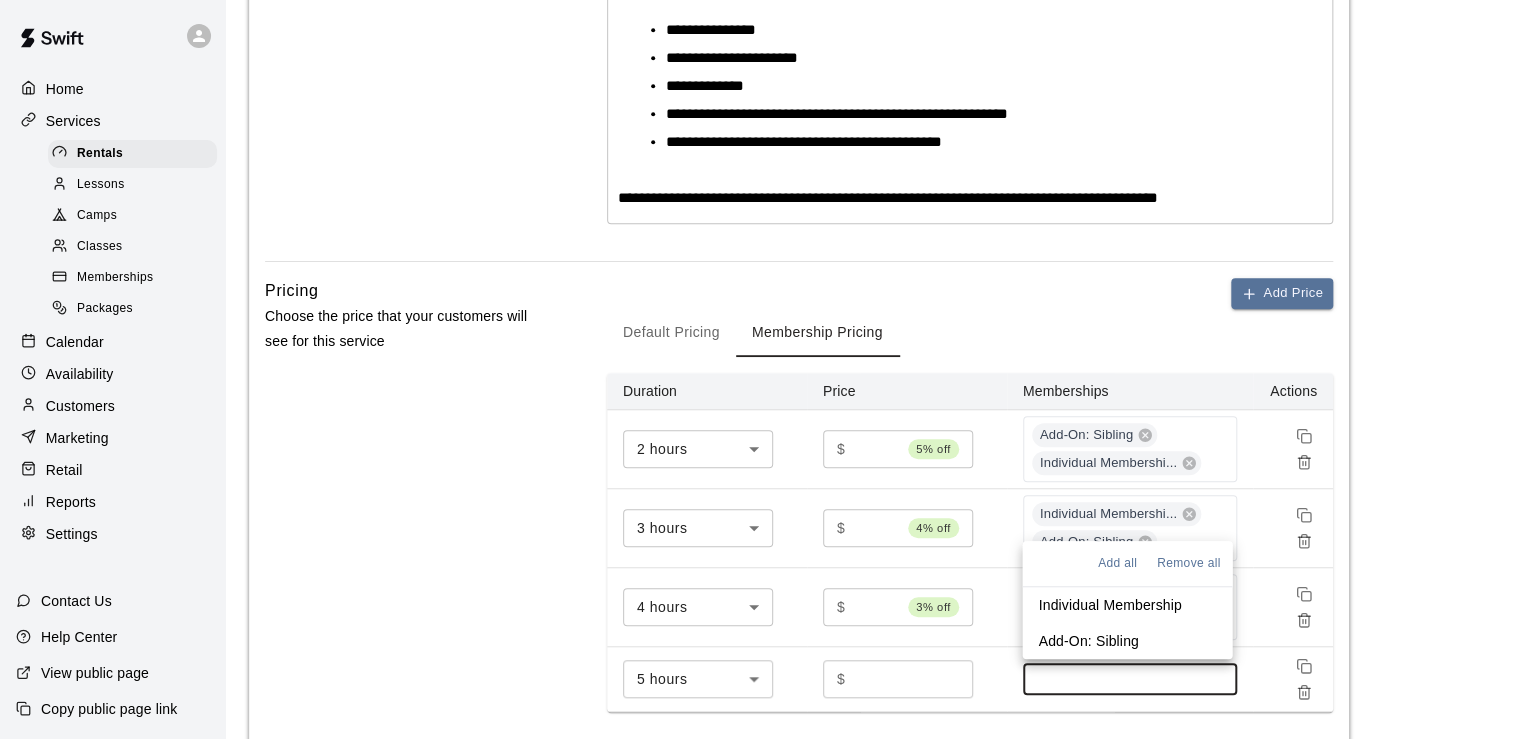 click at bounding box center (1130, 679) 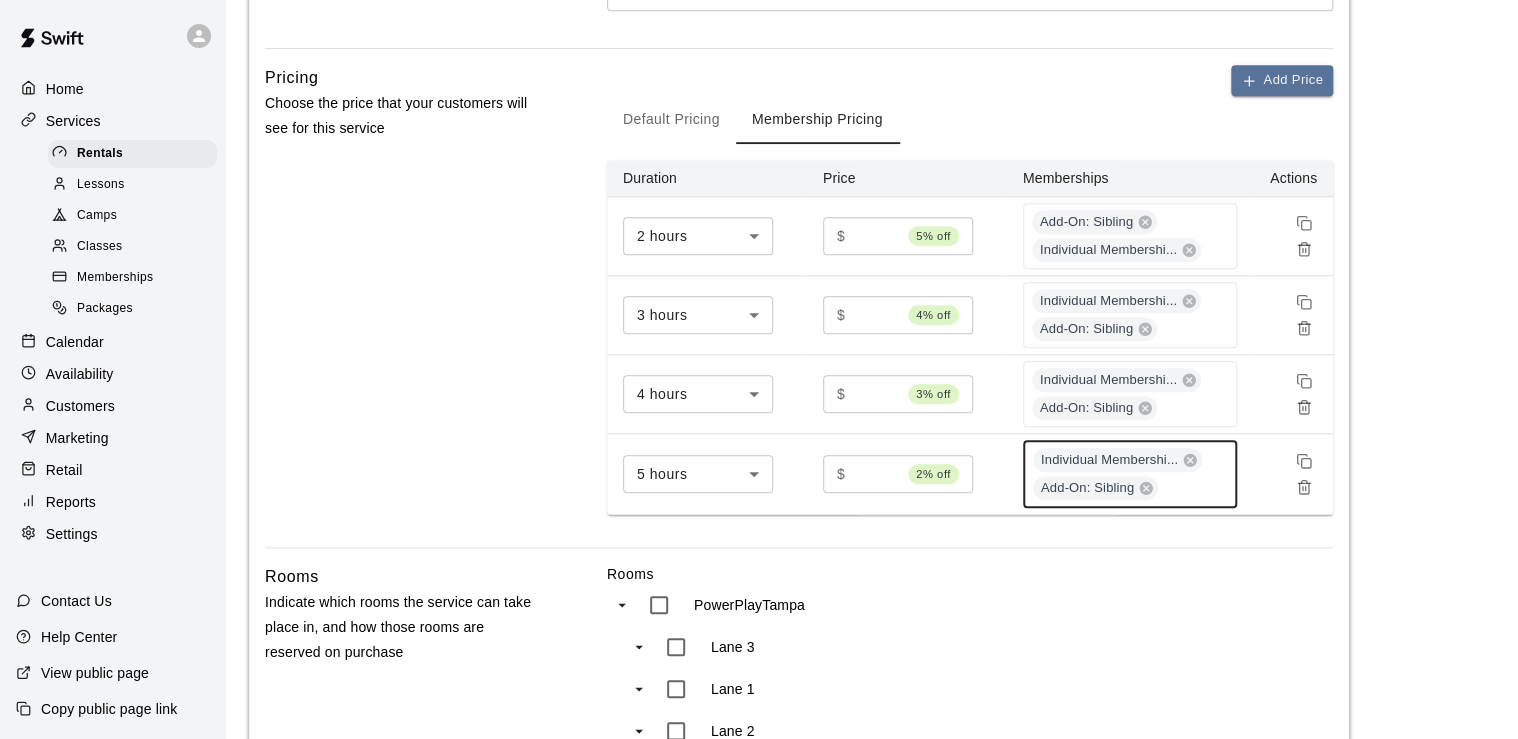 scroll, scrollTop: 720, scrollLeft: 0, axis: vertical 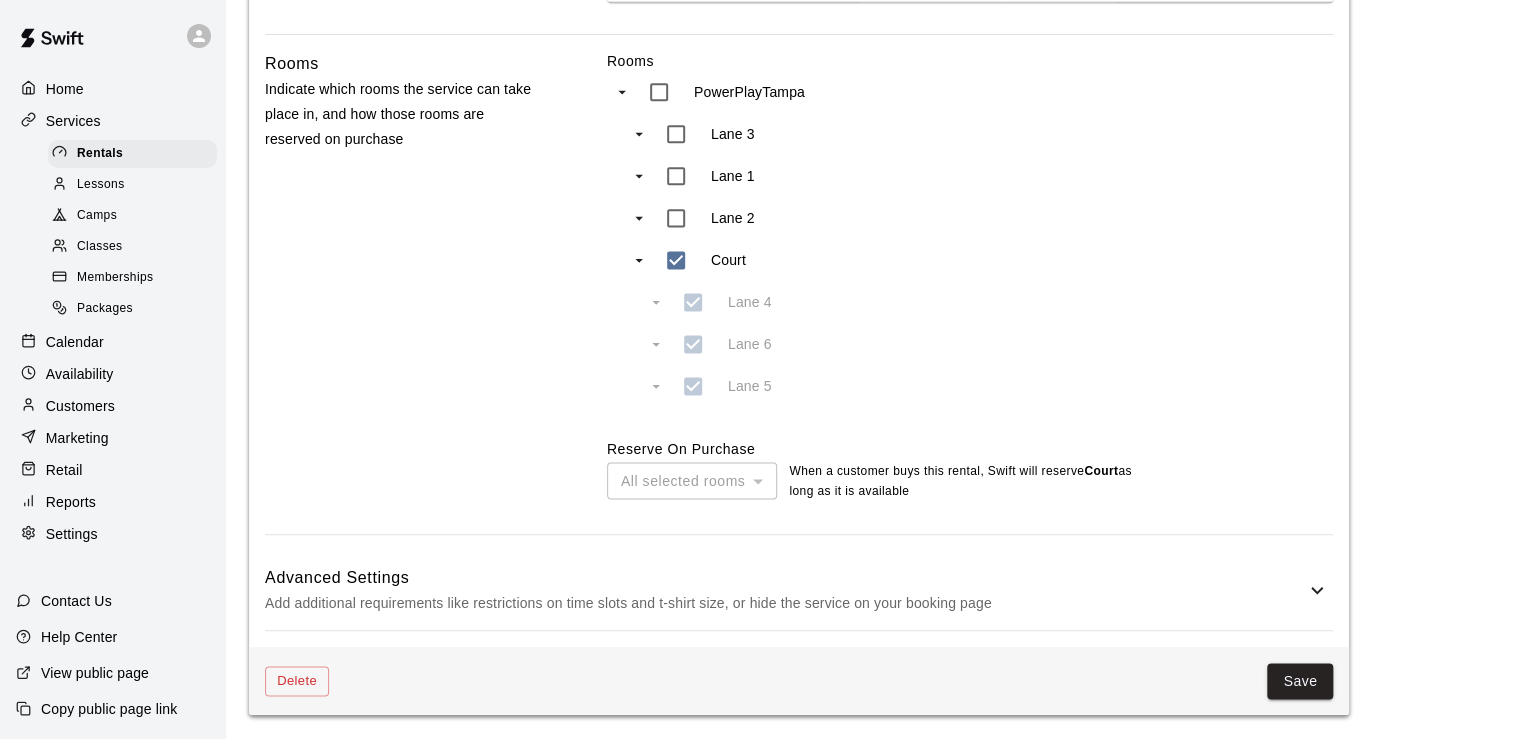click on "Save" at bounding box center (1300, 681) 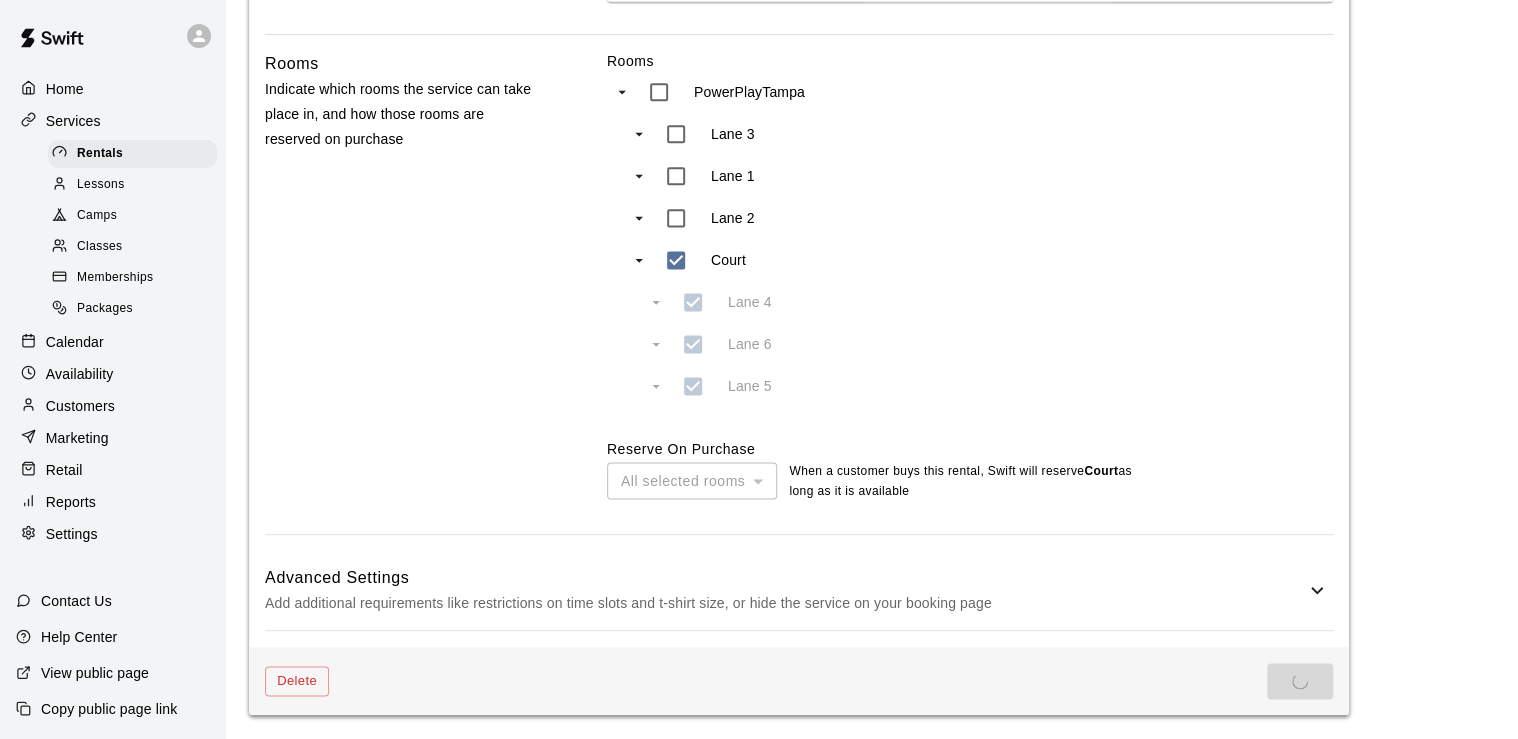 scroll, scrollTop: 1202, scrollLeft: 0, axis: vertical 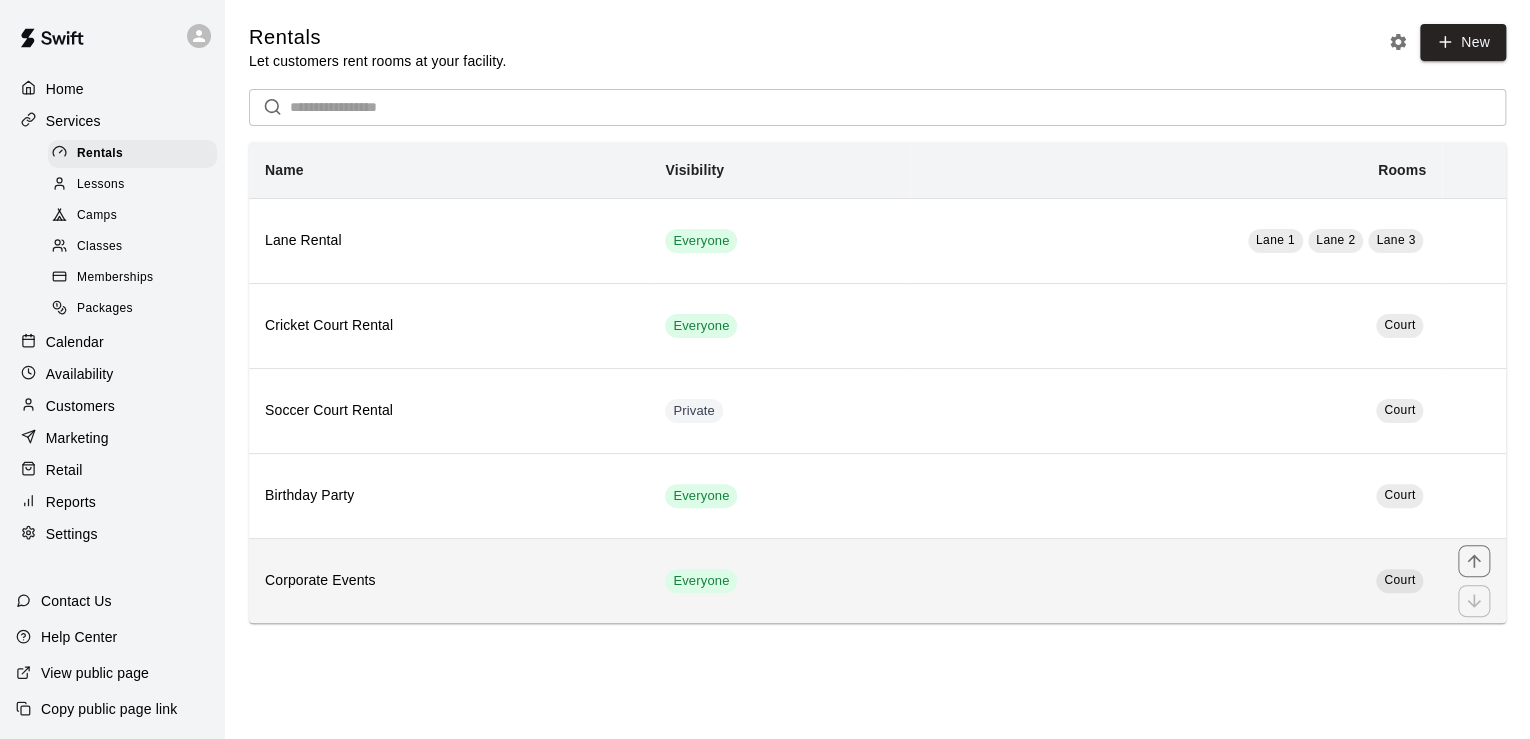 click on "Everyone" at bounding box center [779, 580] 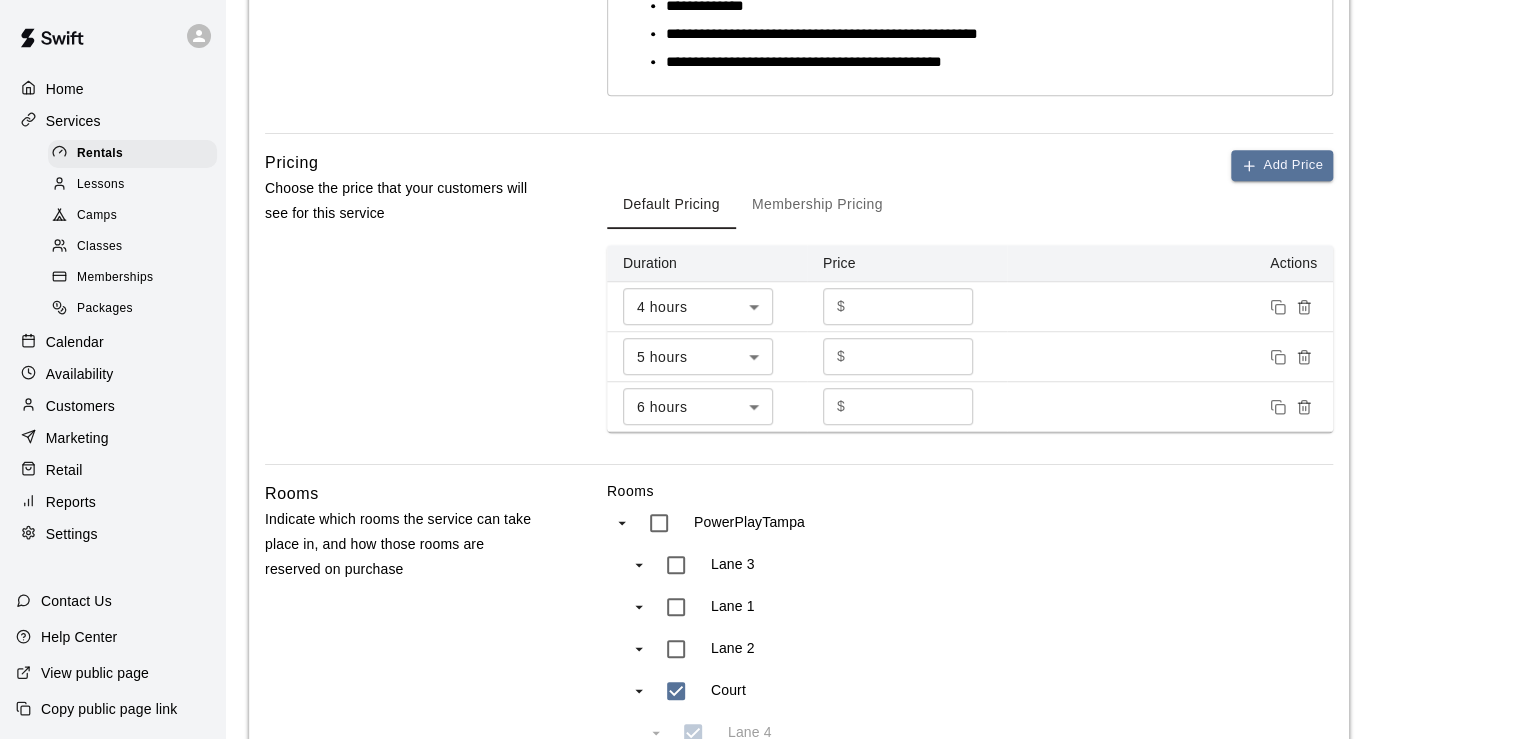 scroll, scrollTop: 640, scrollLeft: 0, axis: vertical 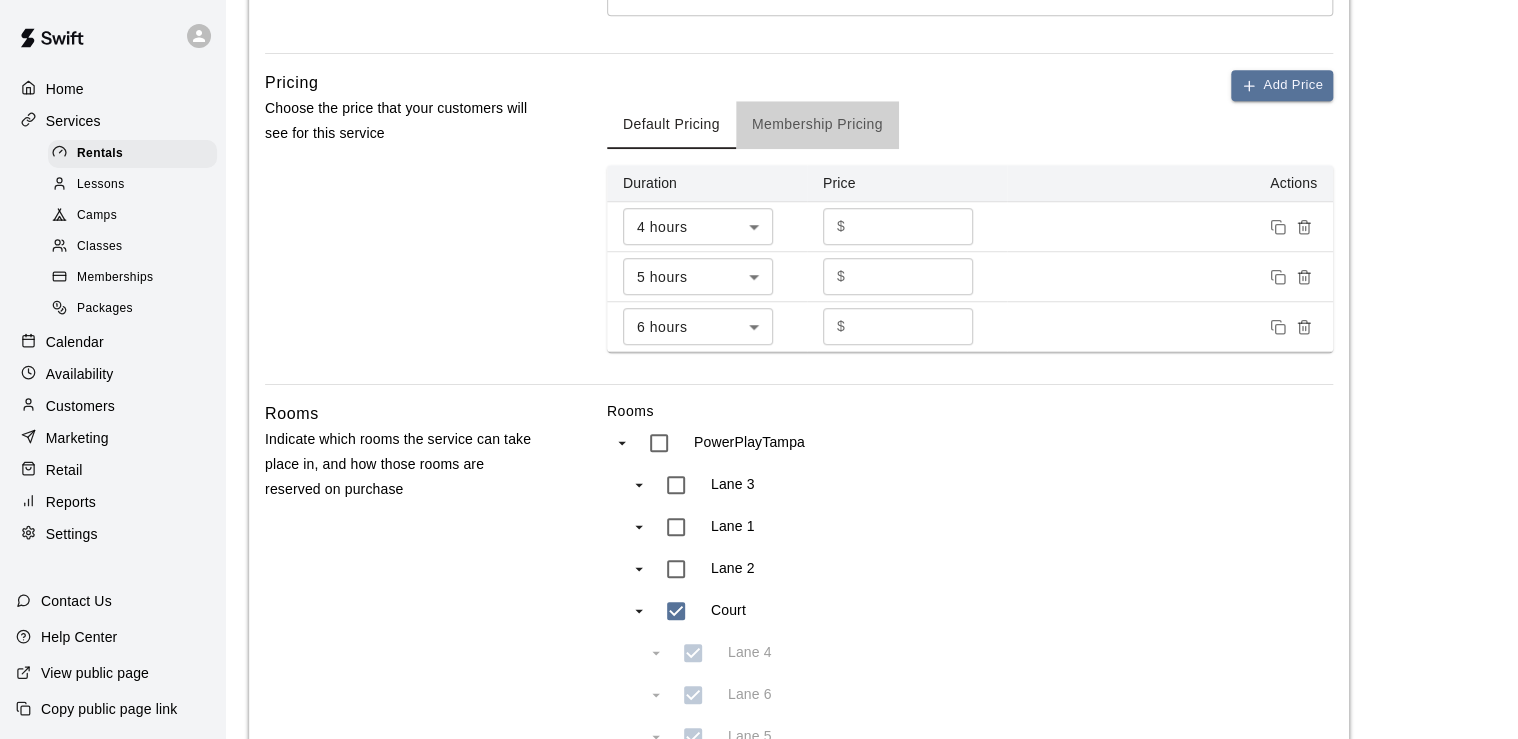 click on "Membership Pricing" at bounding box center [817, 125] 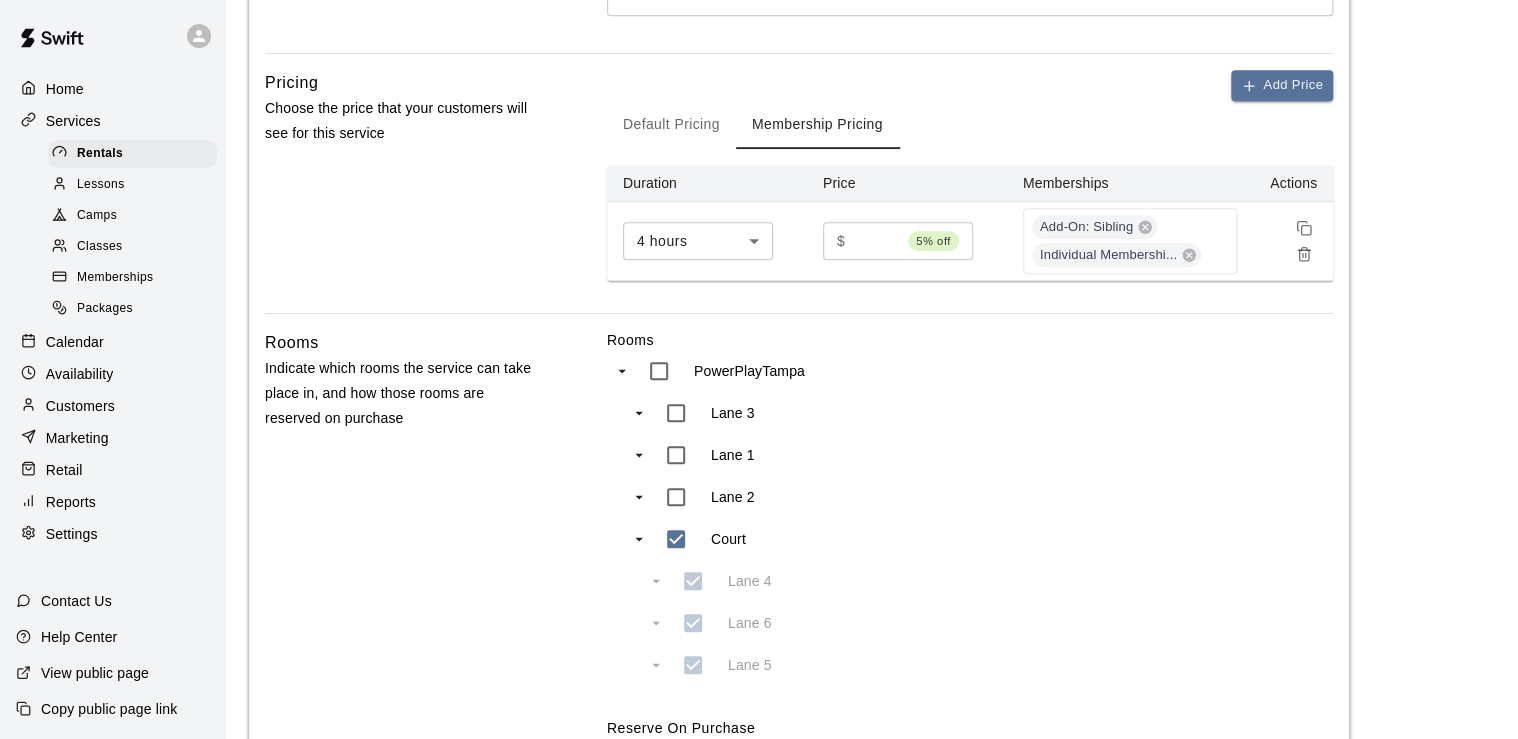 click on "Default Pricing" at bounding box center [671, 125] 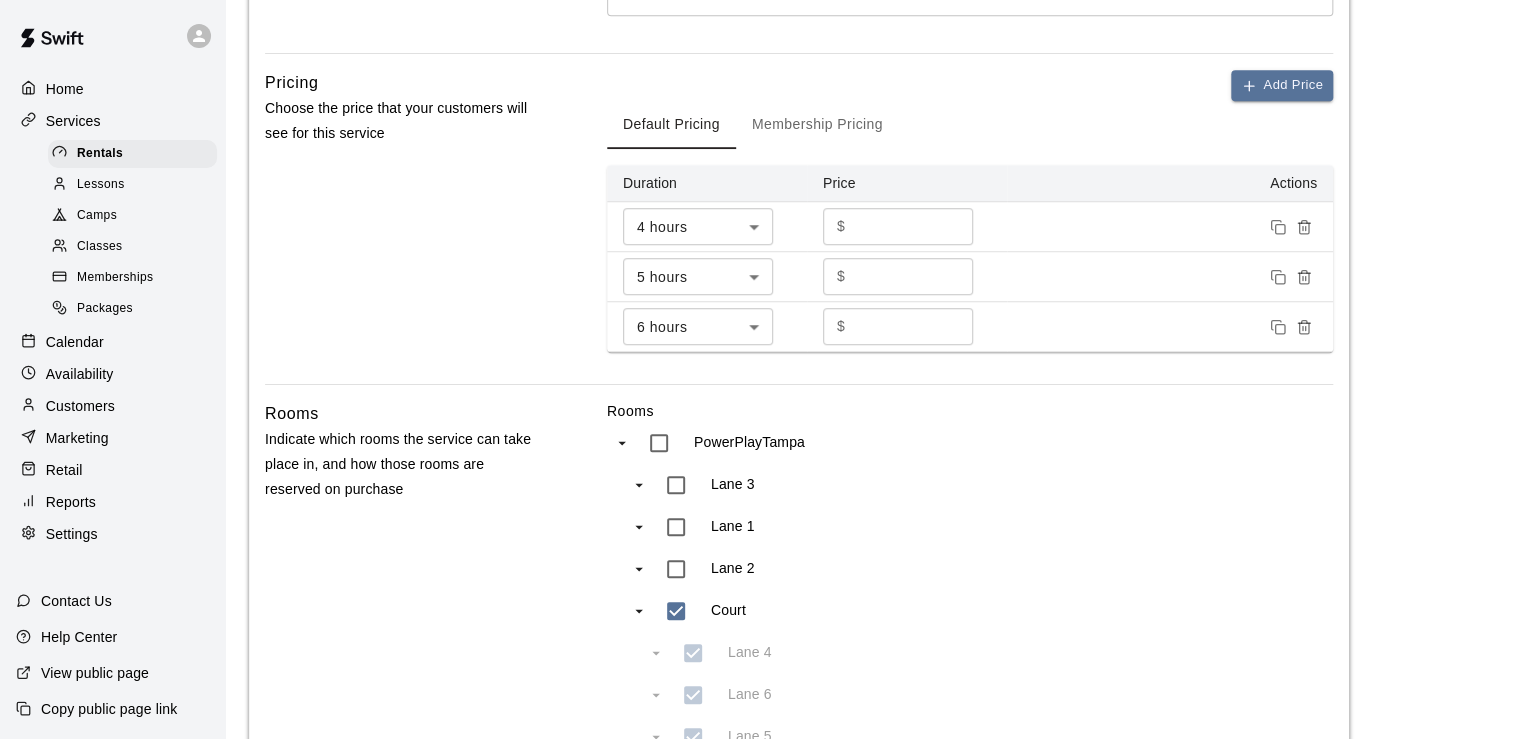 click on "Membership Pricing" at bounding box center [817, 125] 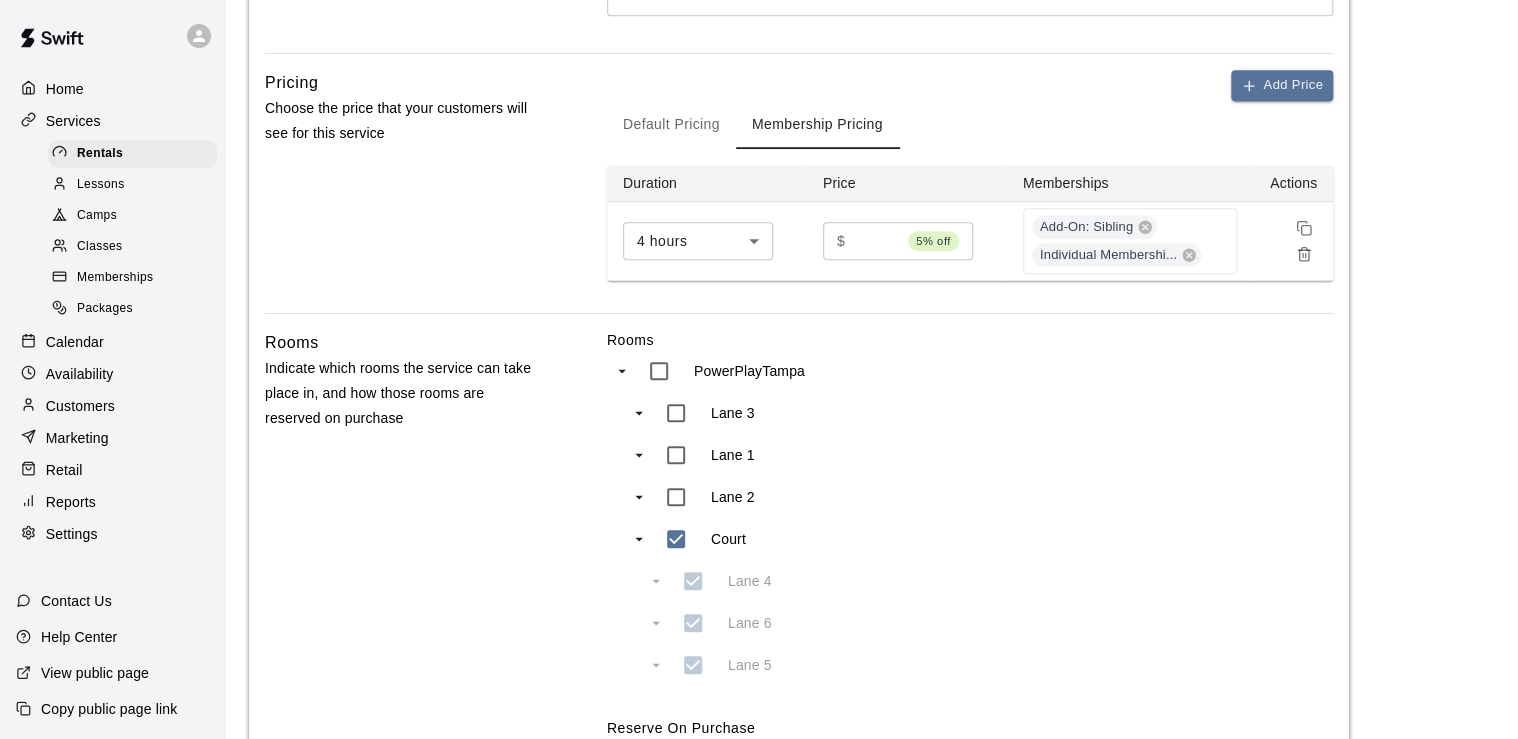 click on "Default Pricing" at bounding box center (671, 125) 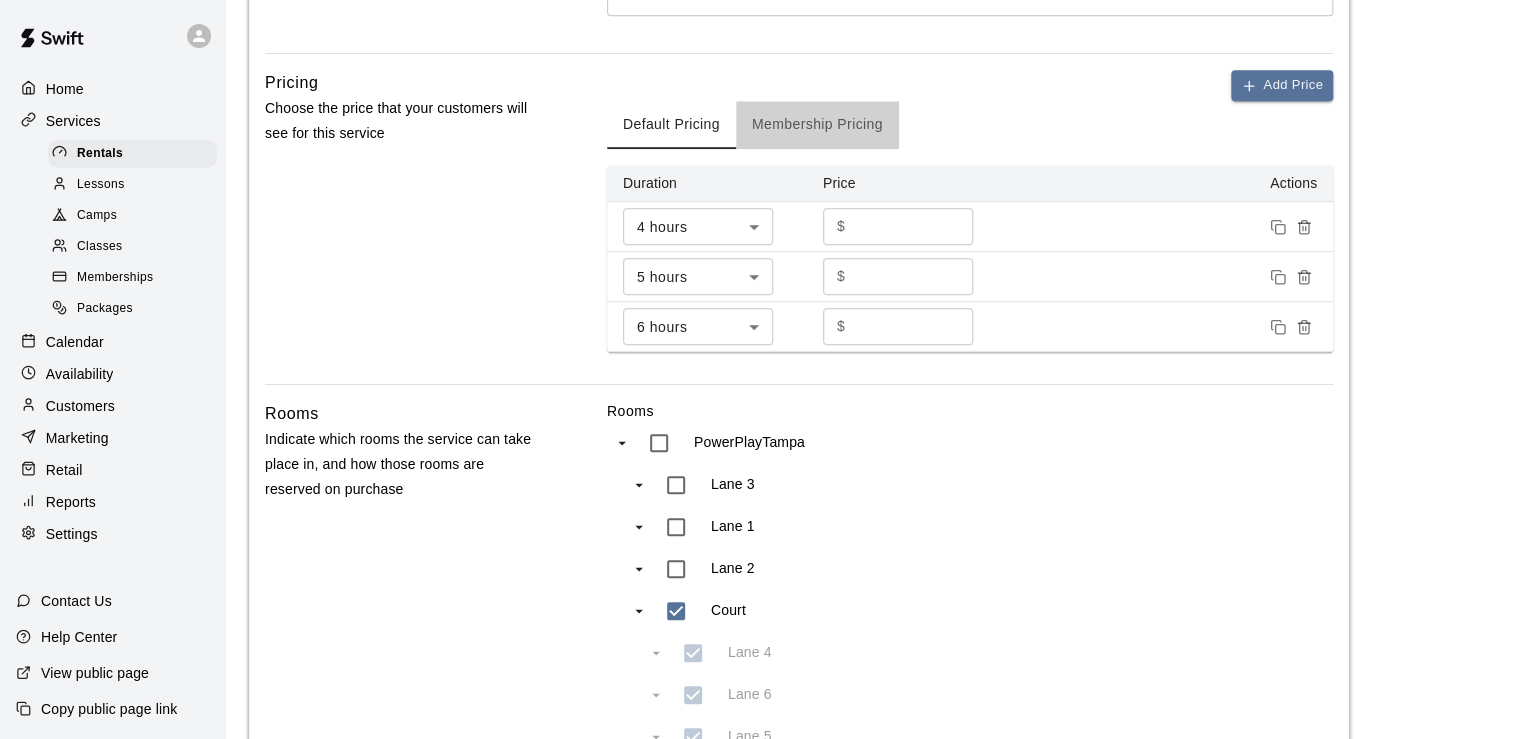 click on "Membership Pricing" at bounding box center [817, 125] 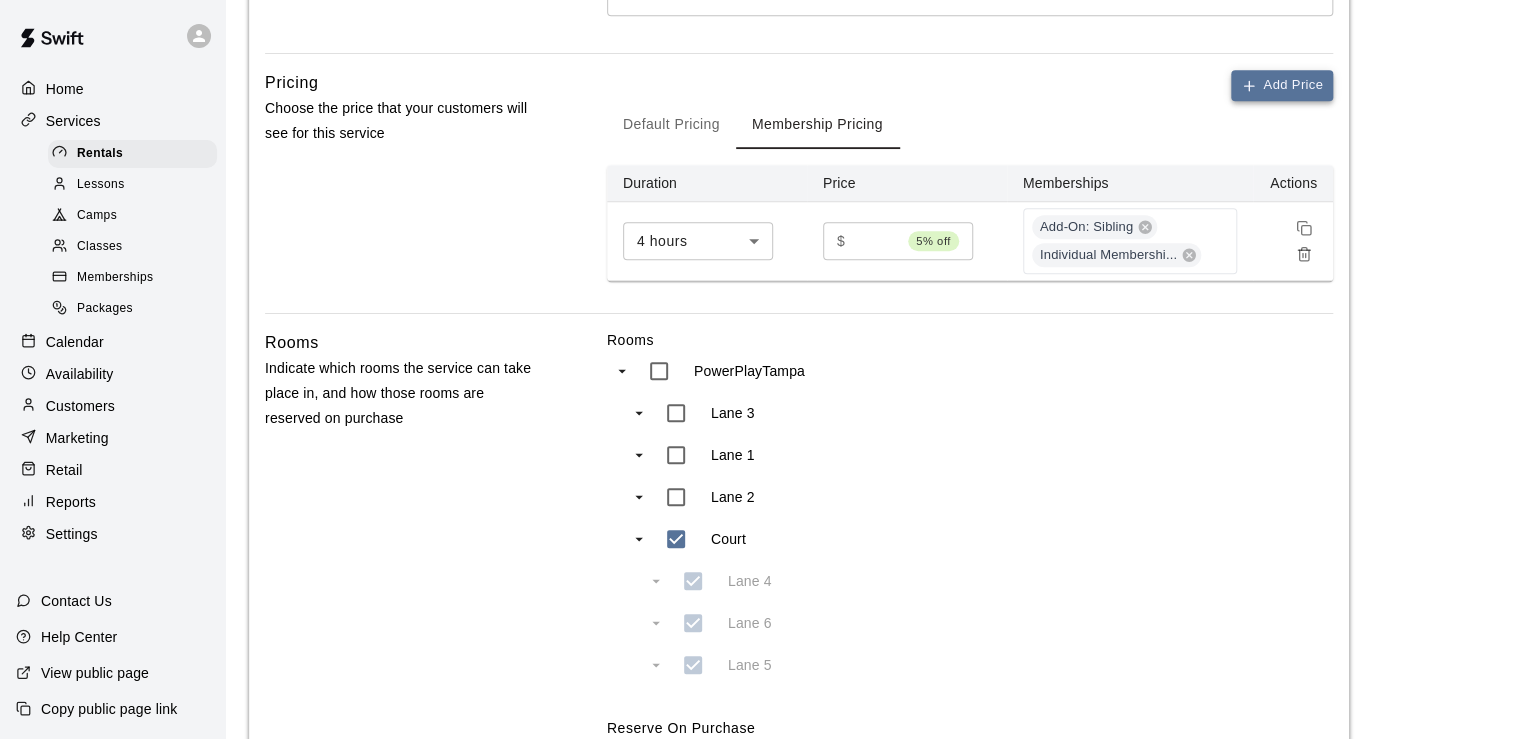 click on "Add Price" at bounding box center [1282, 85] 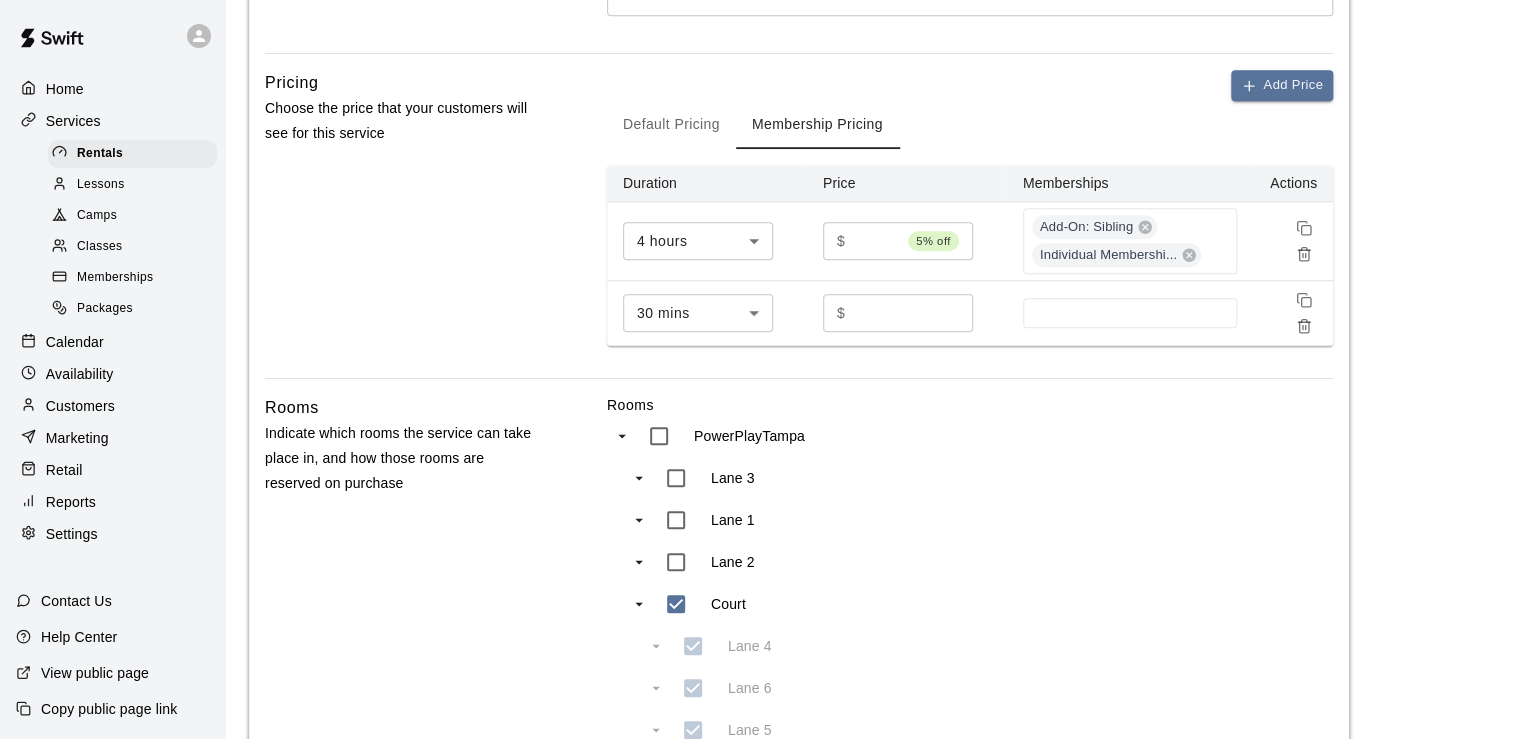 click on "**********" at bounding box center (759, 221) 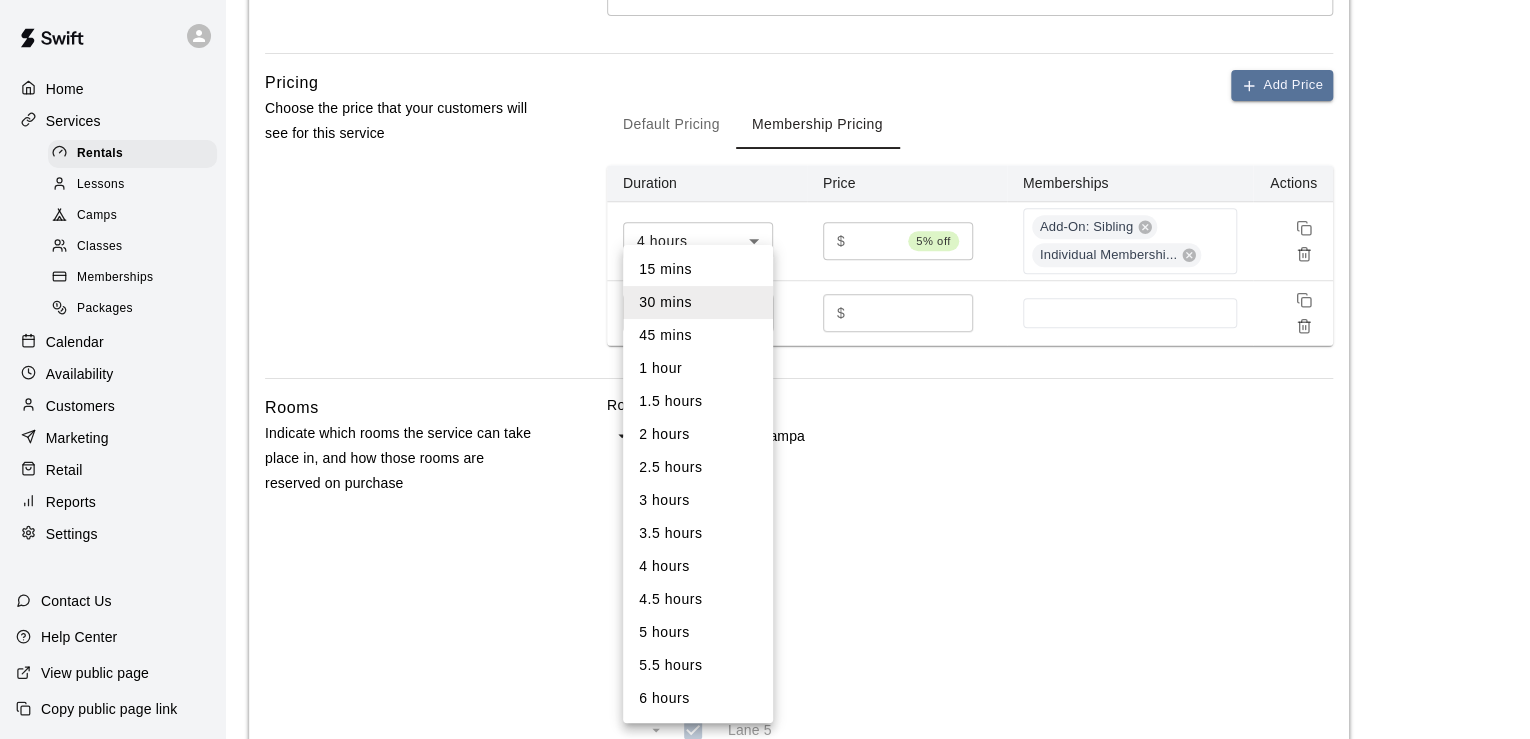 click on "5 hours" at bounding box center (698, 632) 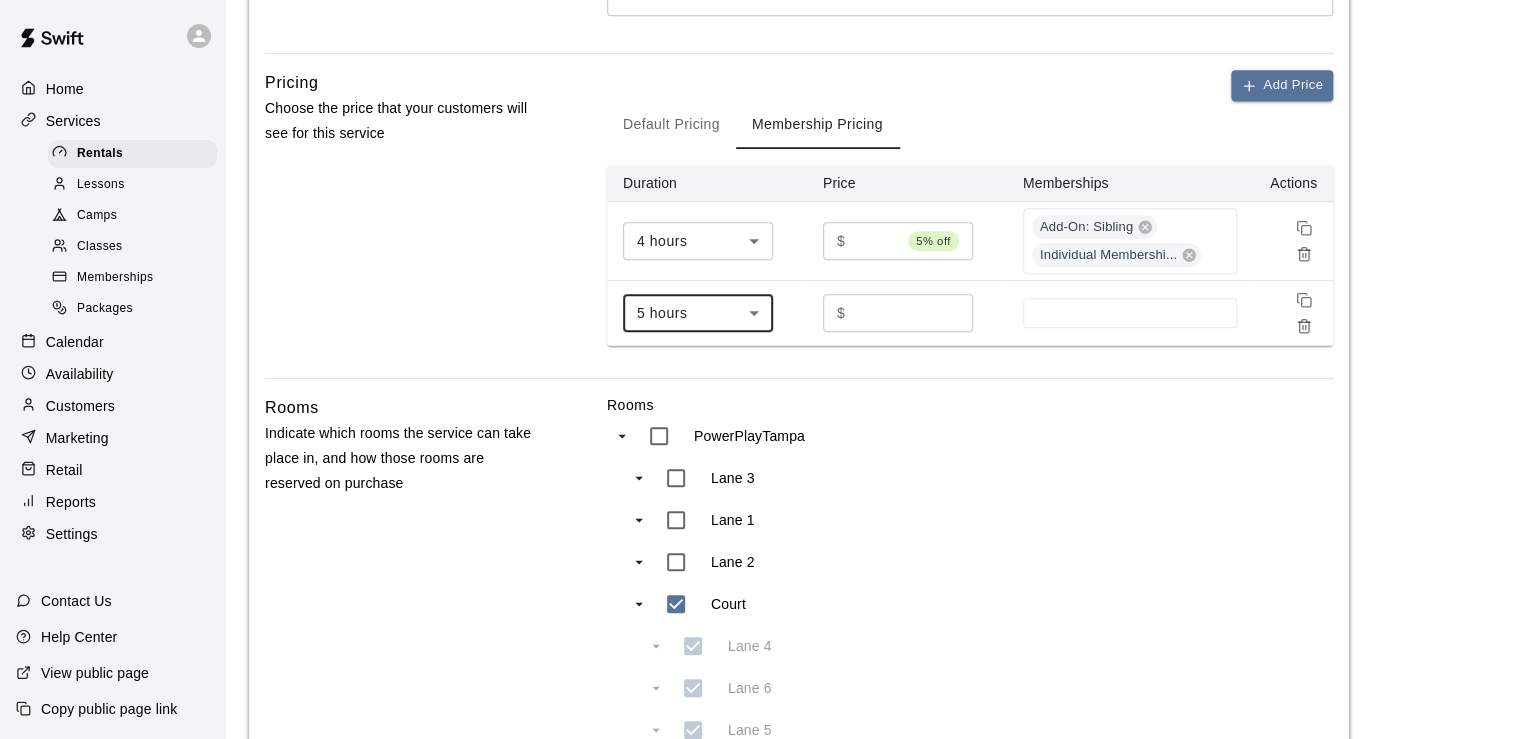 type on "***" 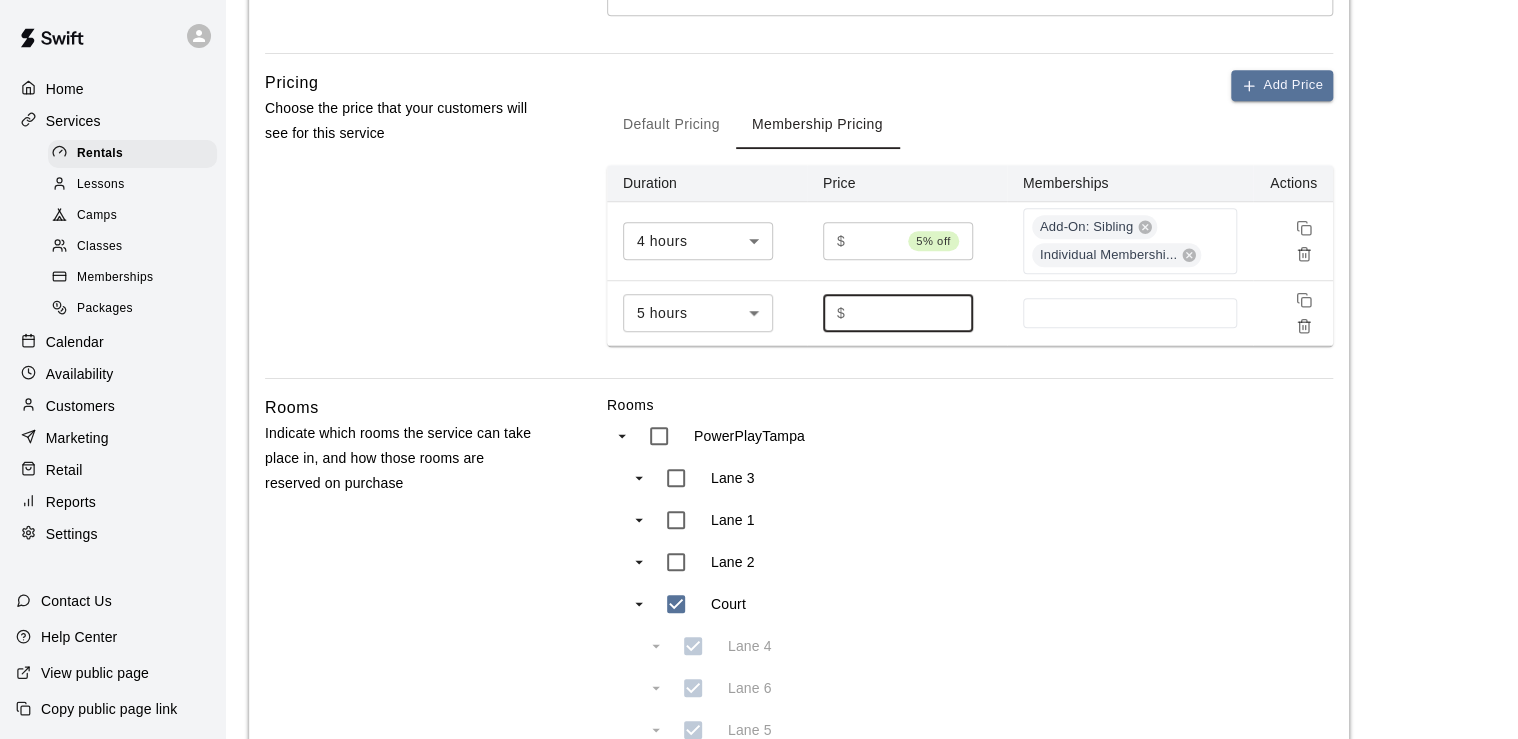 click on "*" at bounding box center (913, 312) 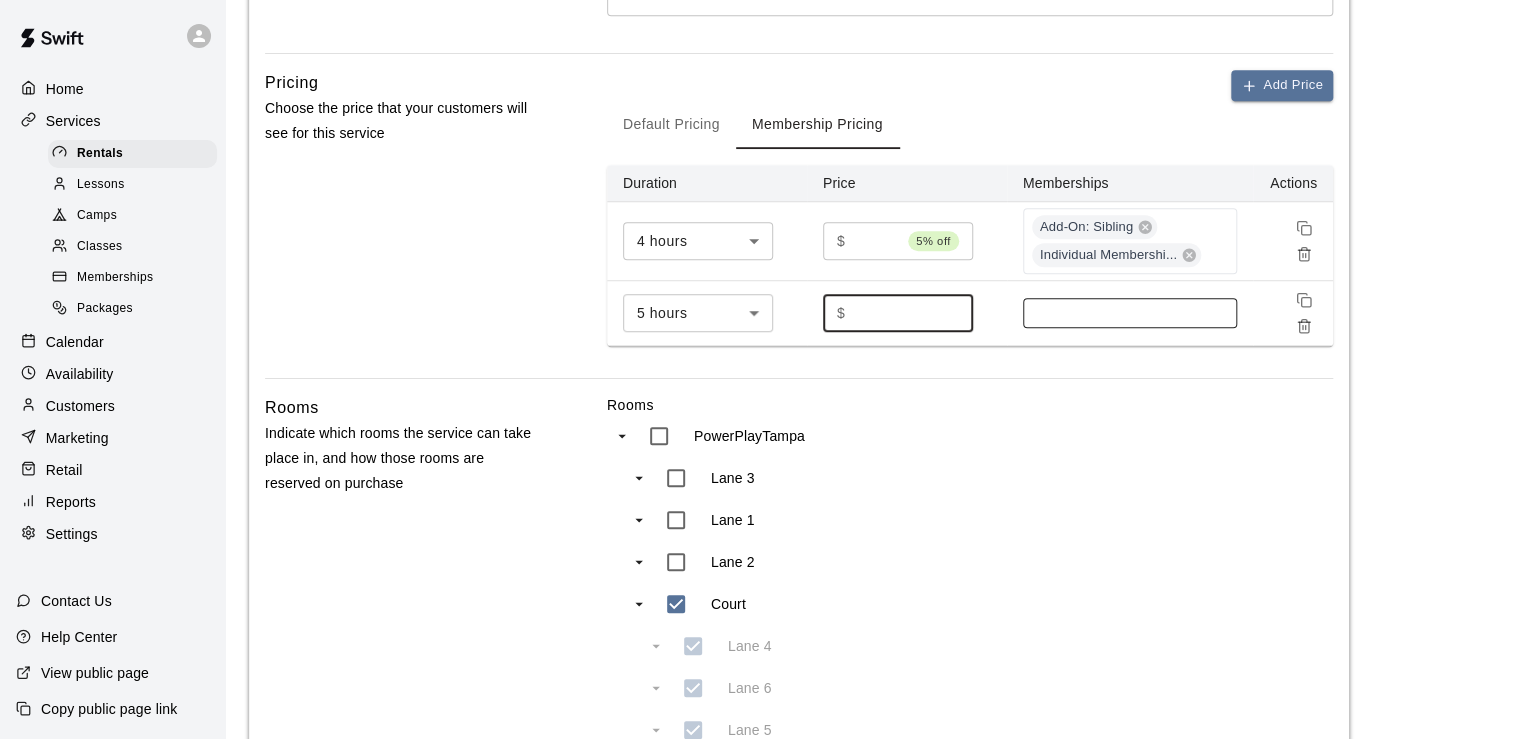 type on "***" 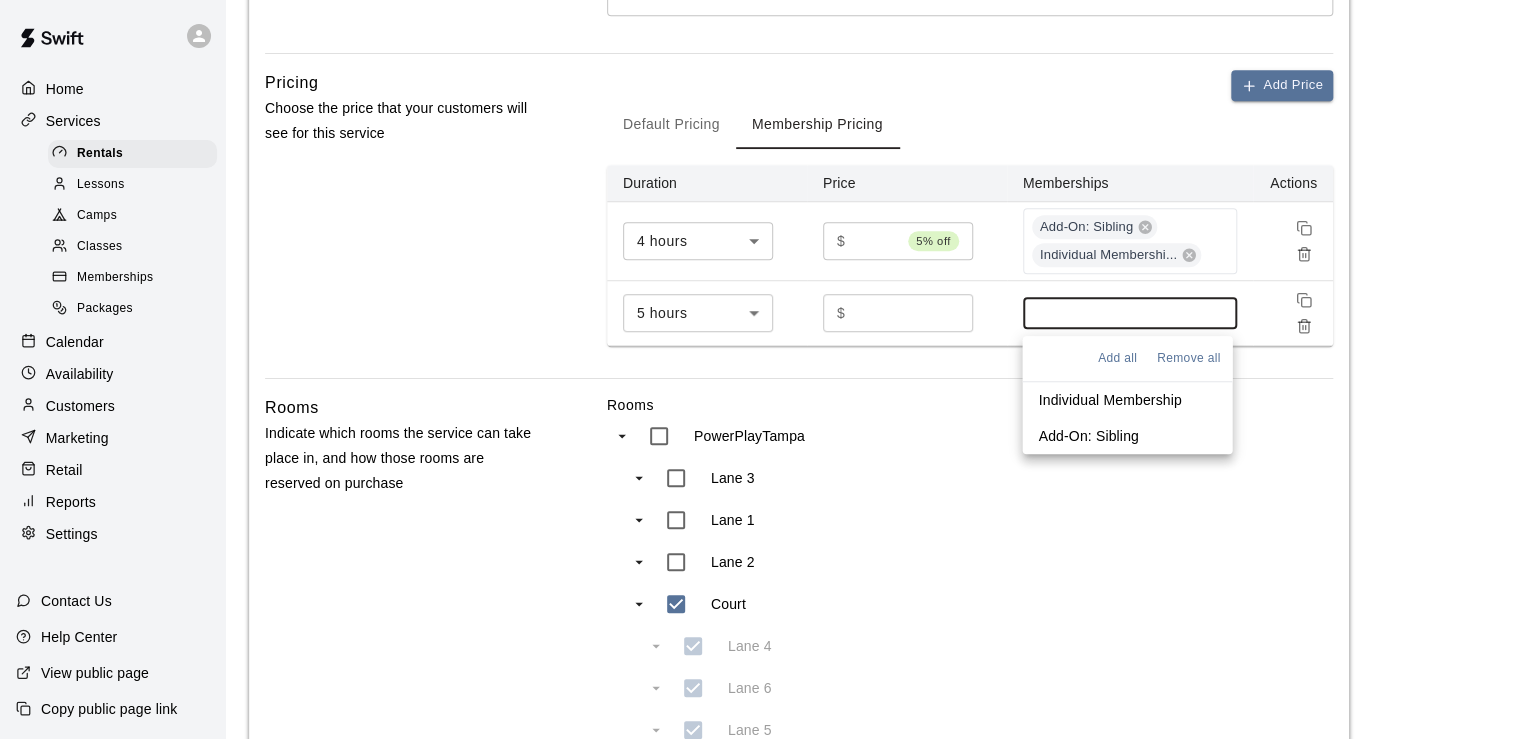 click at bounding box center [1130, 313] 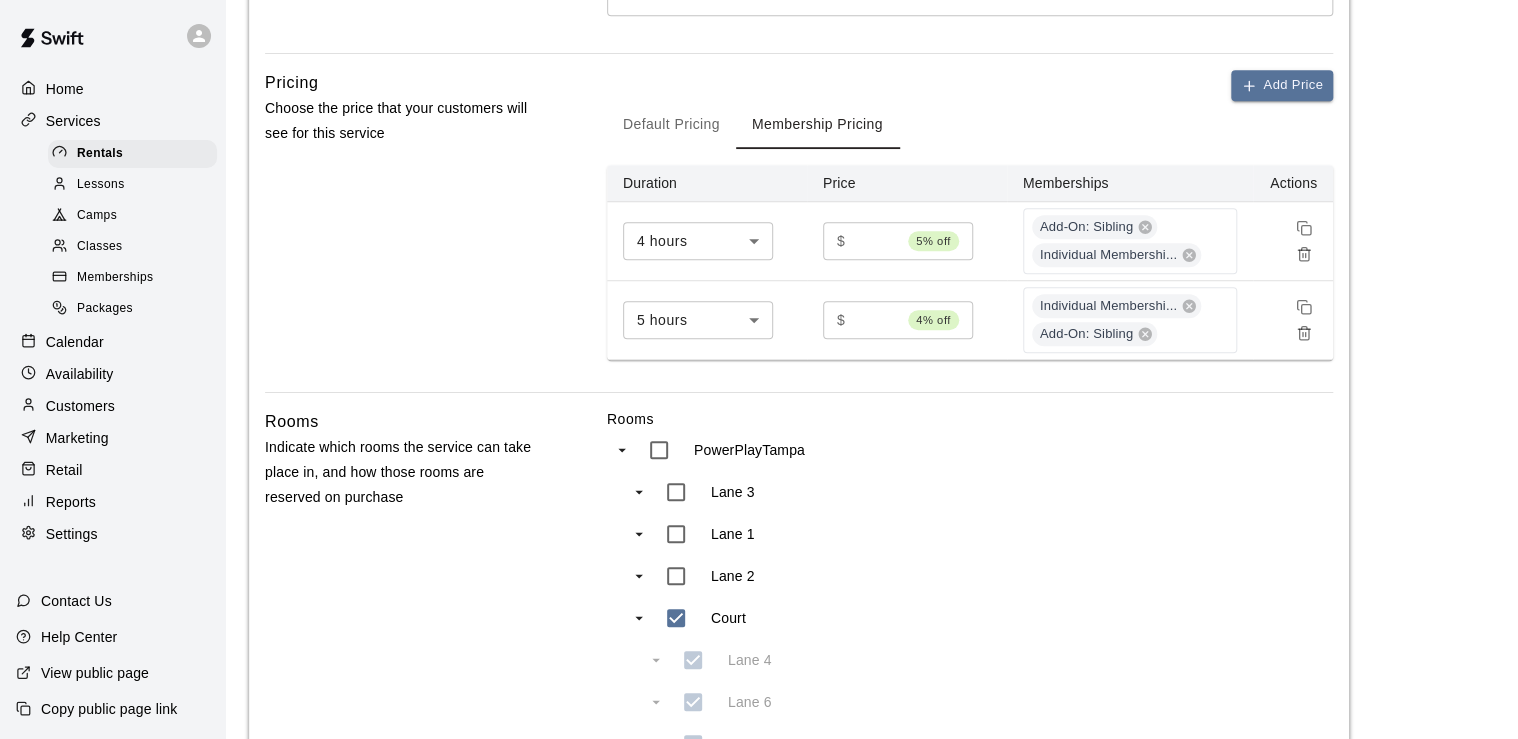 click on "Default Pricing" at bounding box center [671, 125] 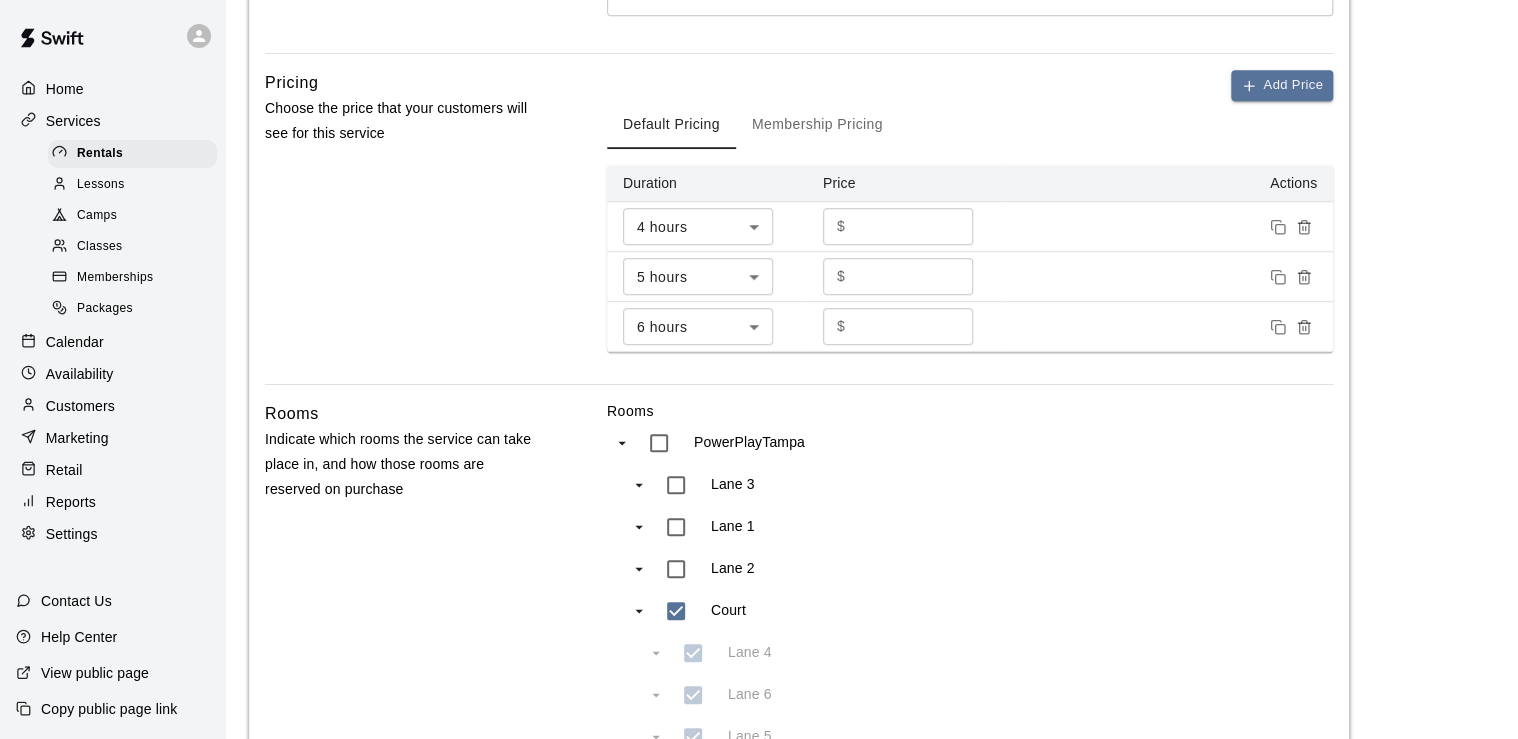 drag, startPoint x: 835, startPoint y: 120, endPoint x: 822, endPoint y: 124, distance: 13.601471 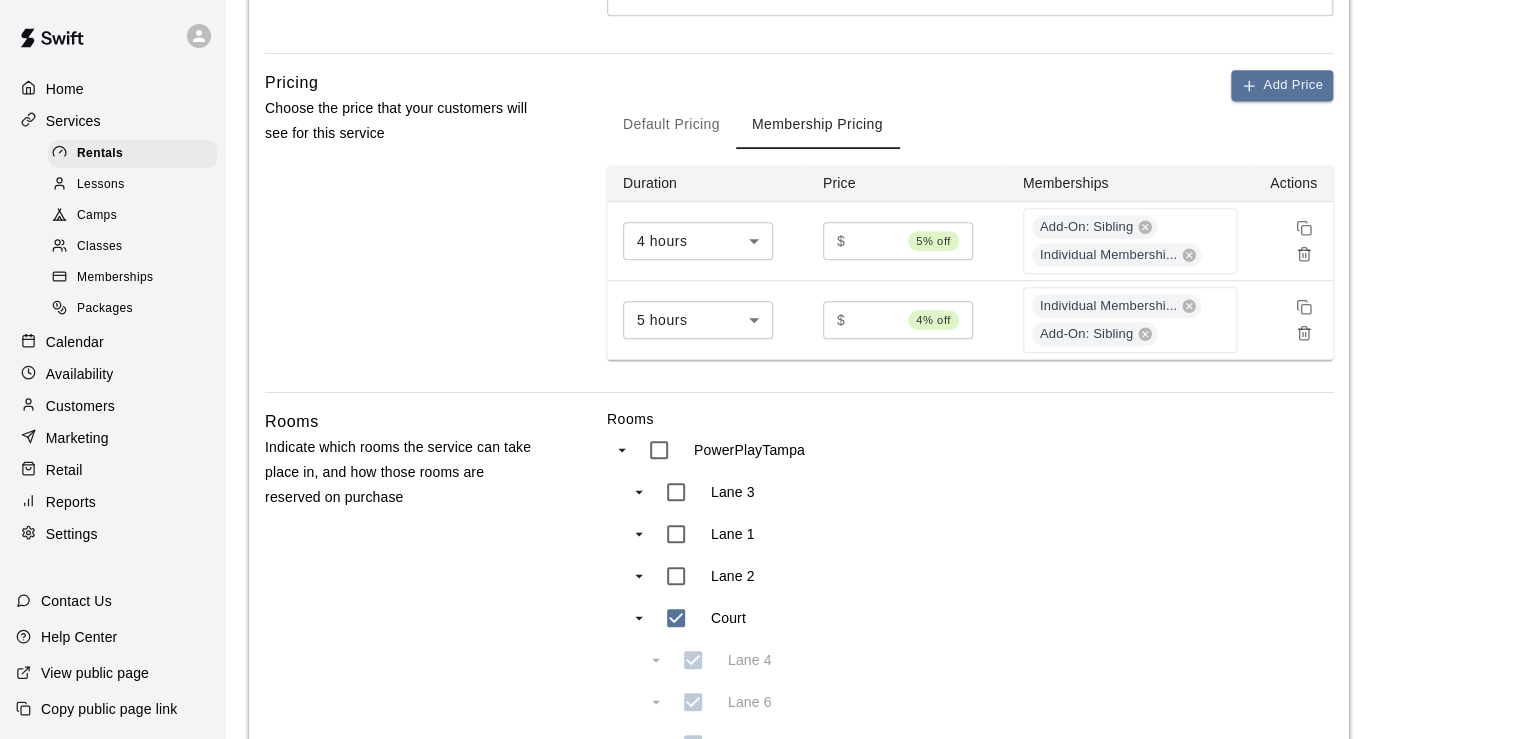 drag, startPoint x: 1265, startPoint y: 89, endPoint x: 1138, endPoint y: 155, distance: 143.12582 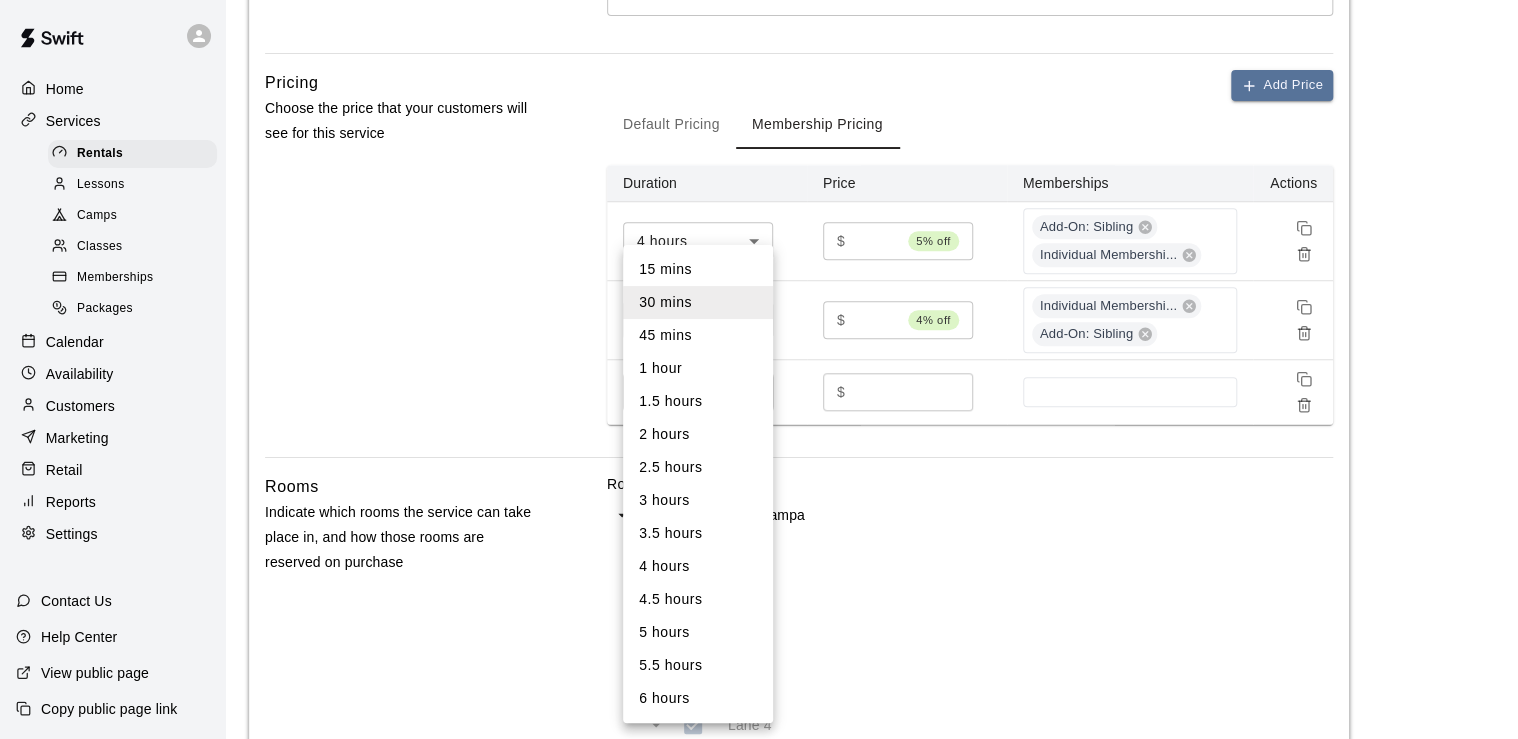 click on "**********" at bounding box center [759, 261] 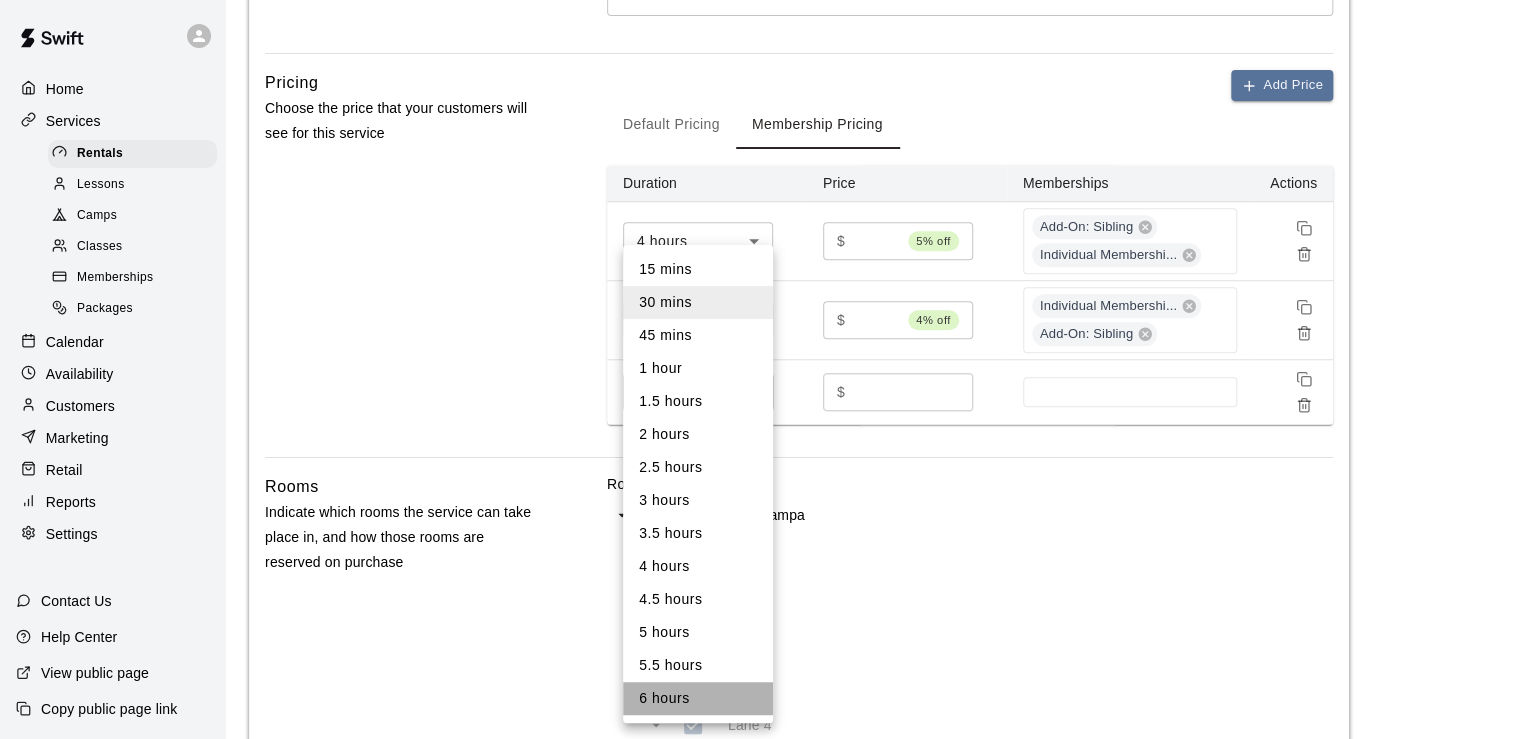 click on "6 hours" at bounding box center [698, 698] 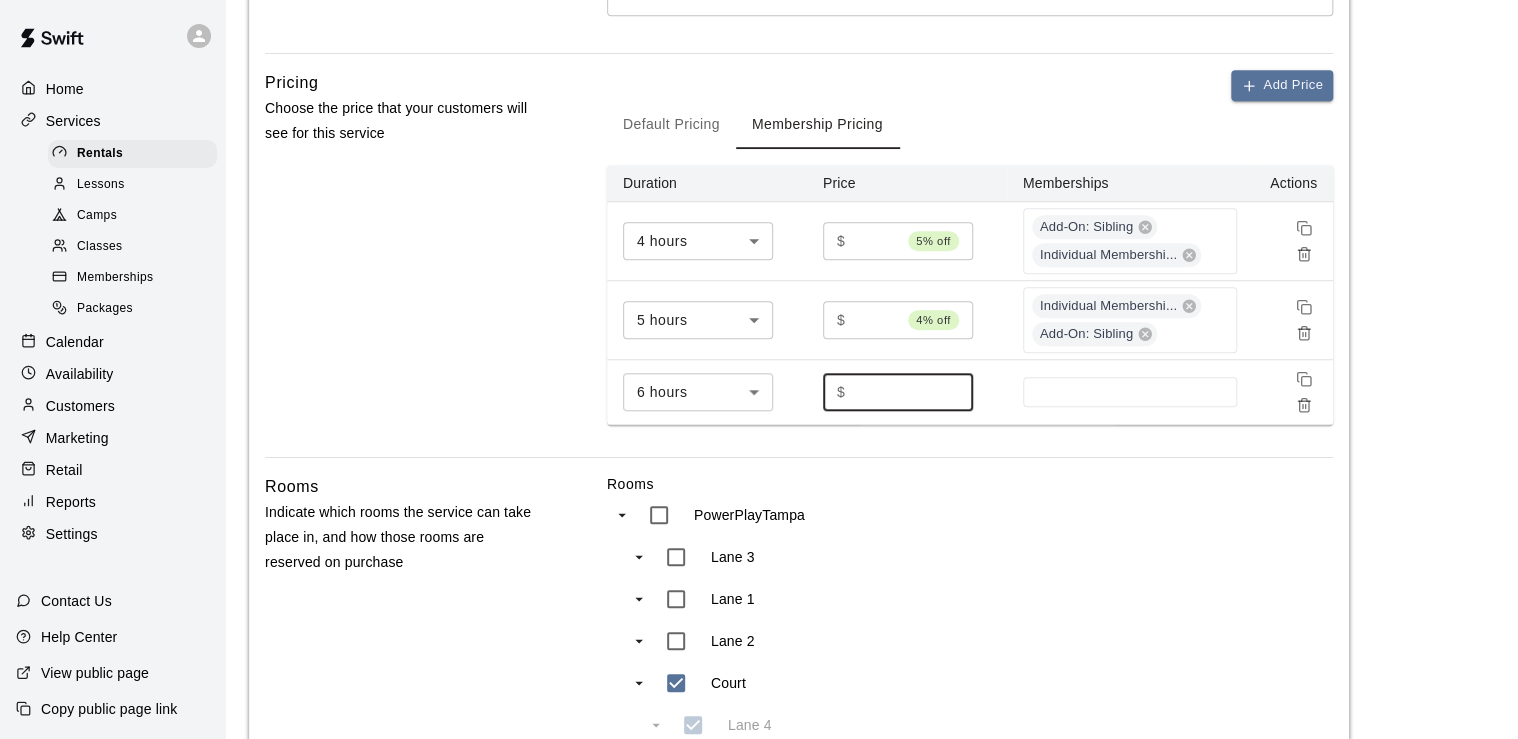 drag, startPoint x: 884, startPoint y: 385, endPoint x: 844, endPoint y: 386, distance: 40.012497 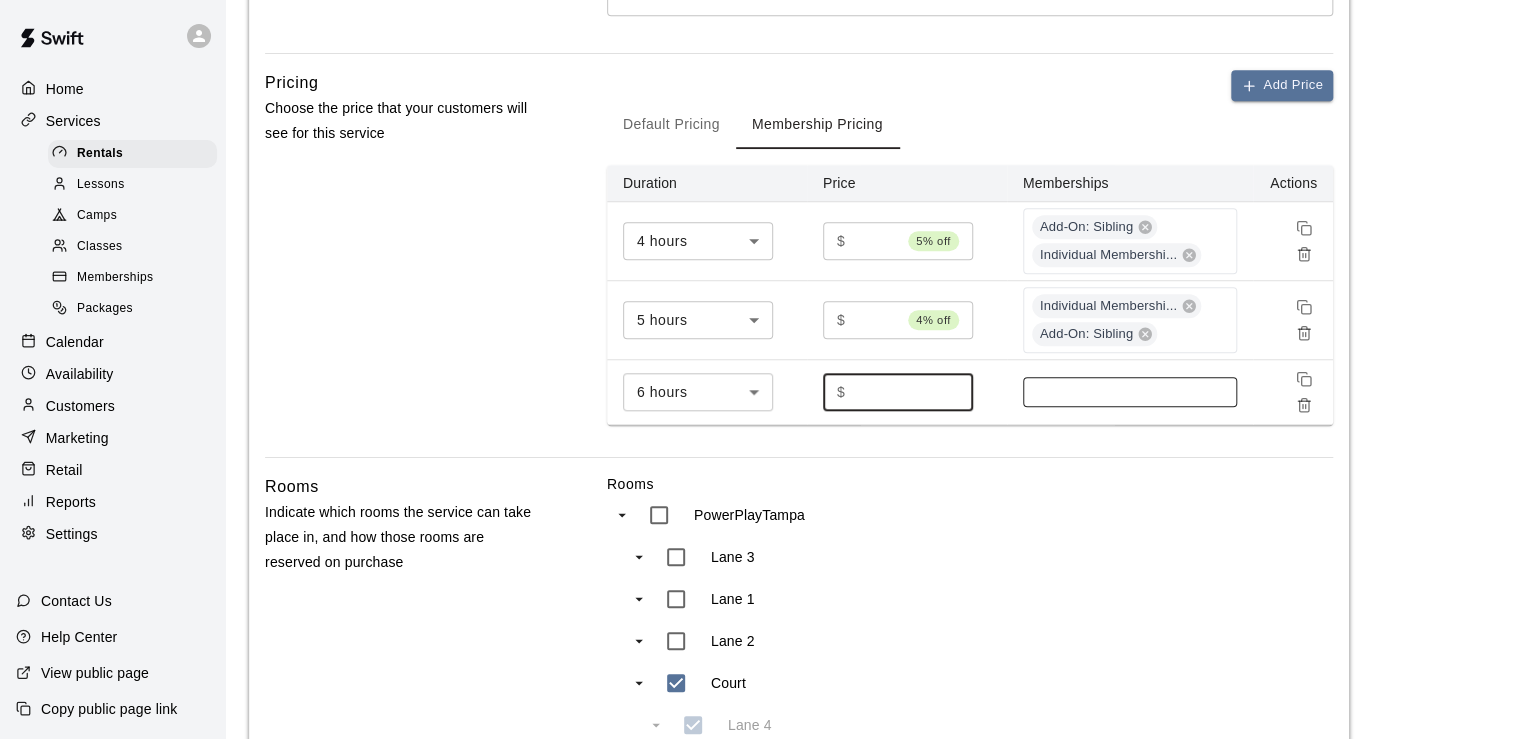 type on "****" 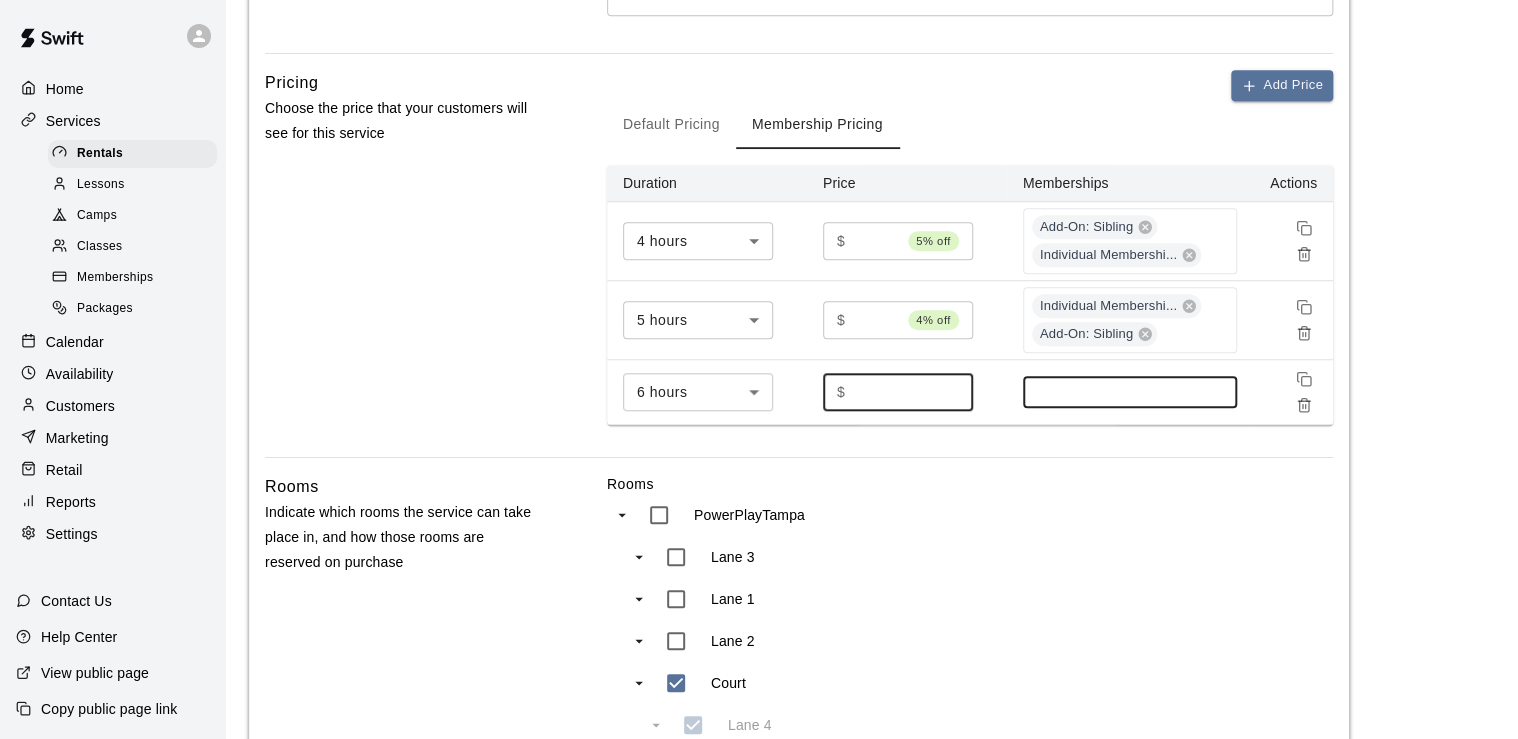click at bounding box center [1130, 392] 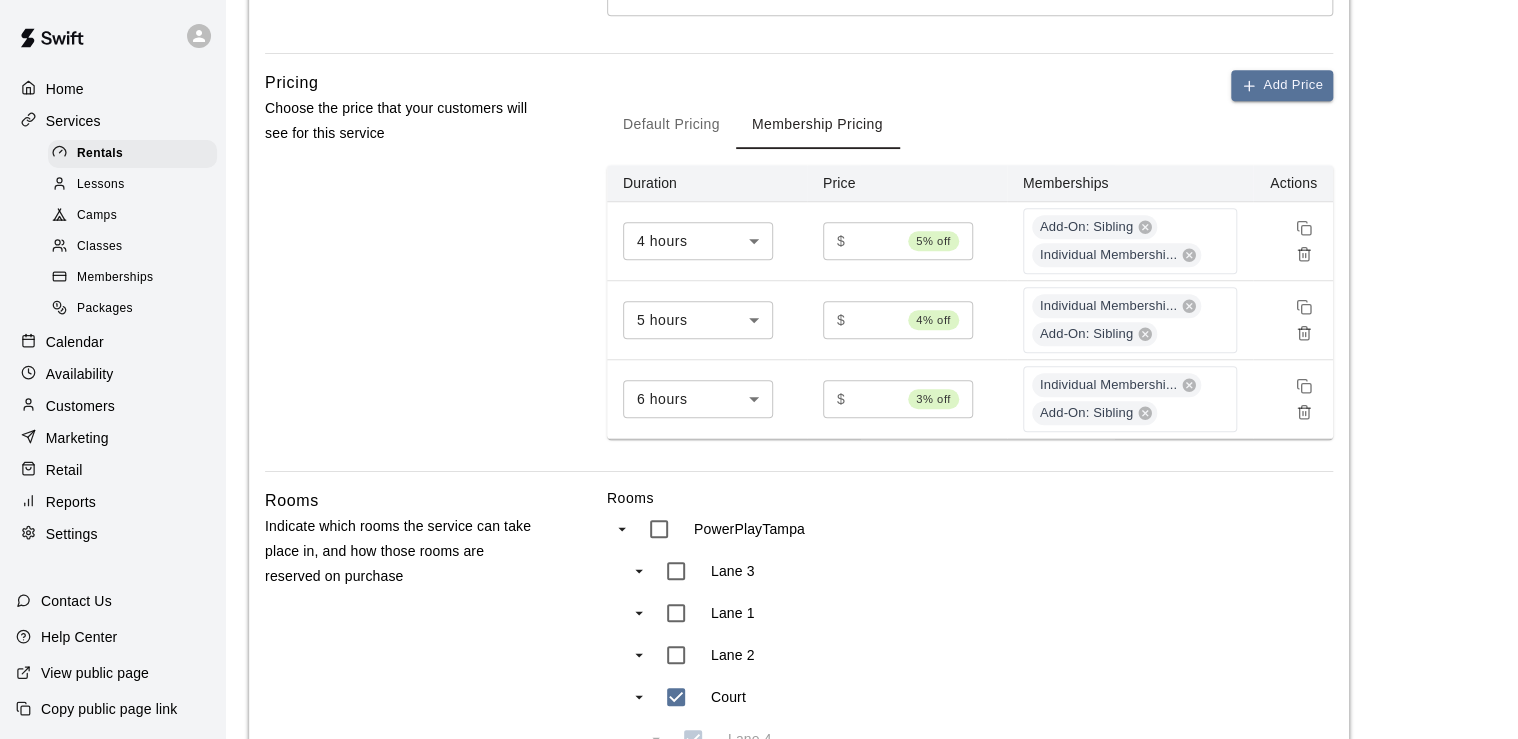 click on "Default Pricing" at bounding box center (671, 125) 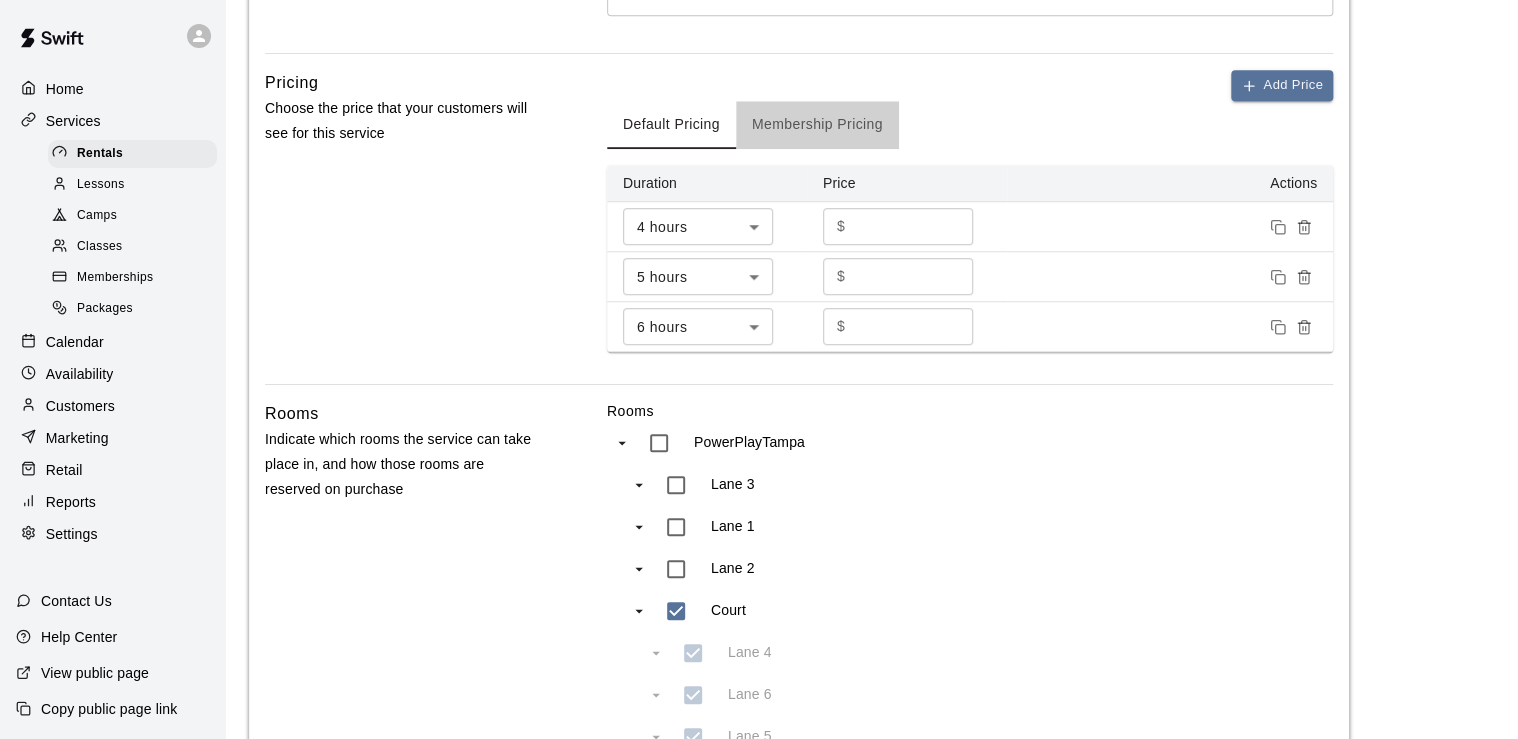 click on "Membership Pricing" at bounding box center [817, 125] 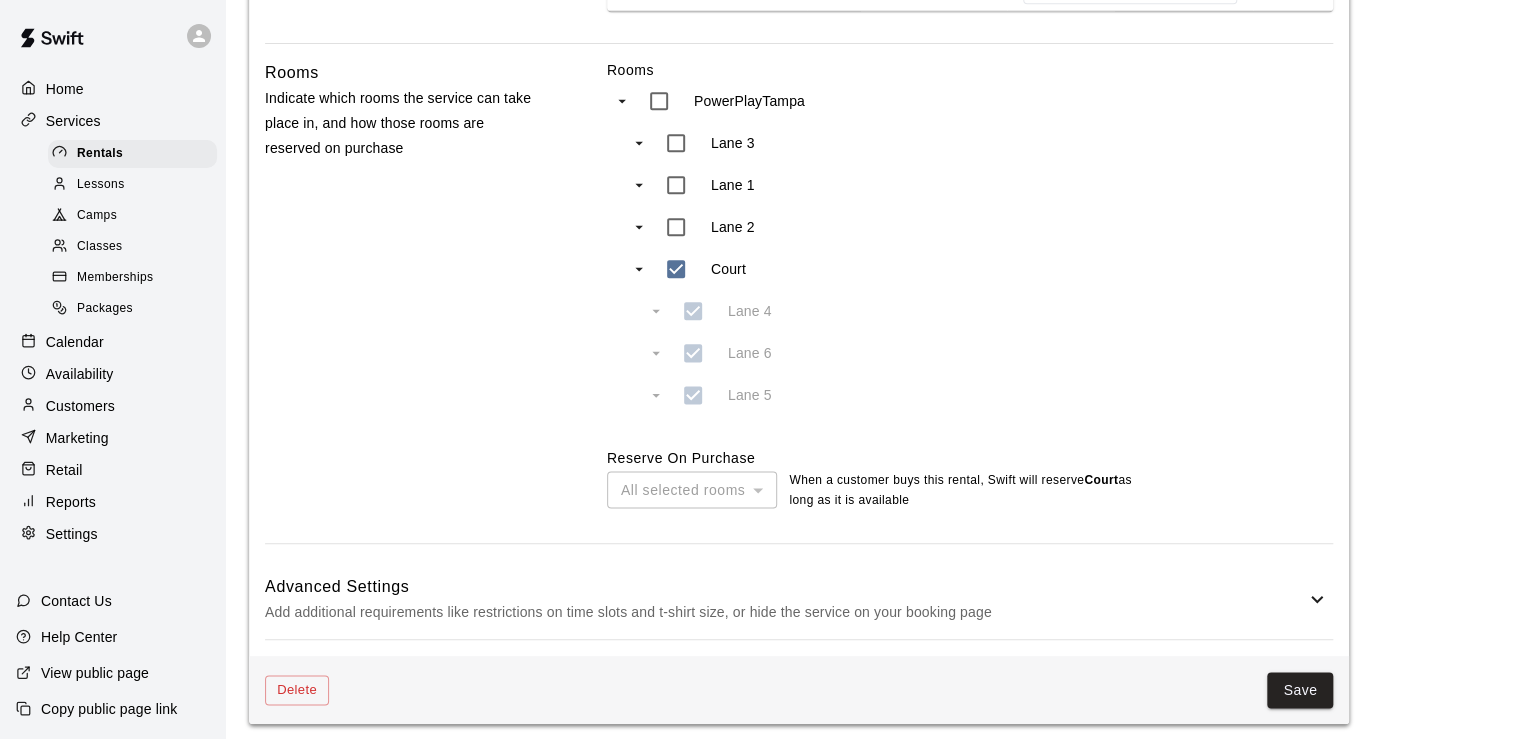 scroll, scrollTop: 1076, scrollLeft: 0, axis: vertical 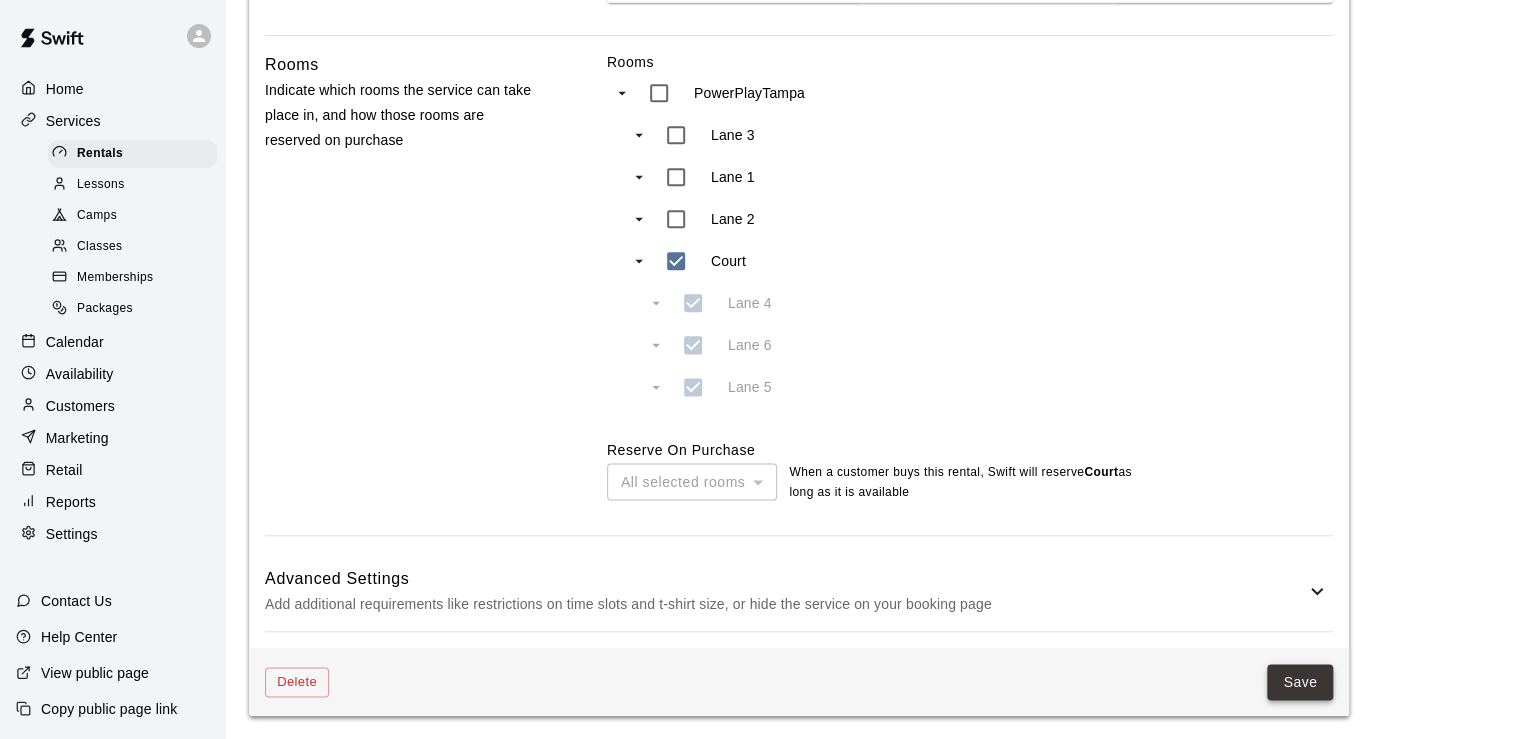 click on "Save" at bounding box center [1300, 682] 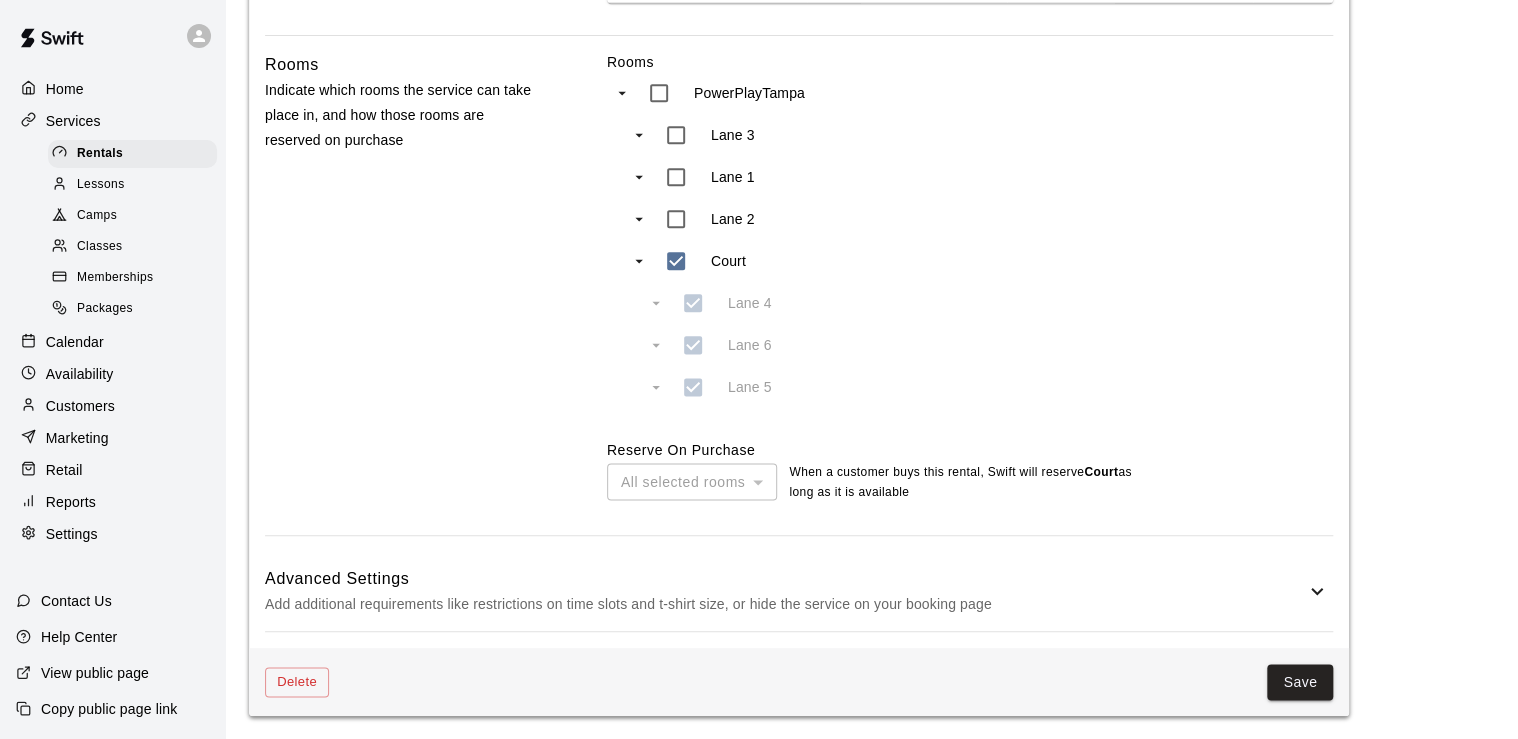 scroll, scrollTop: 0, scrollLeft: 0, axis: both 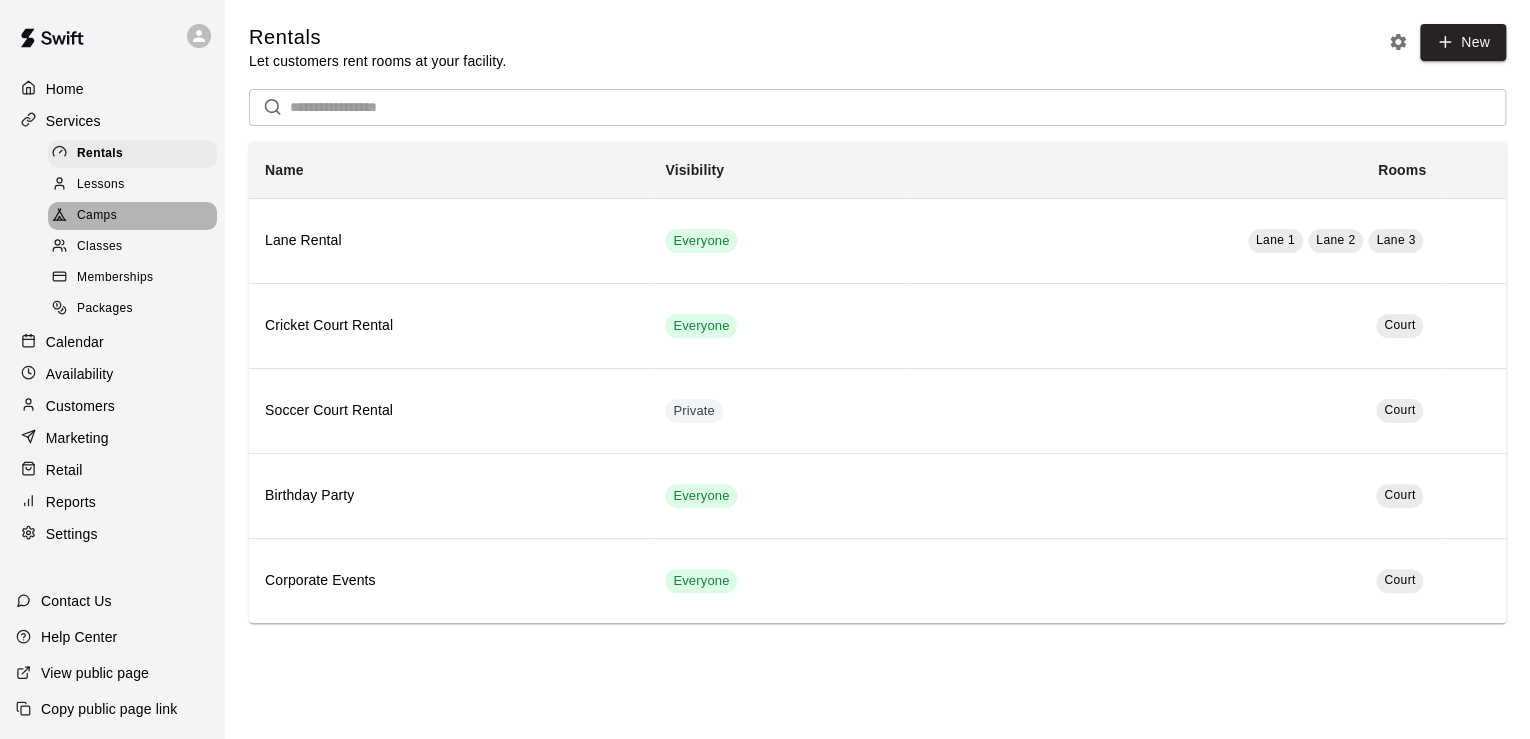 click on "Camps" at bounding box center [97, 216] 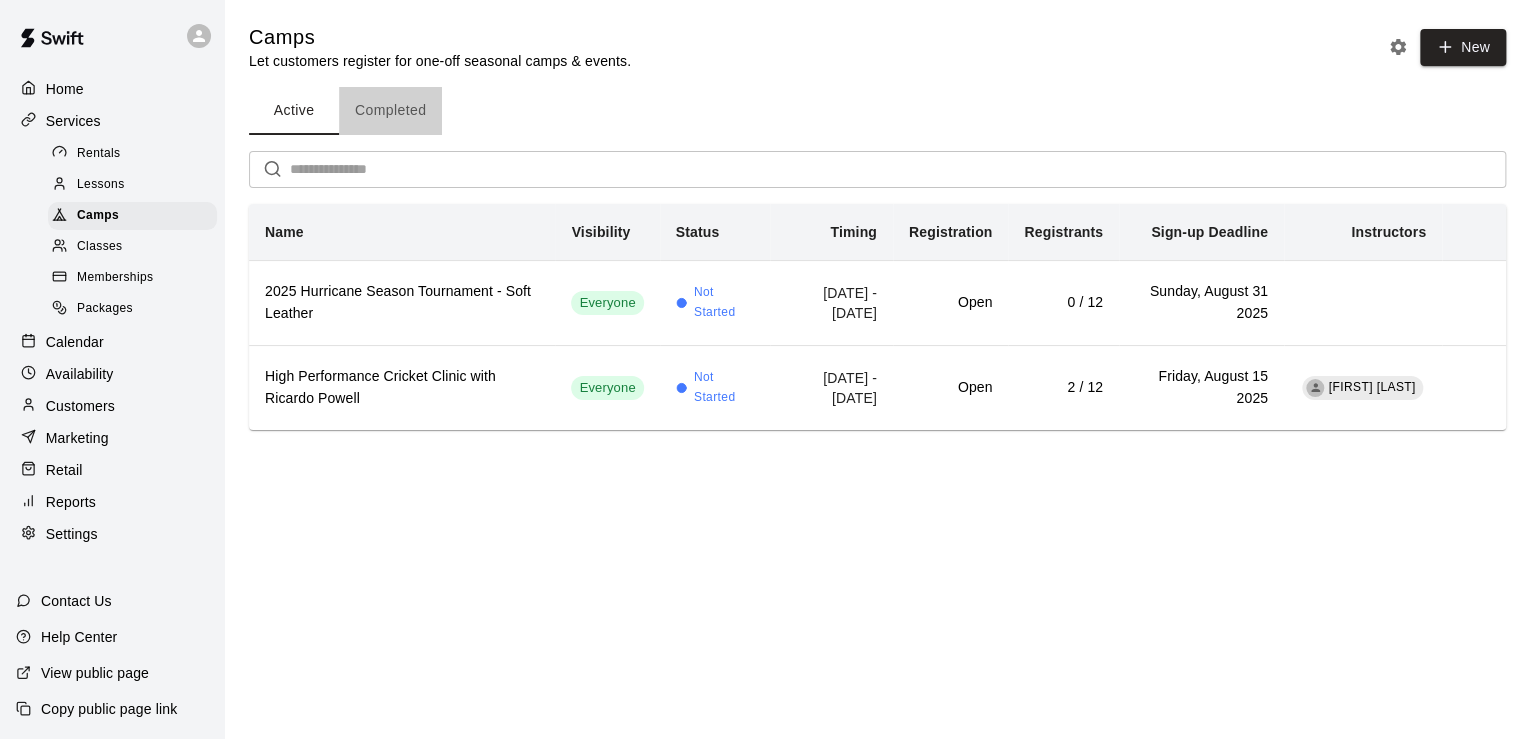 click on "Completed" at bounding box center [390, 111] 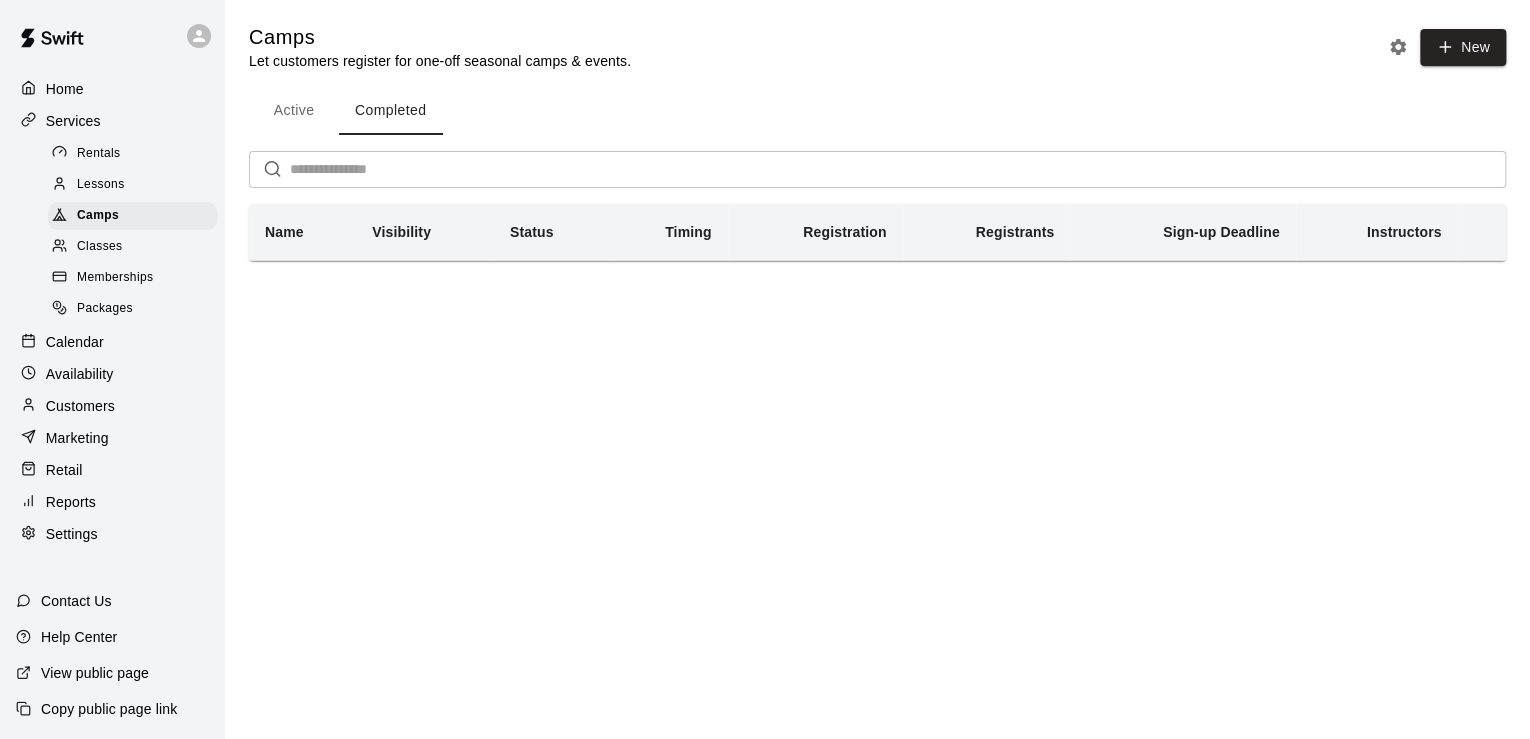 click on "Active" at bounding box center [294, 111] 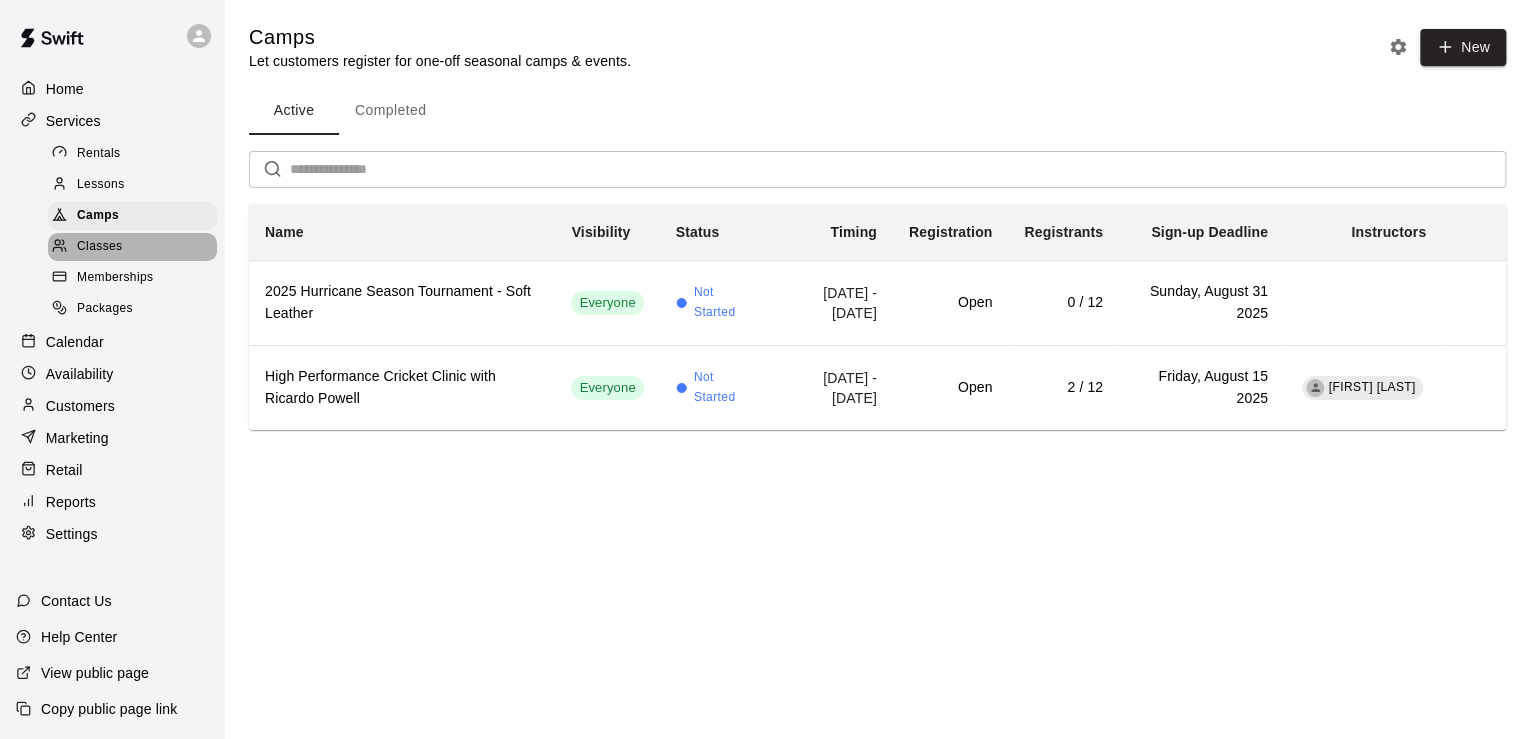 click on "Classes" at bounding box center (99, 247) 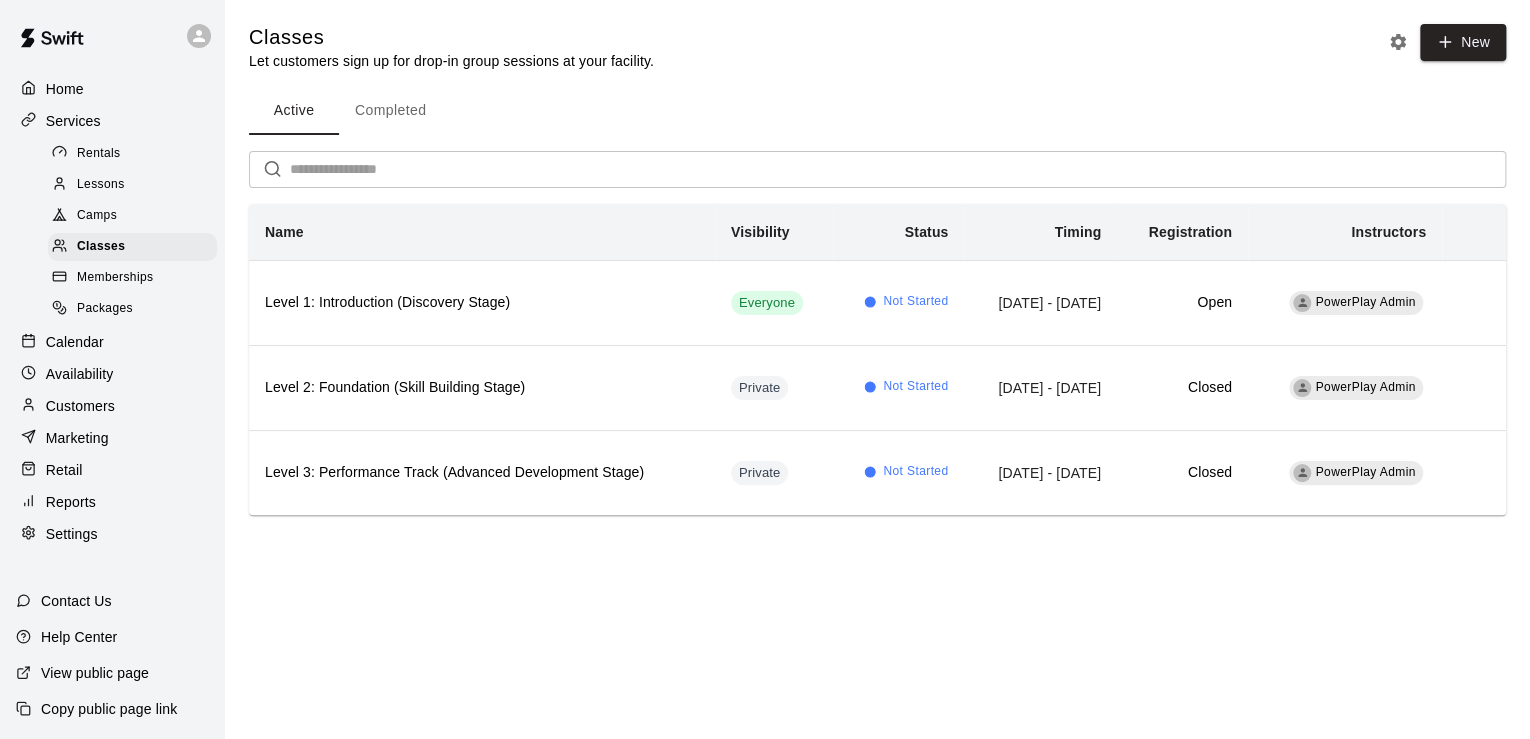 click on "Lessons" at bounding box center [101, 185] 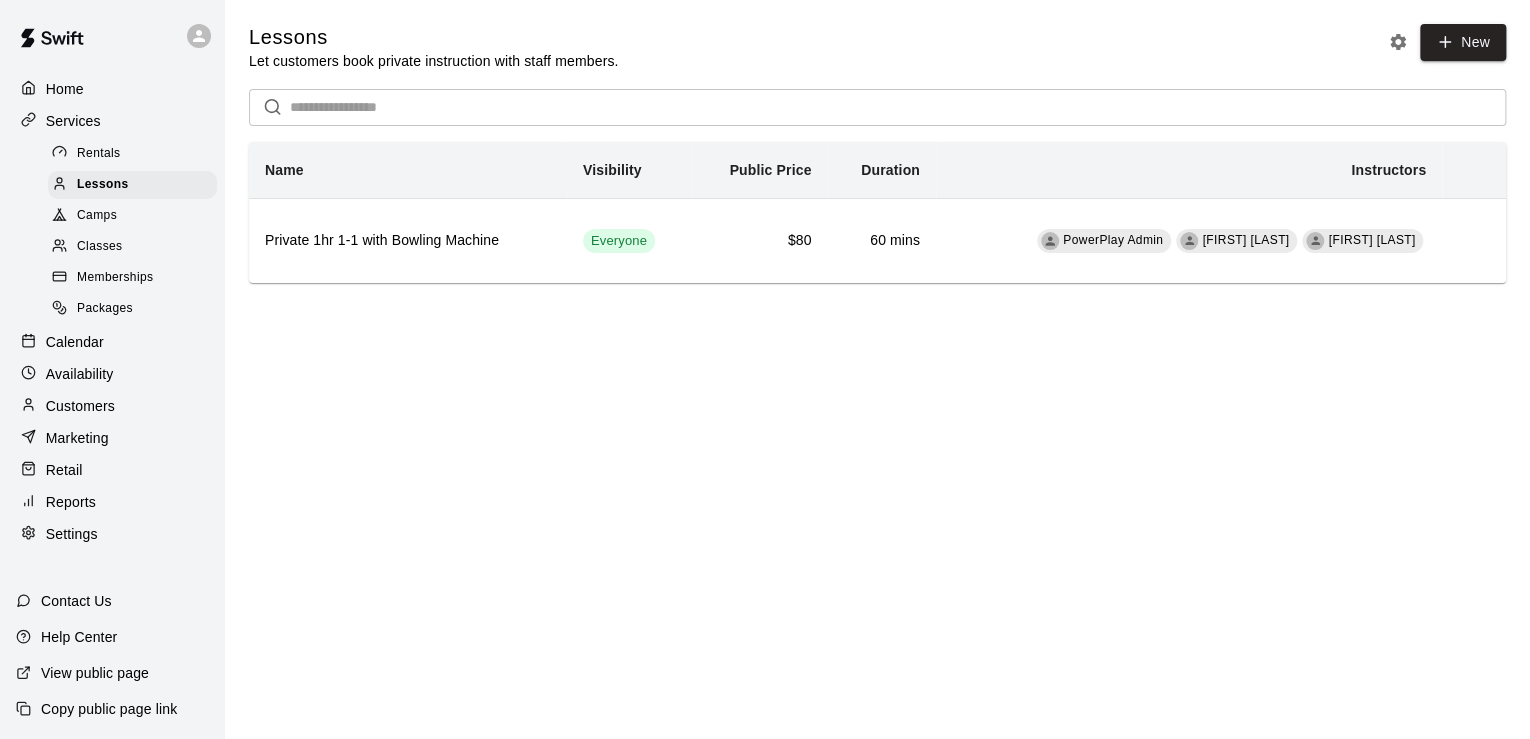 click on "Classes" at bounding box center [99, 247] 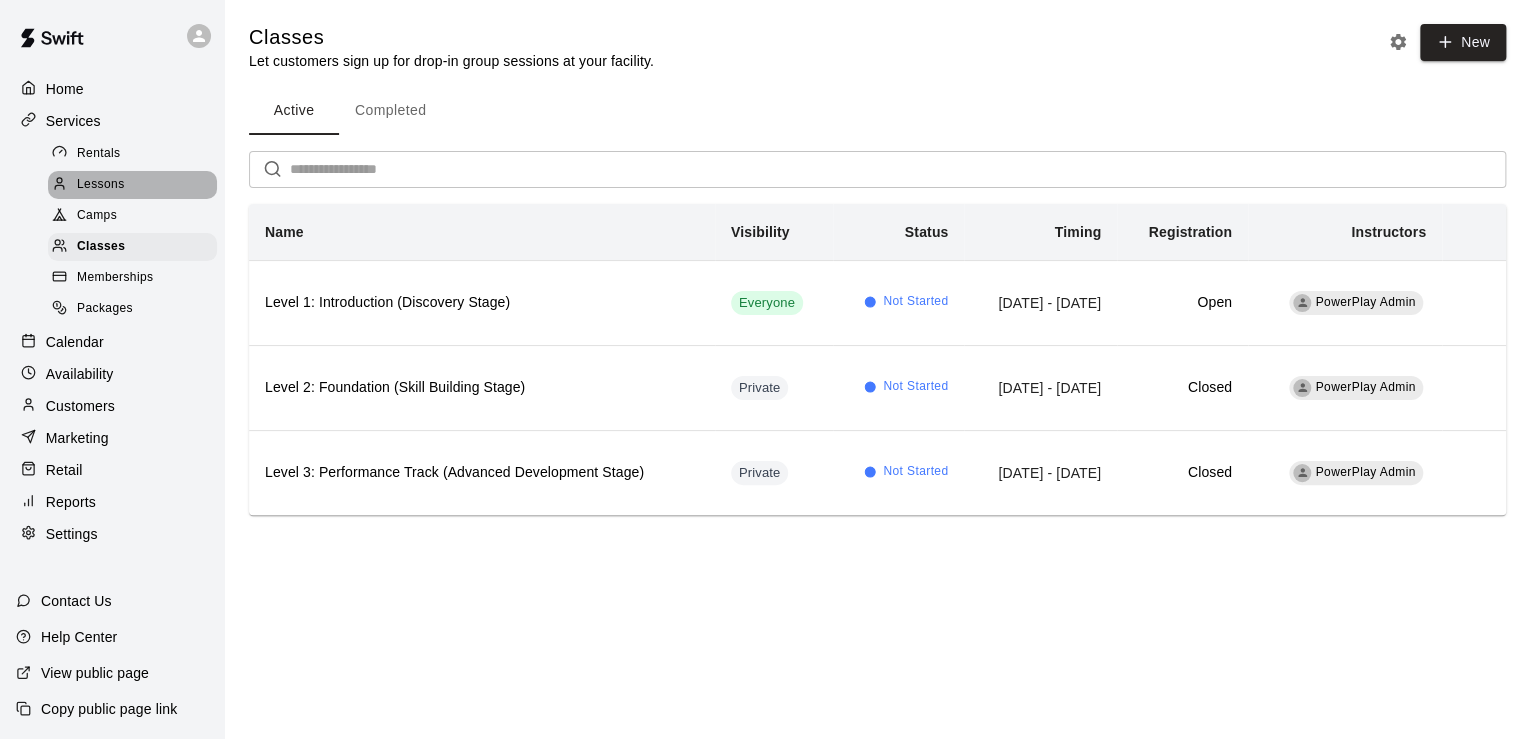 click on "Lessons" at bounding box center (101, 185) 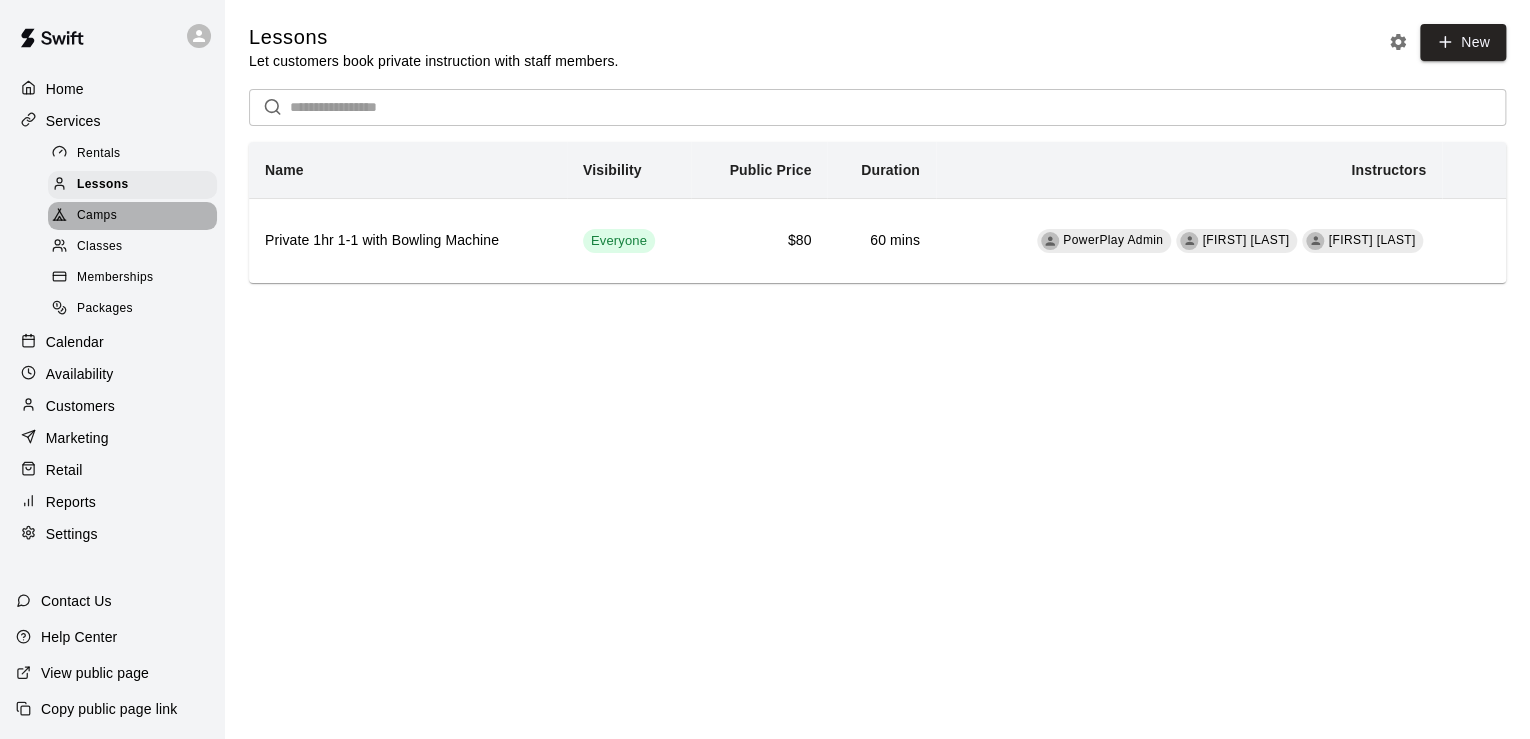 click on "Camps" at bounding box center [97, 216] 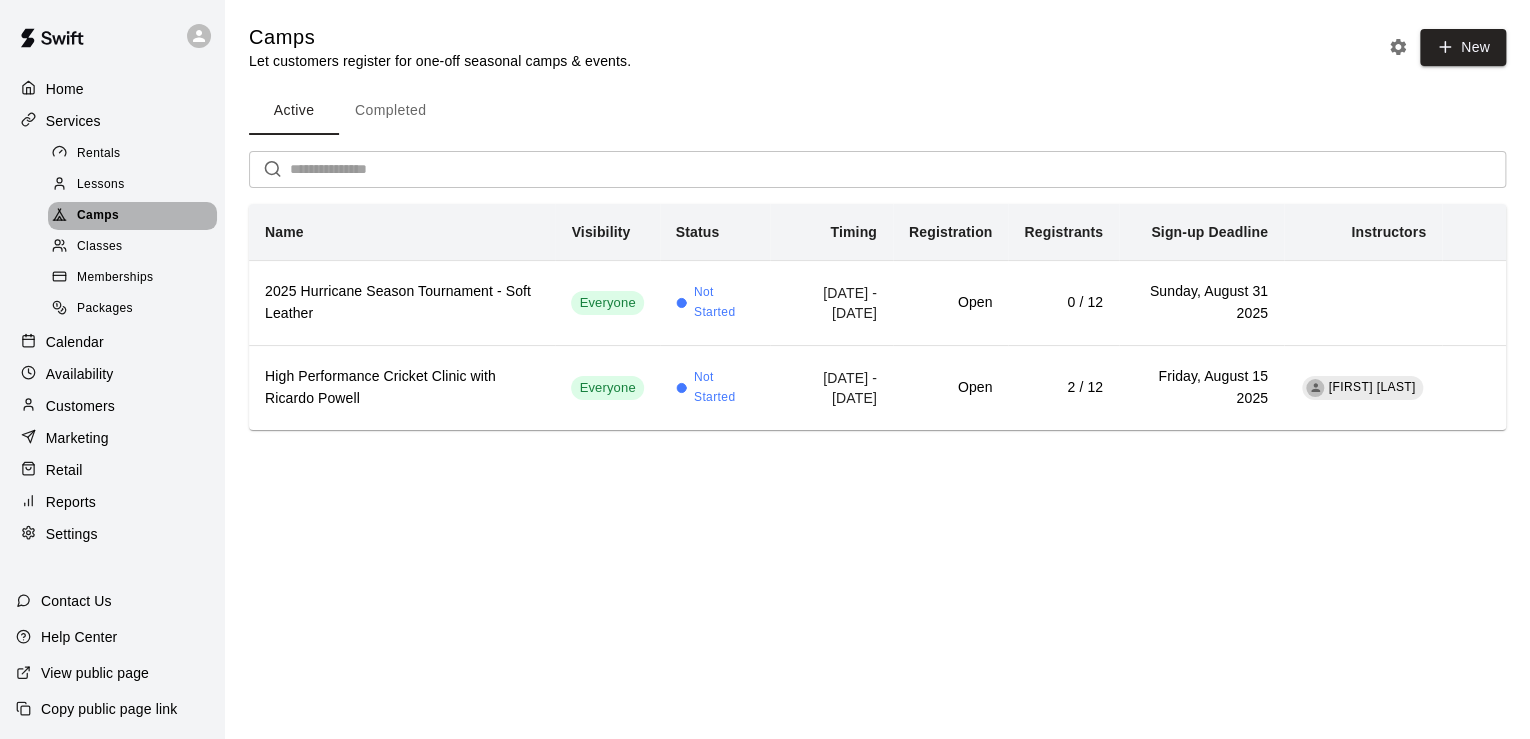 click on "Camps" at bounding box center (98, 216) 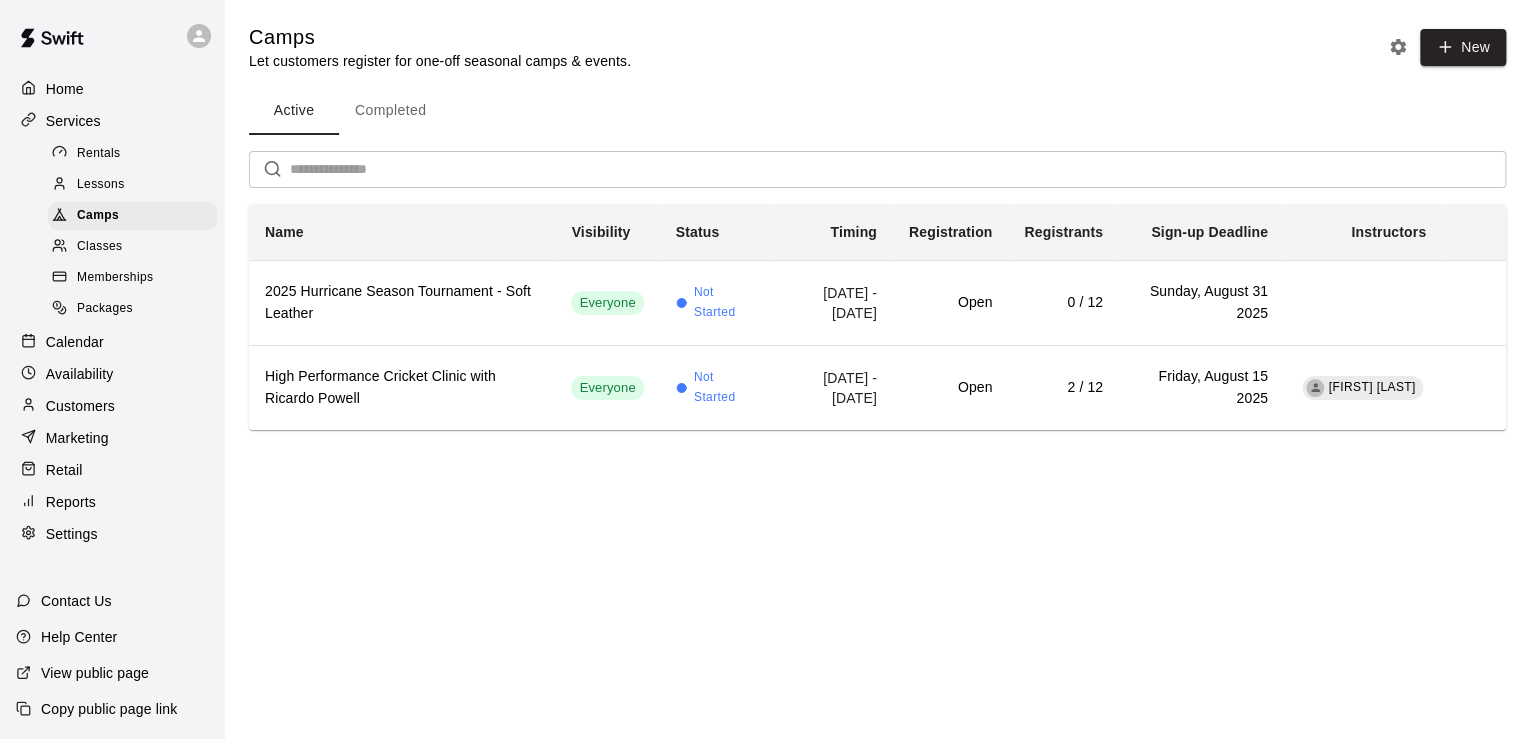 click on "Lessons" at bounding box center [101, 185] 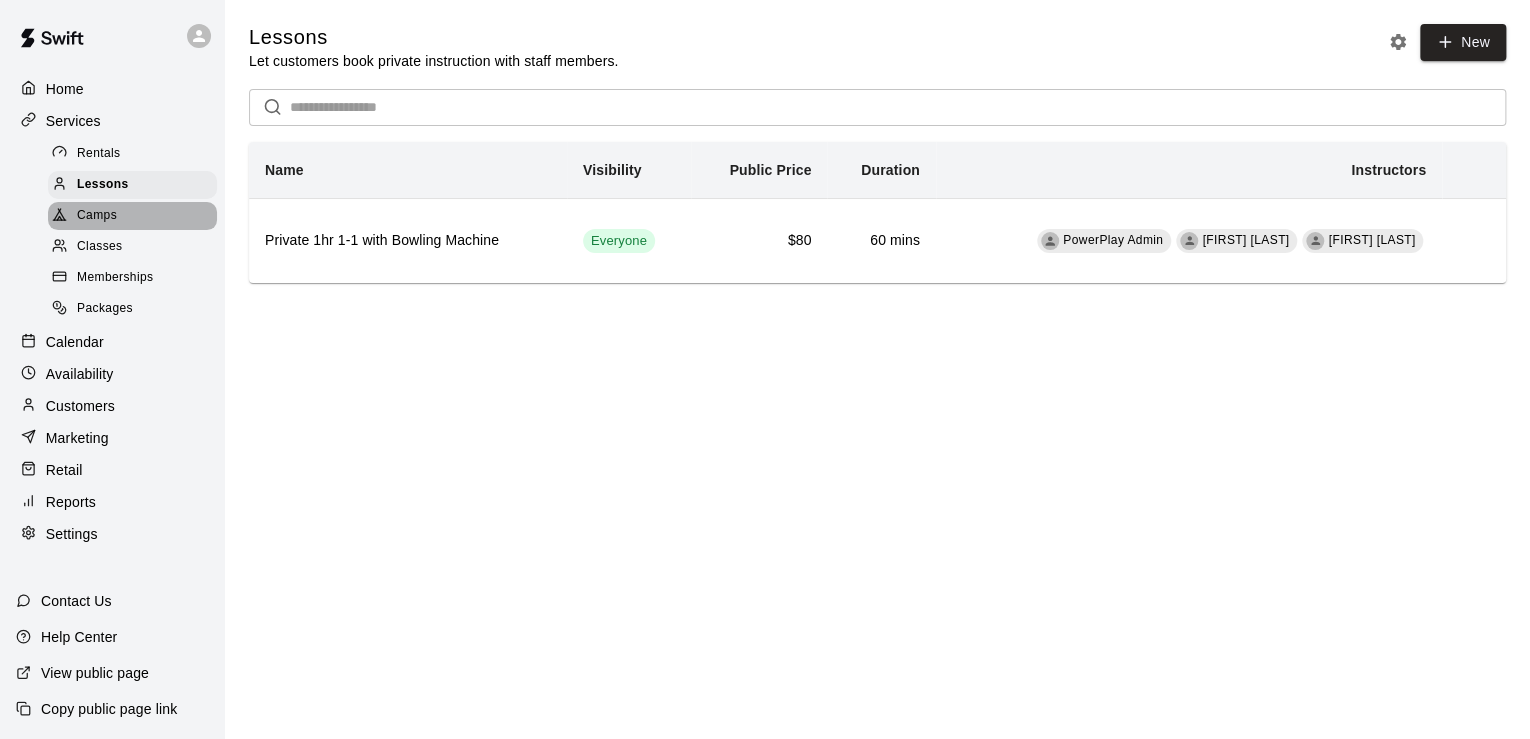 click on "Camps" at bounding box center [97, 216] 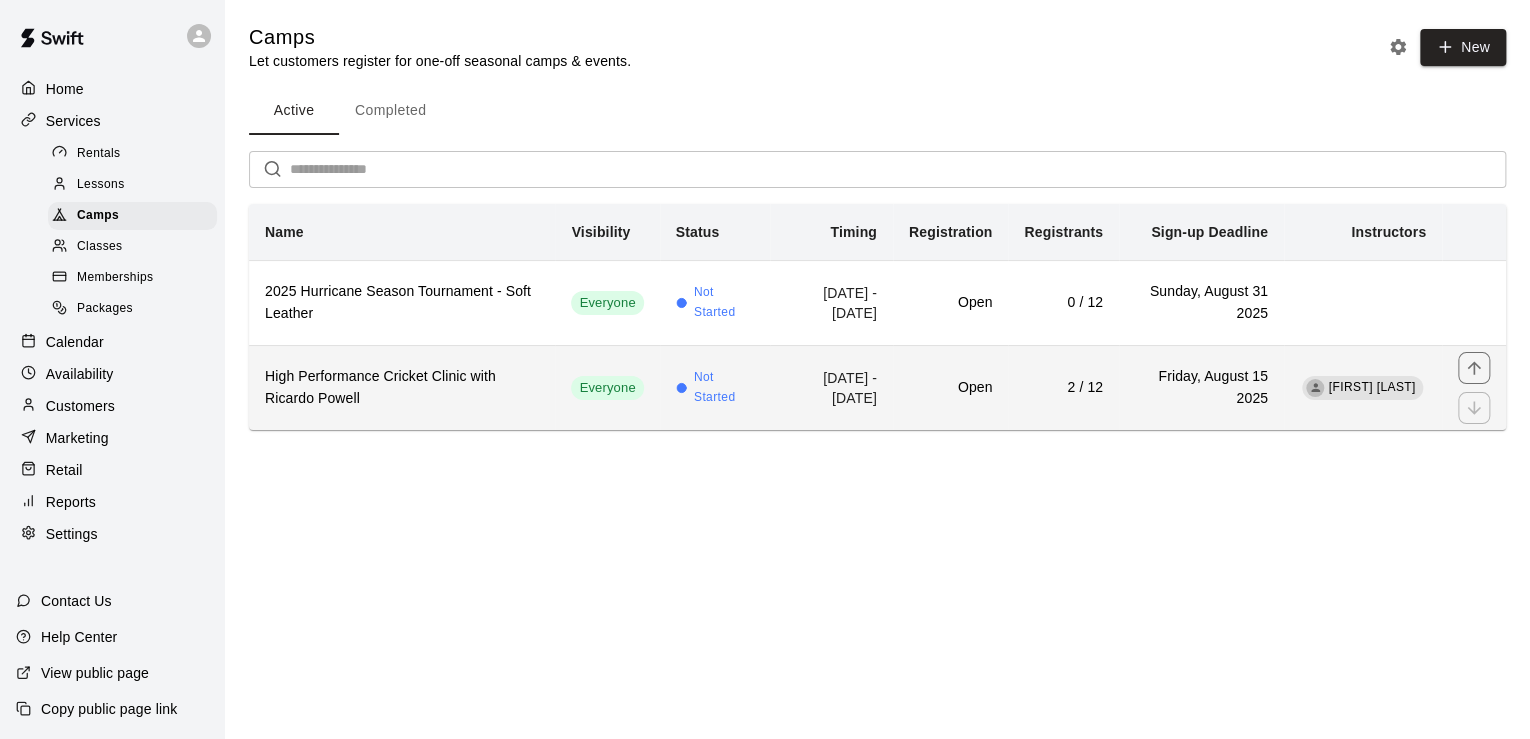 click on "Open" at bounding box center (950, 387) 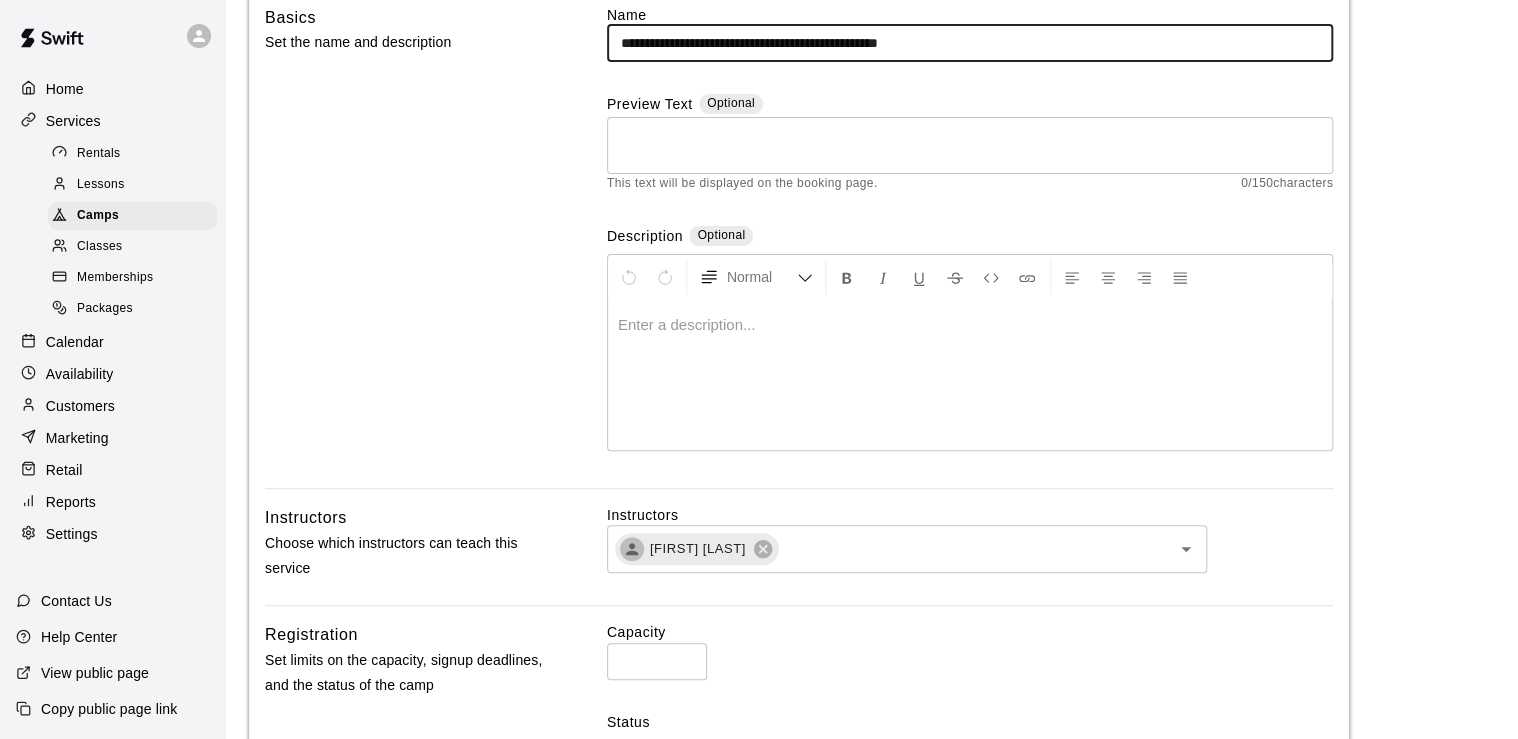 scroll, scrollTop: 160, scrollLeft: 0, axis: vertical 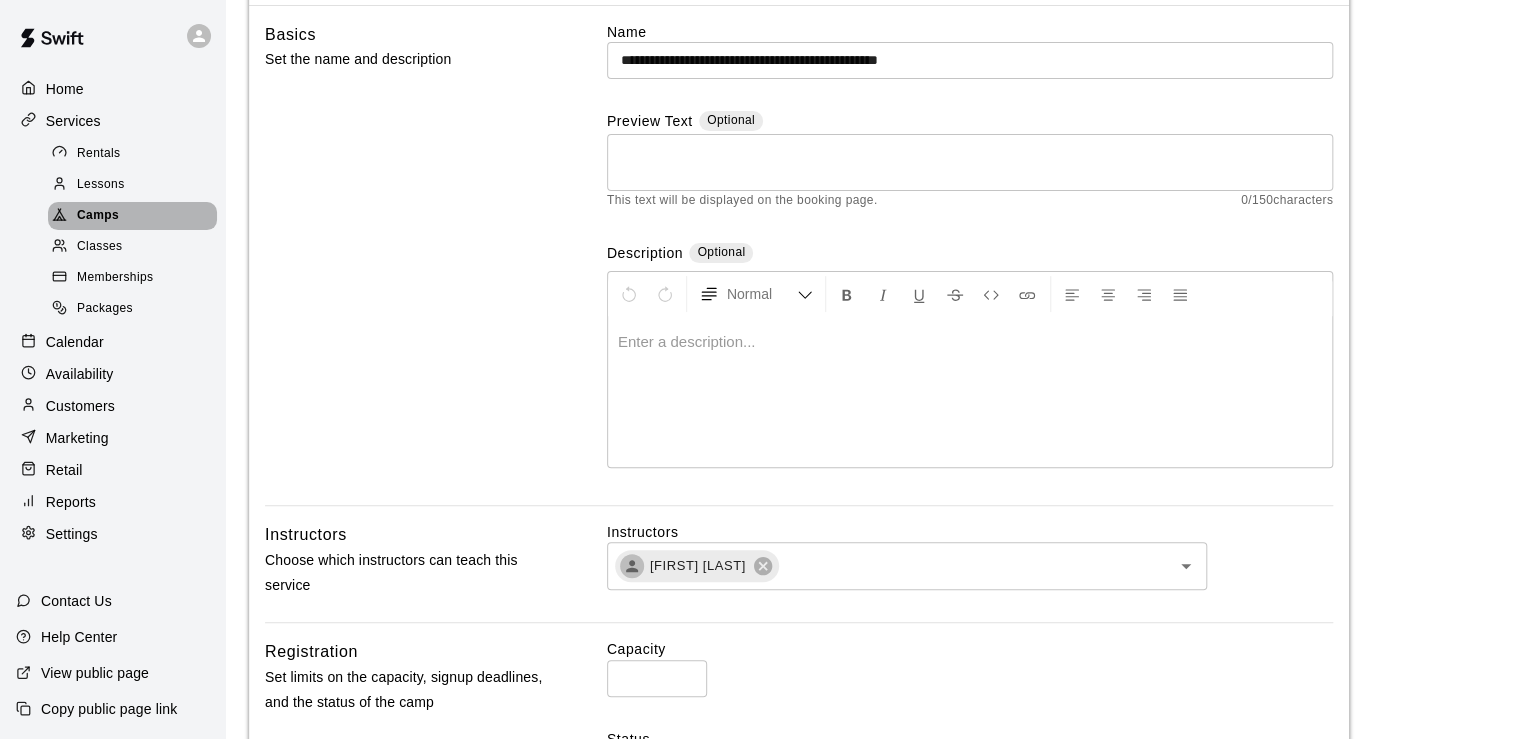 click on "Camps" at bounding box center [98, 216] 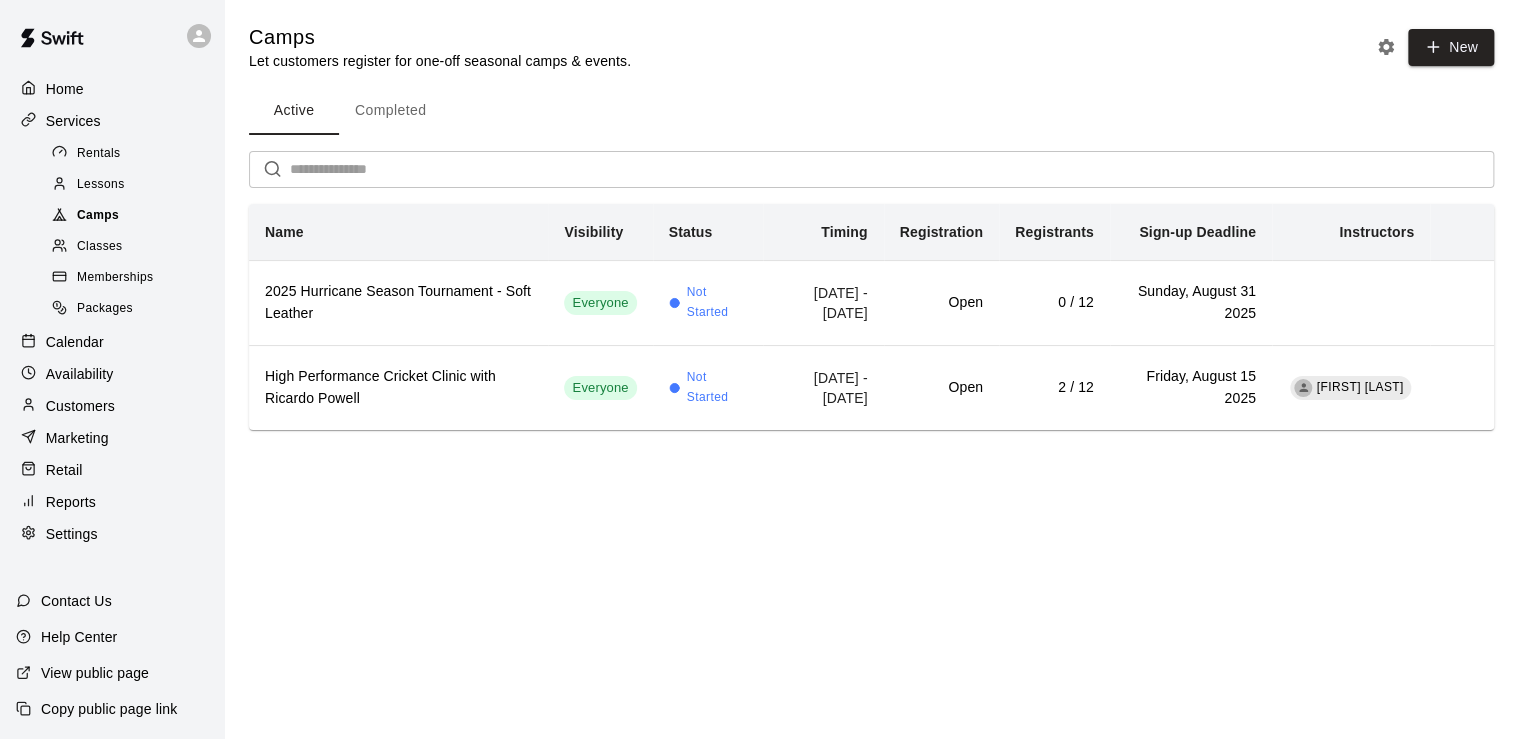 scroll, scrollTop: 0, scrollLeft: 0, axis: both 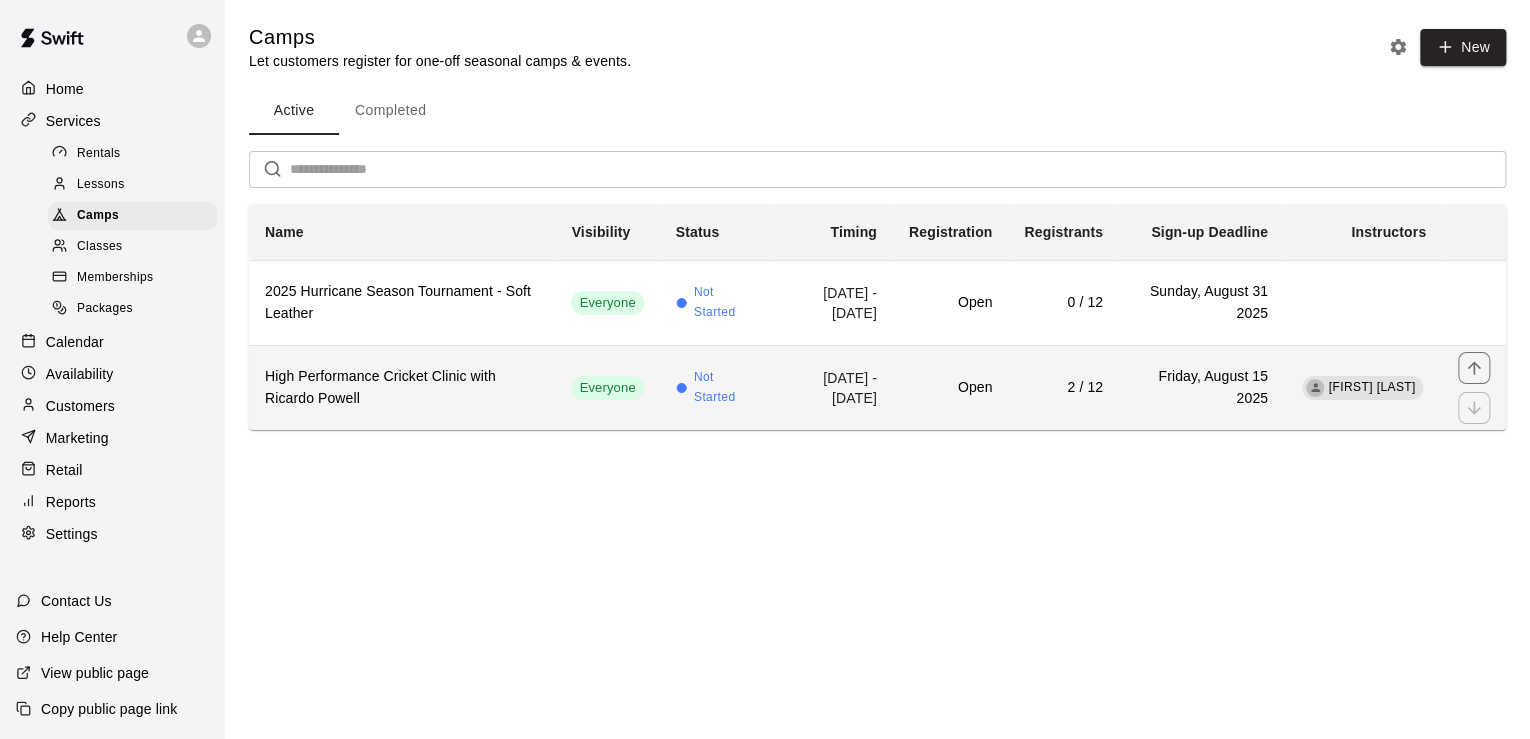 click on "High Performance Cricket Clinic with Ricardo Powell" at bounding box center [402, 388] 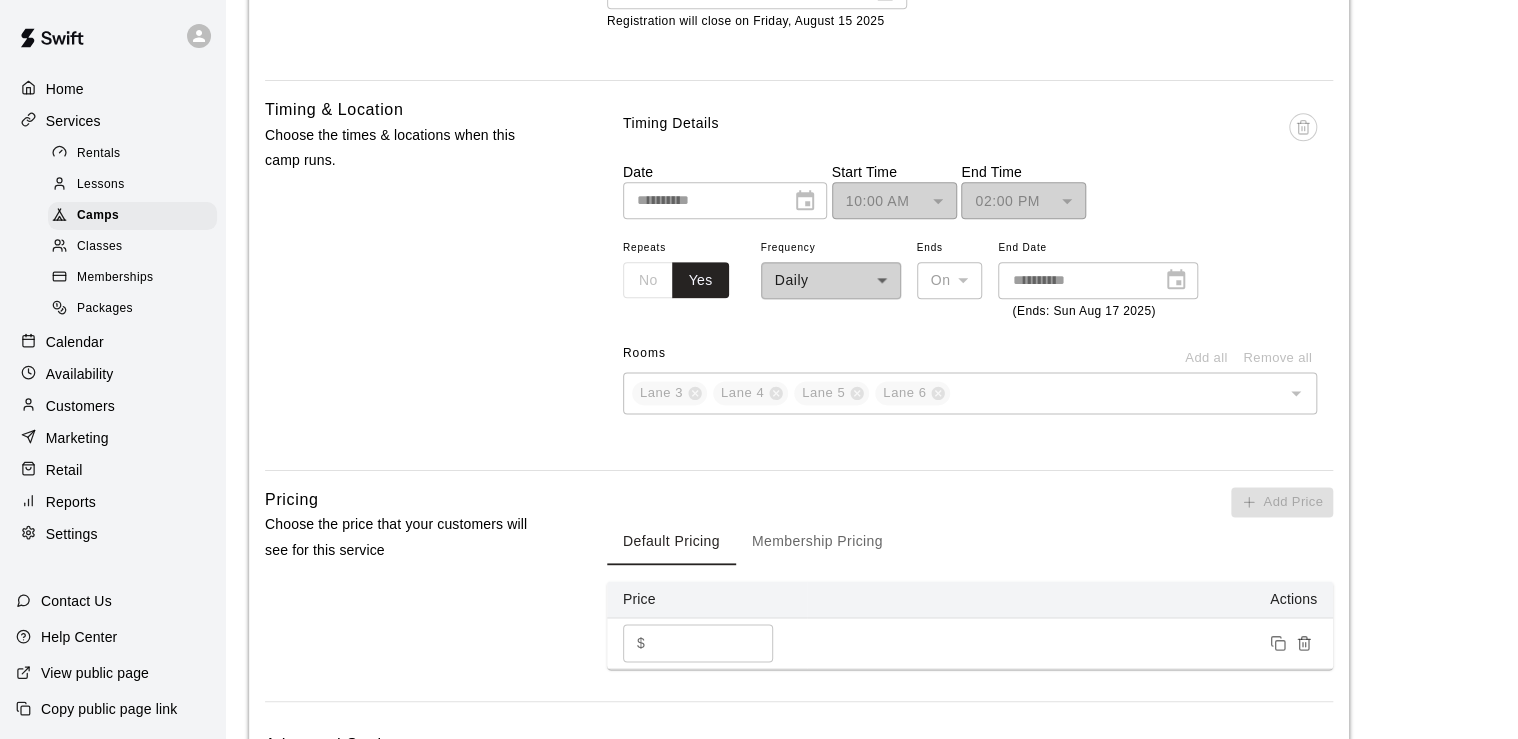 scroll, scrollTop: 1217, scrollLeft: 0, axis: vertical 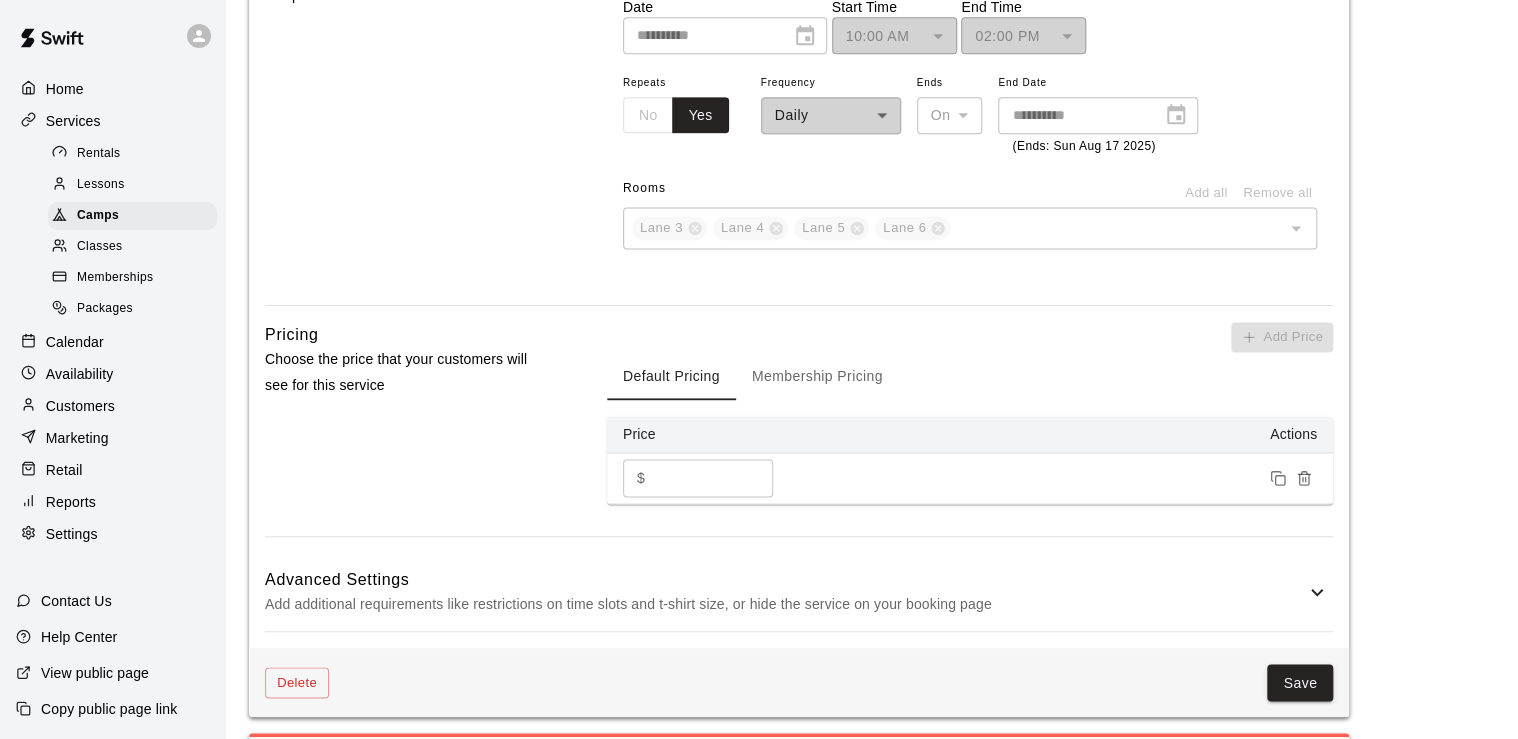 click on "Membership Pricing" at bounding box center [817, 376] 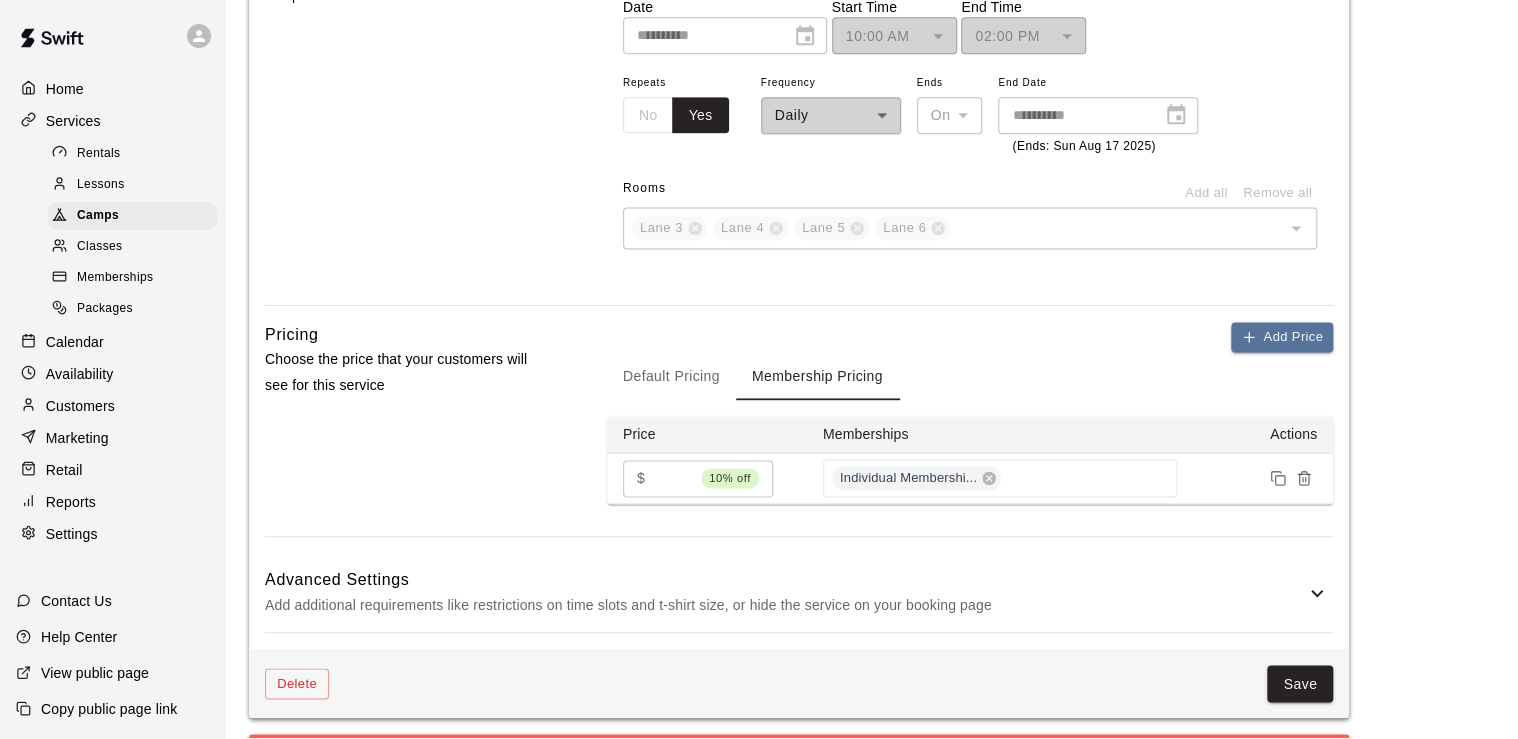 click on "Timing & Location Choose the times & locations when this camp runs." at bounding box center (404, 110) 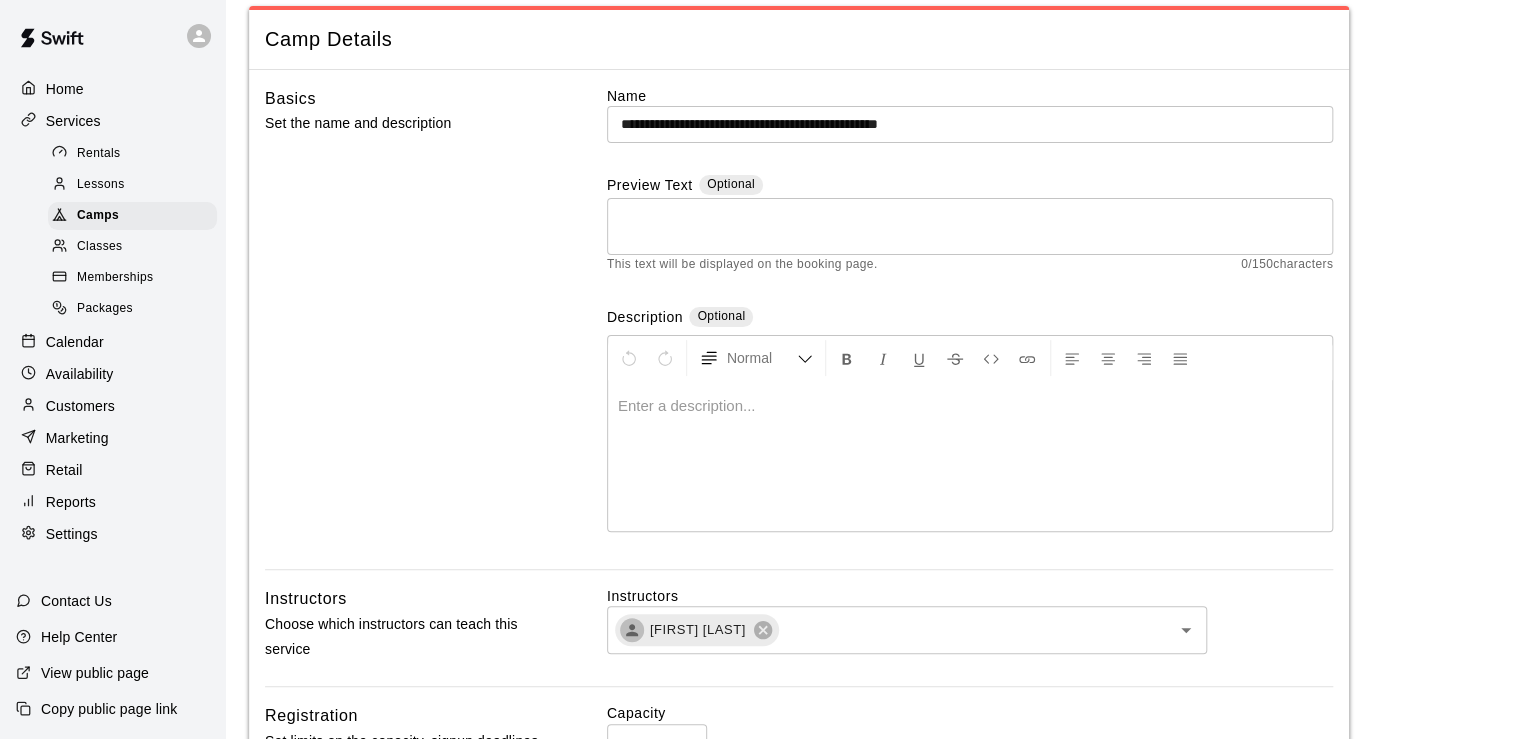 scroll, scrollTop: 0, scrollLeft: 0, axis: both 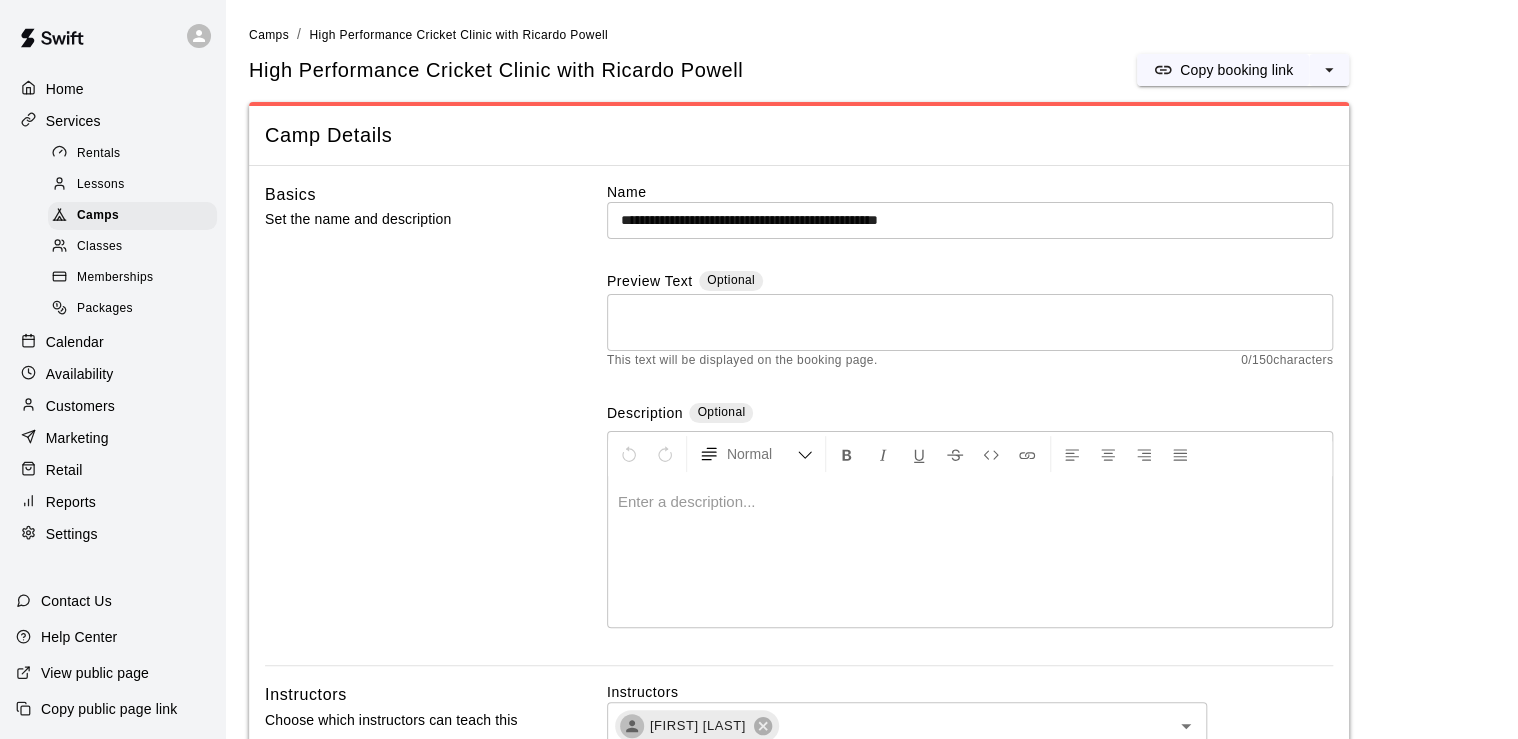 click on "**********" at bounding box center [970, 220] 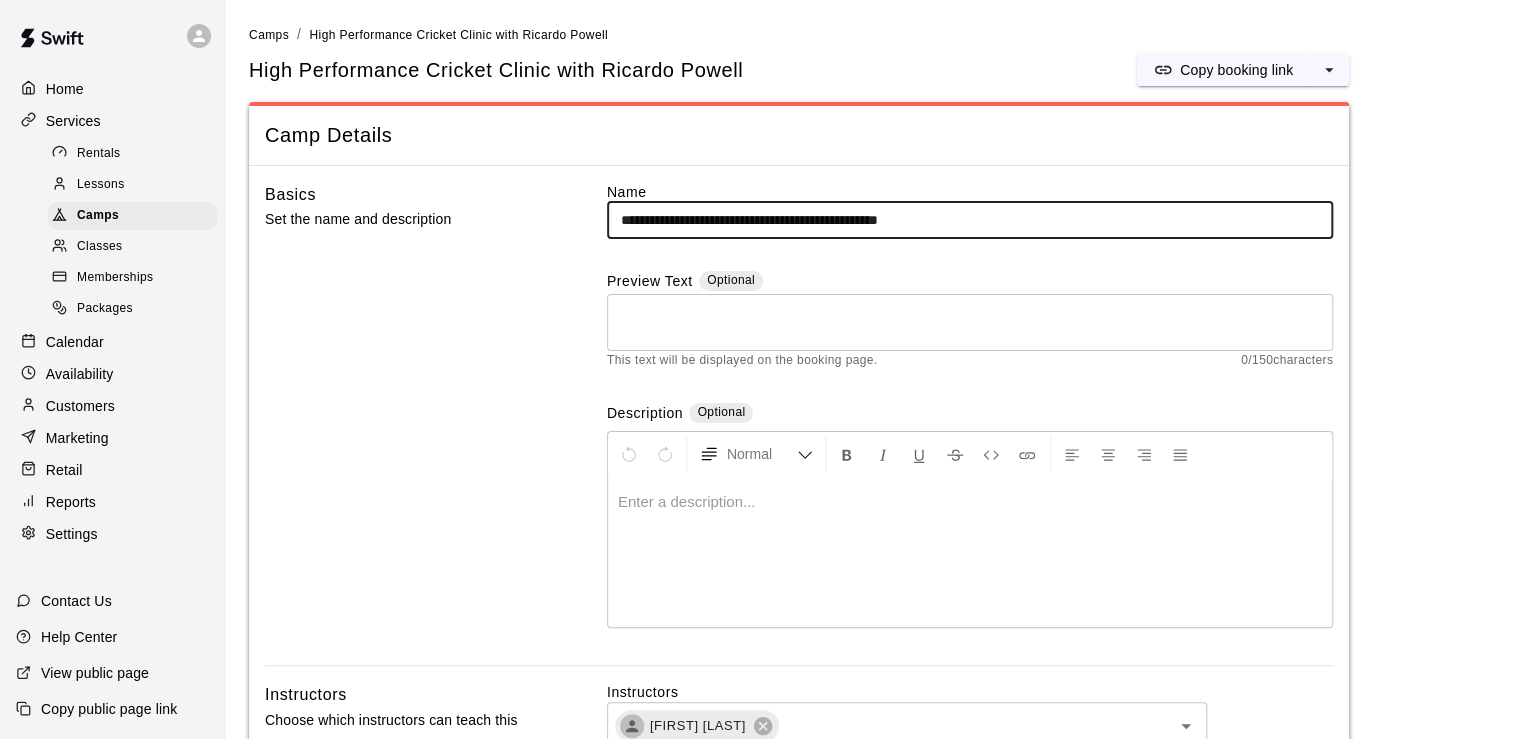 click on "**********" at bounding box center (970, 220) 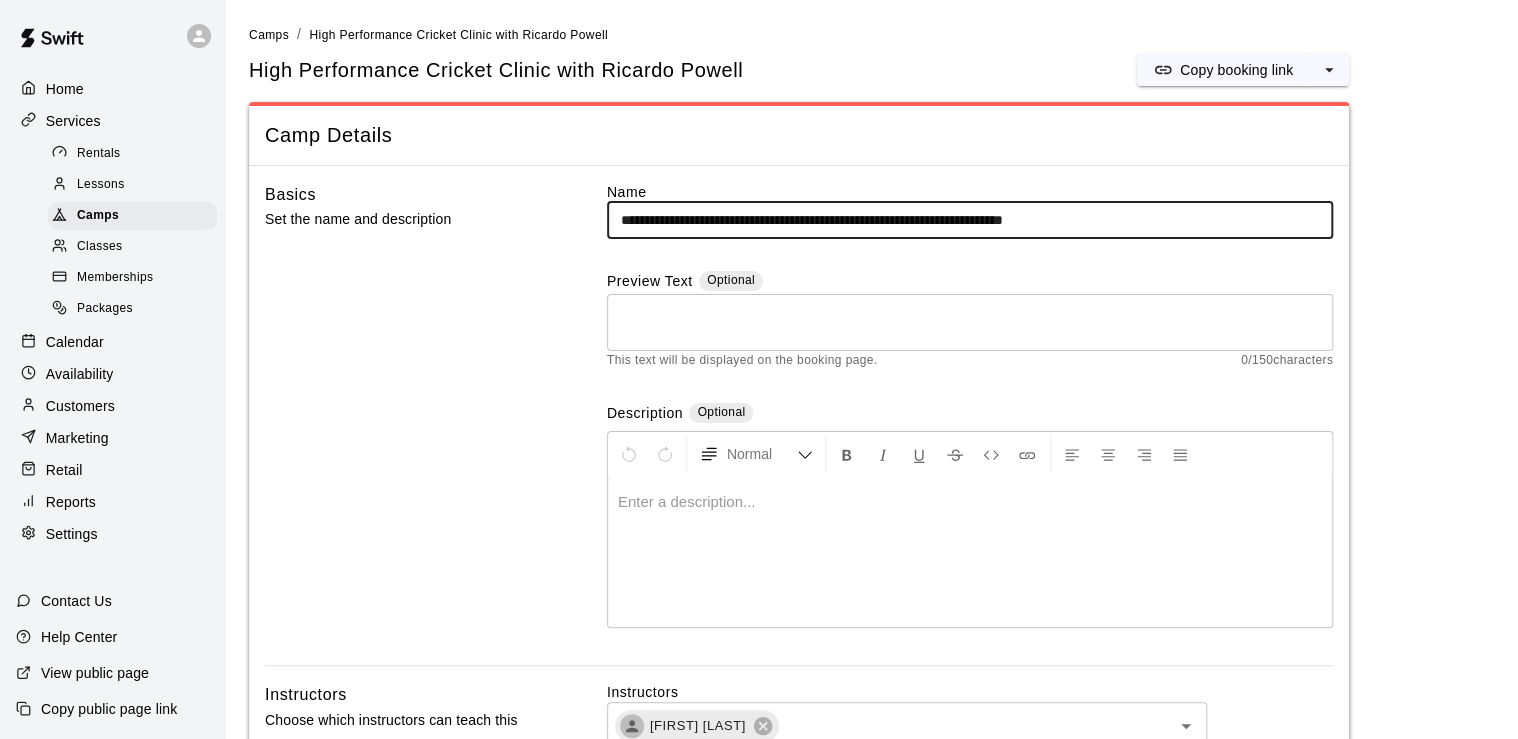 type on "**********" 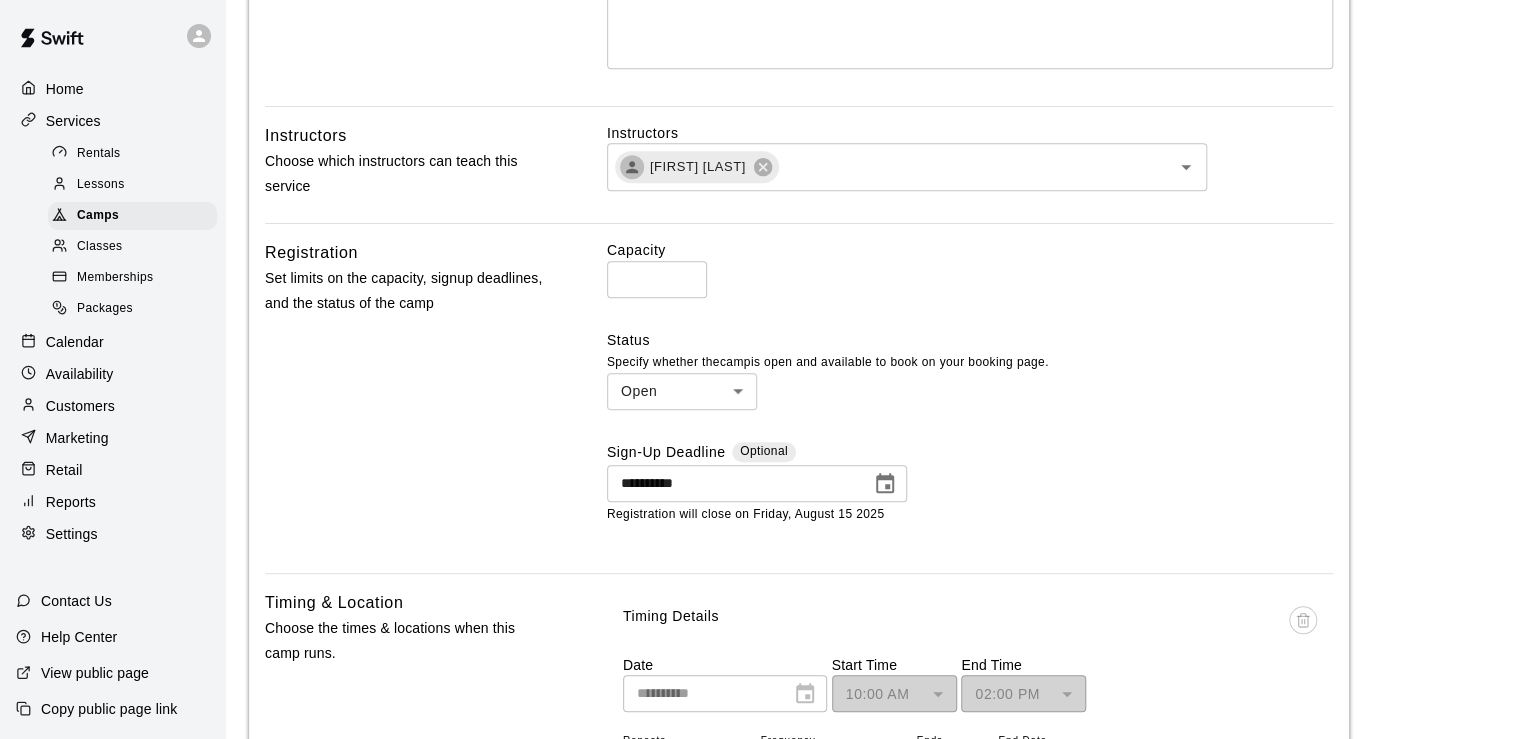 scroll, scrollTop: 560, scrollLeft: 0, axis: vertical 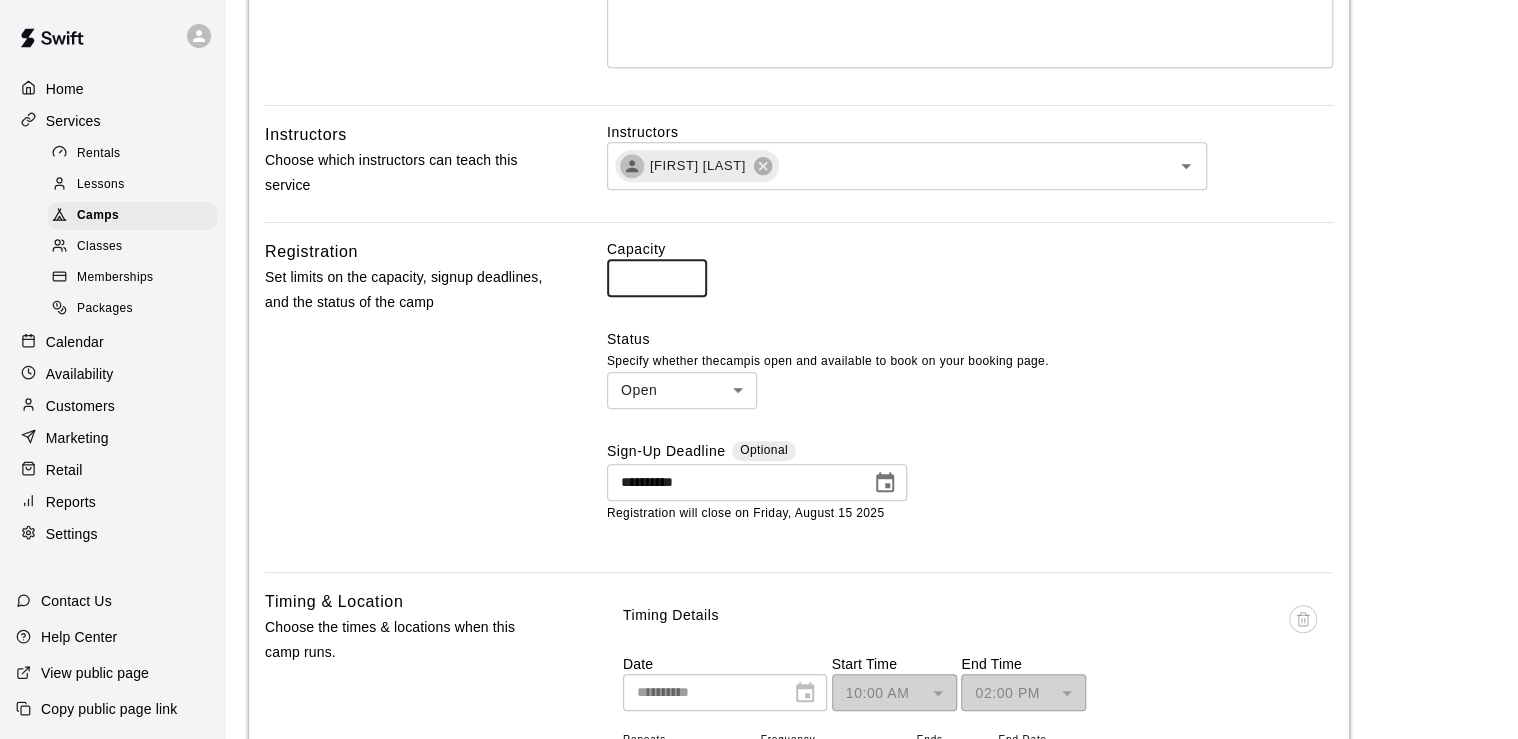 drag, startPoint x: 643, startPoint y: 275, endPoint x: 615, endPoint y: 275, distance: 28 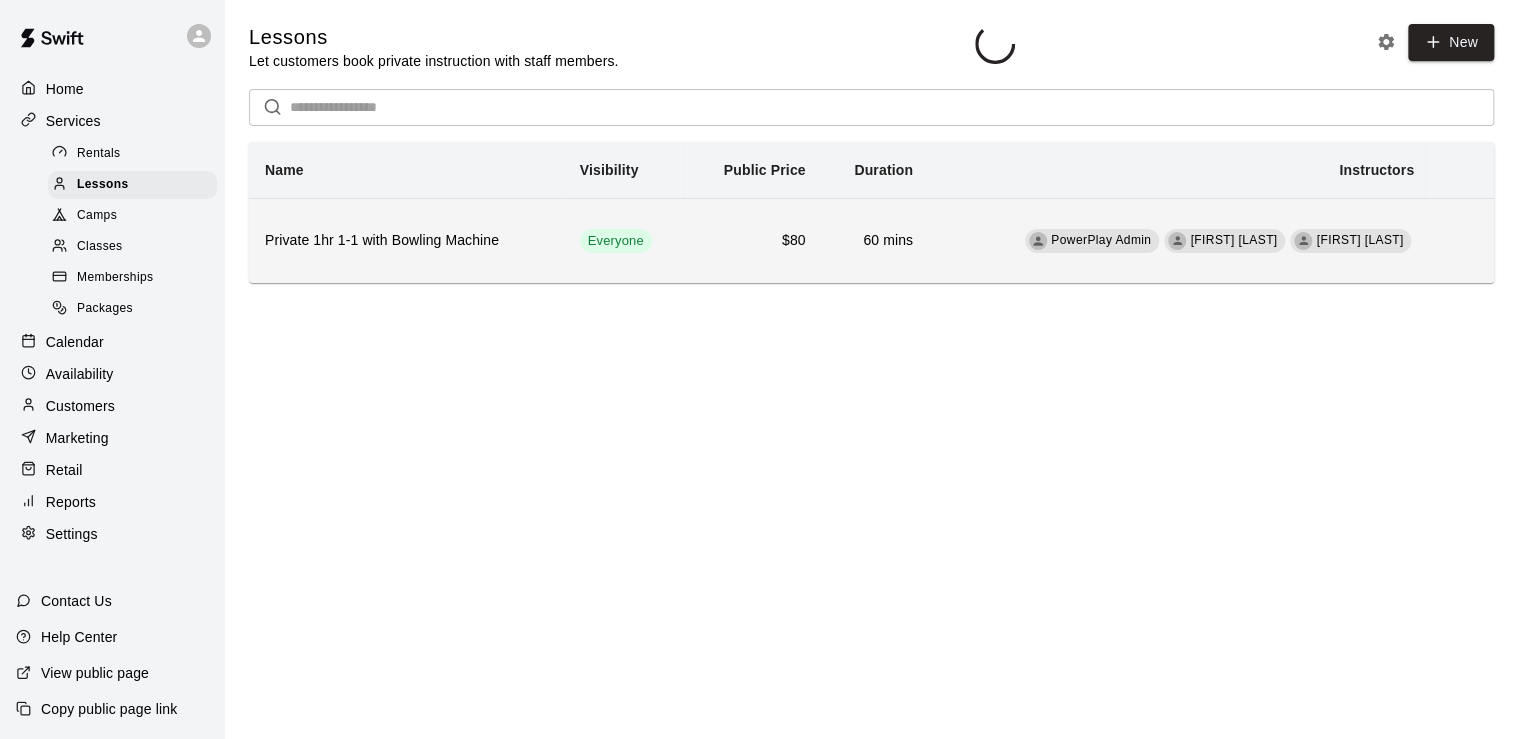 scroll, scrollTop: 0, scrollLeft: 0, axis: both 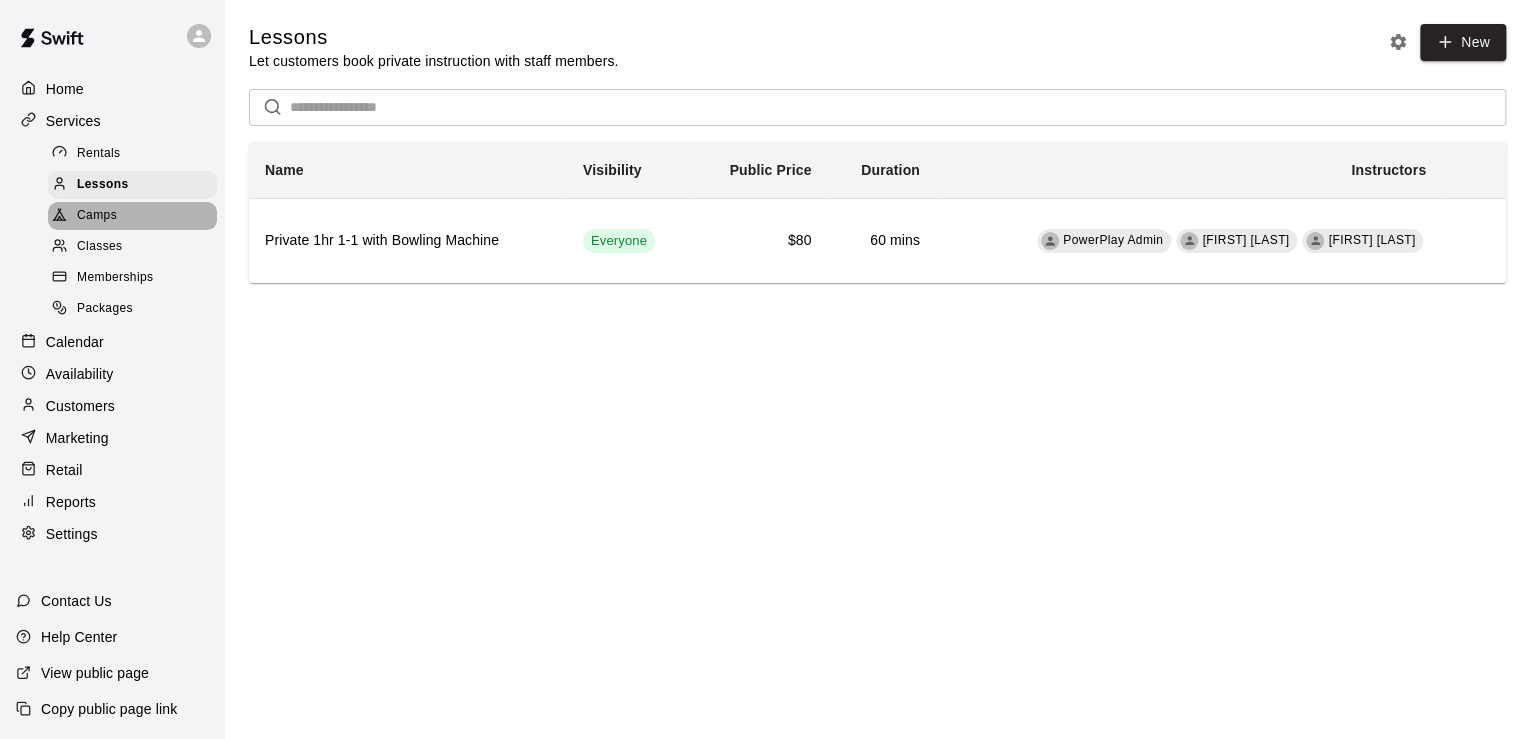 click on "Camps" at bounding box center [97, 216] 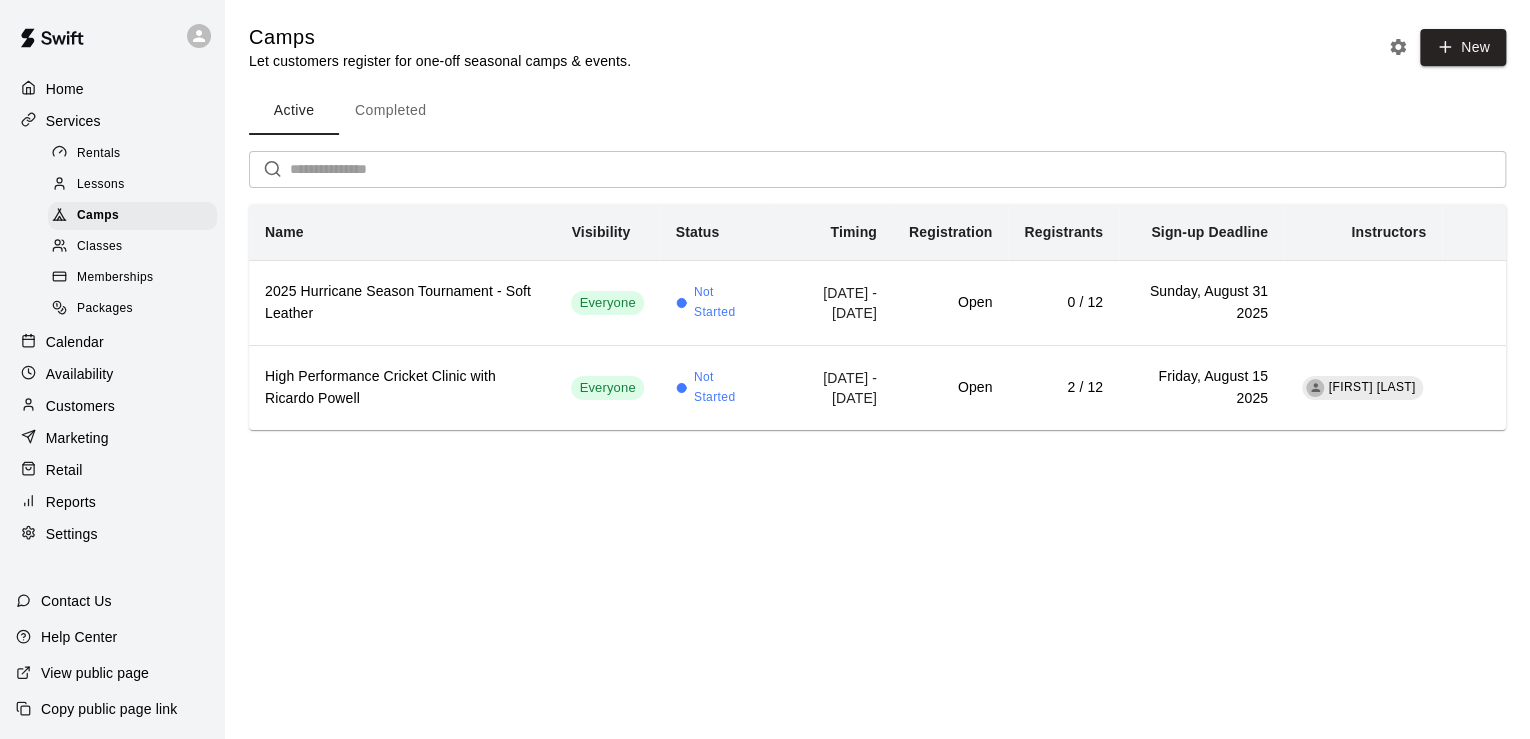 click on "Lessons" at bounding box center (101, 185) 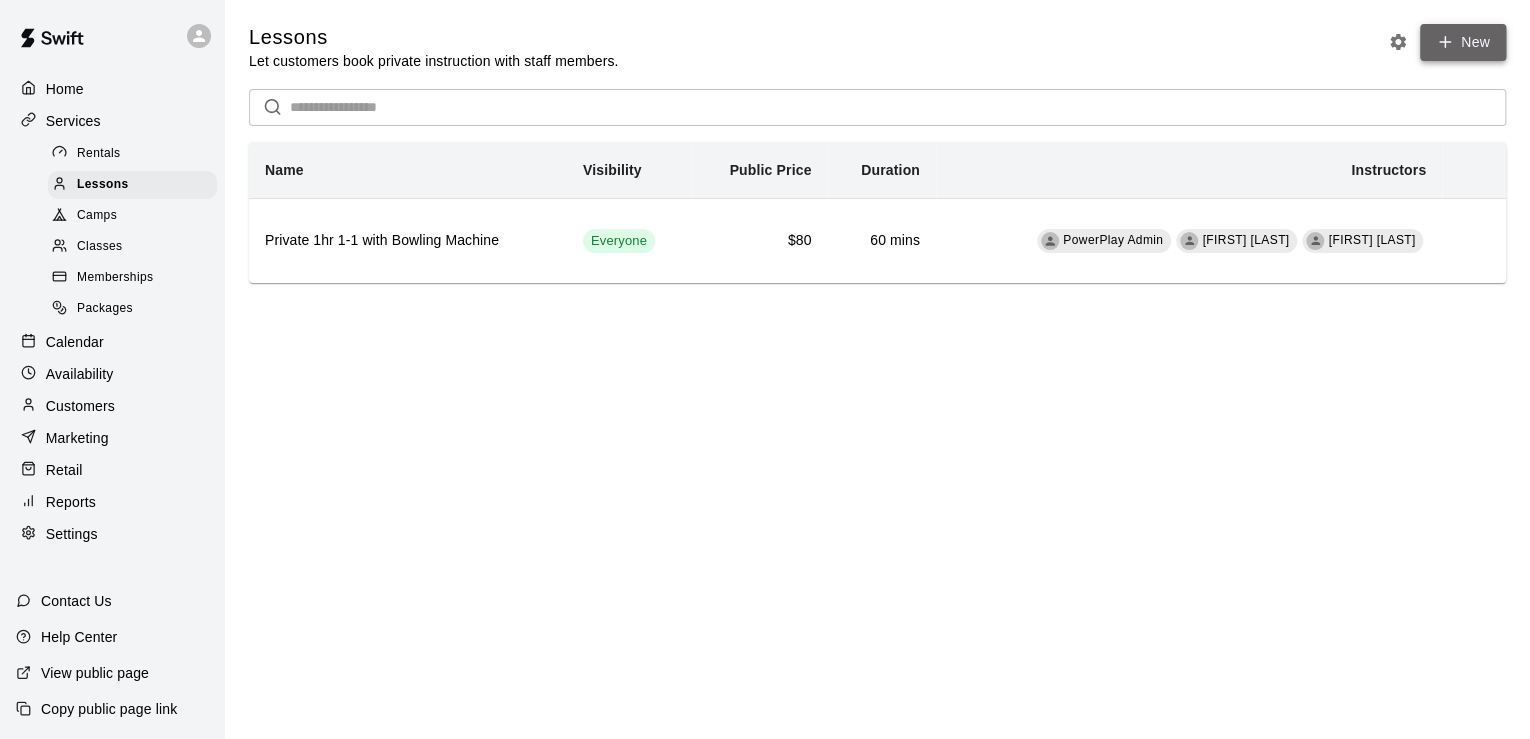 click on "New" at bounding box center [1463, 42] 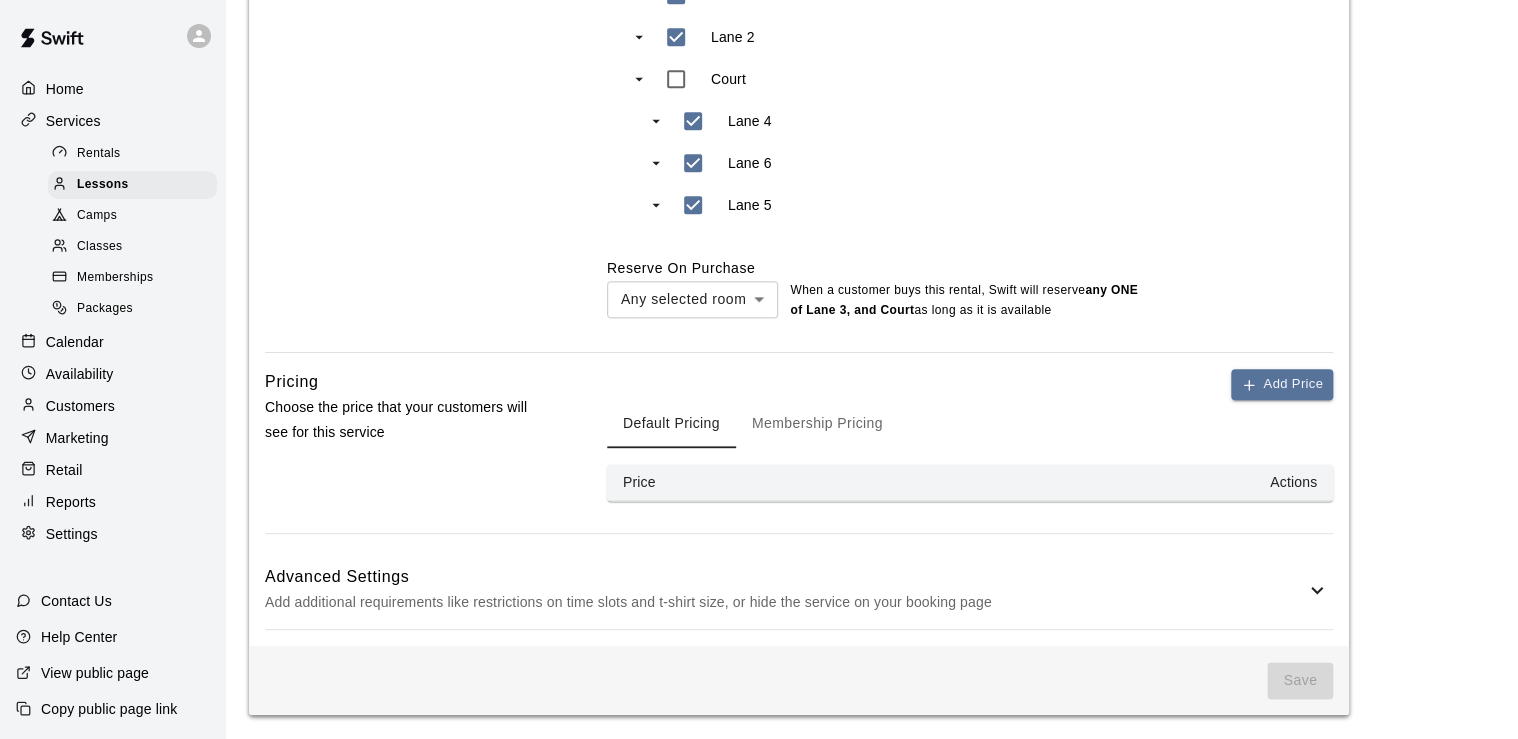 scroll, scrollTop: 1022, scrollLeft: 0, axis: vertical 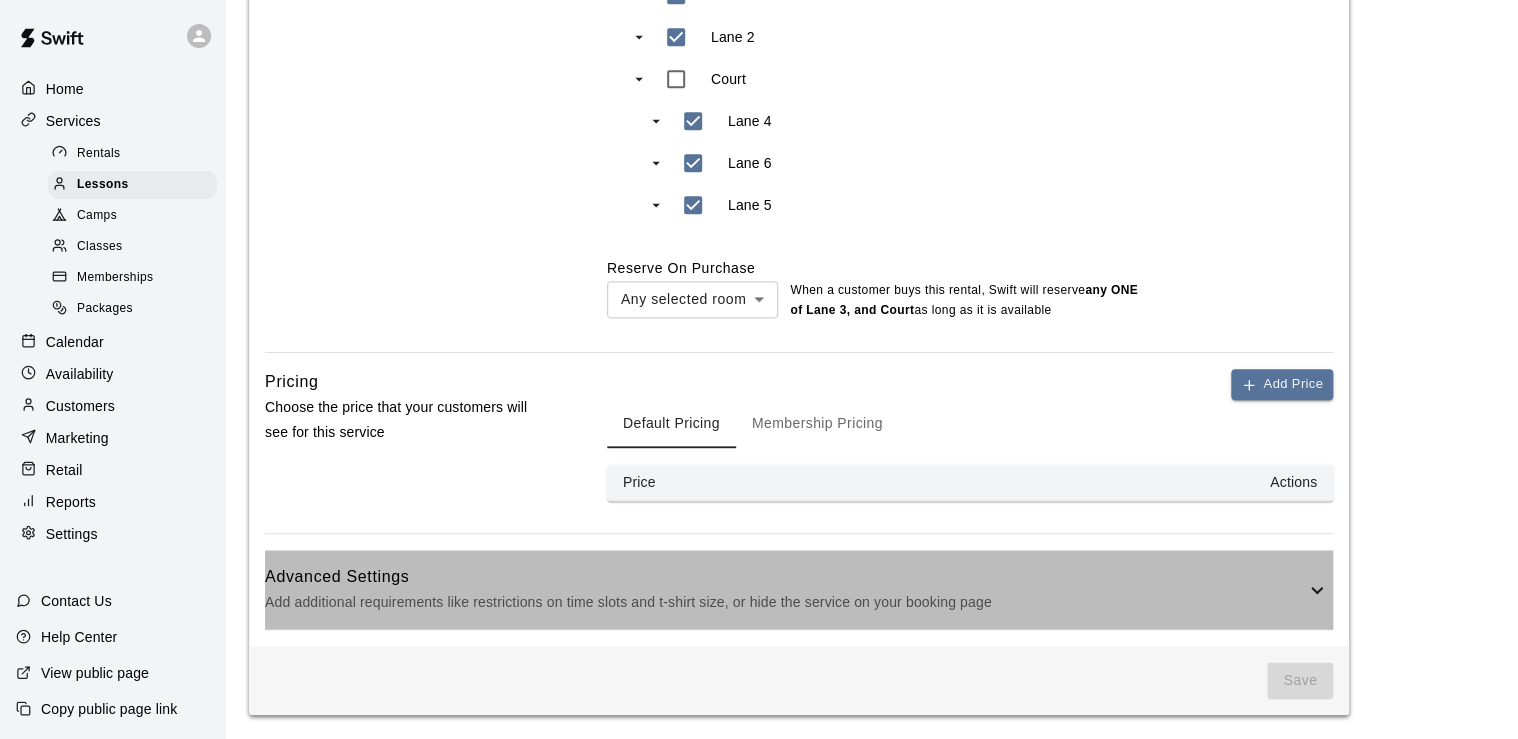 click on "Advanced Settings" at bounding box center (785, 577) 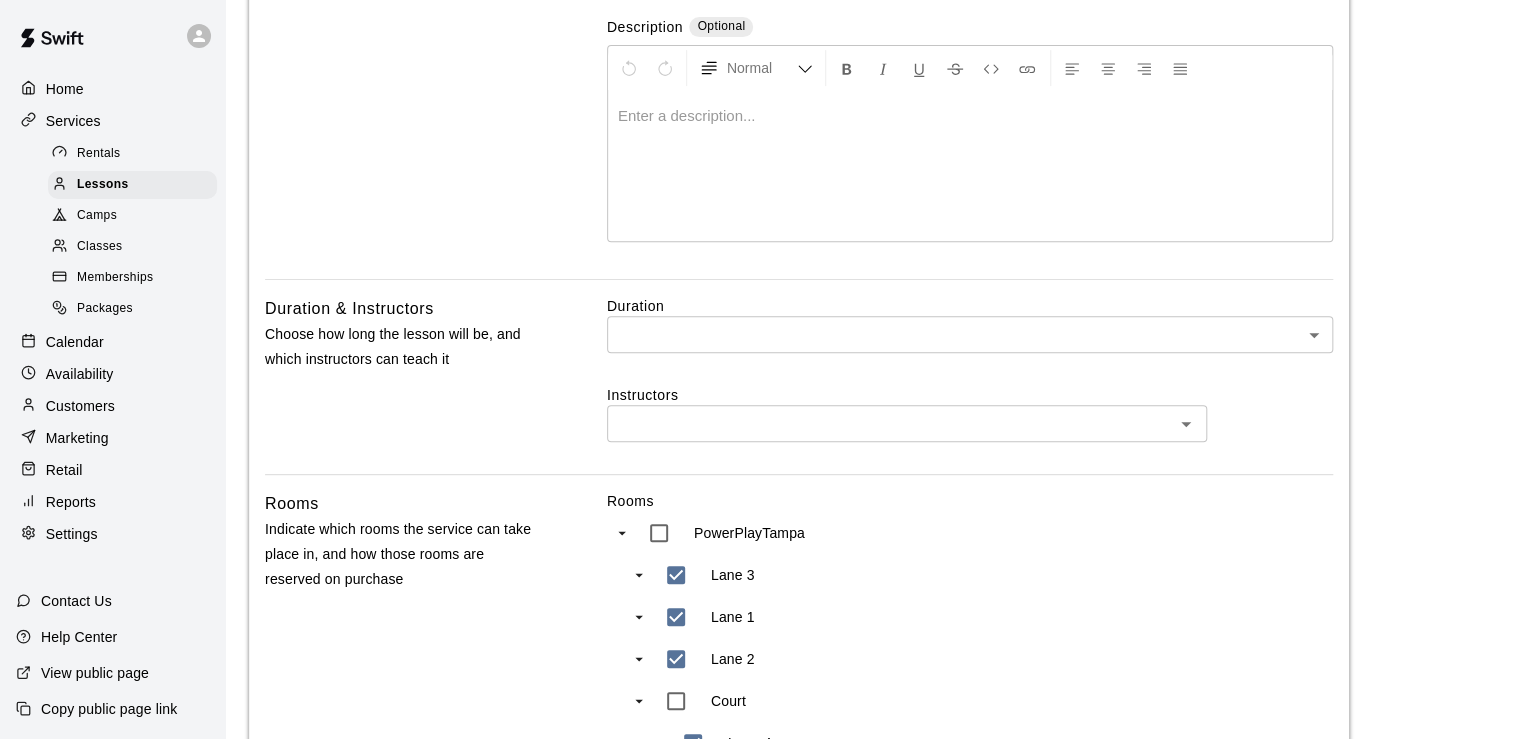 scroll, scrollTop: 337, scrollLeft: 0, axis: vertical 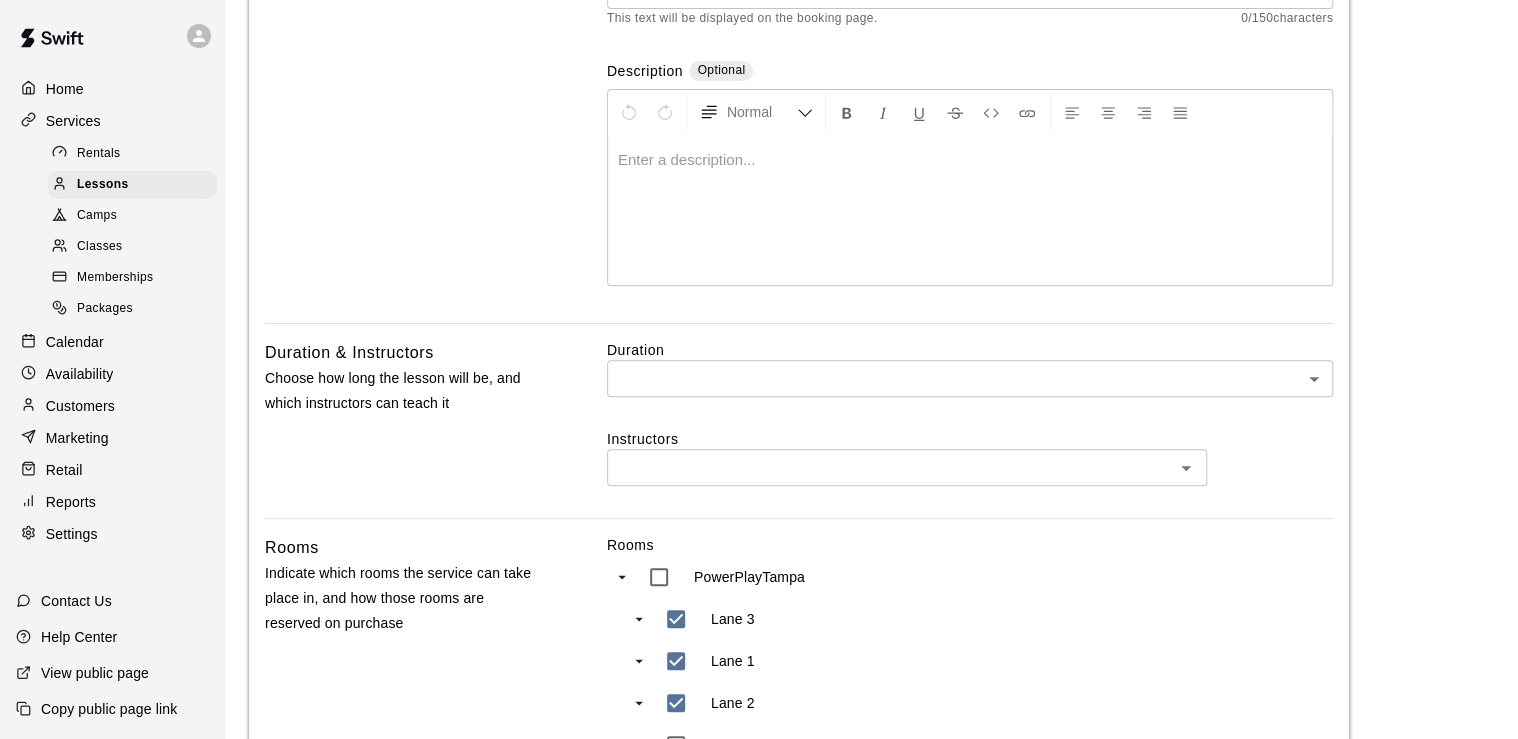 click on "Home Services Rentals Lessons Camps Classes Memberships Packages Calendar Availability Customers Marketing Retail Reports Settings Contact Us Help Center View public page Copy public page link Lessons / Add Lesson Add Lesson Lesson Details Basics Set the name and description Name ​ Preview Text Optional * ​ This text will be displayed on the booking page. 0  /  150  characters Description Optional Normal Enter a description... Duration & Instructors Choose how long the lesson will be, and which instructors can teach it Duration ​ ​ Instructors ​ Rooms Indicate which rooms the service can take place in, and how those rooms are reserved on purchase Rooms PowerPlayTampa Lane 3 Lane 1 Lane 2 Court Lane 4 Lane 6 Lane 5 Reserve On Purchase Any selected room *** ​ When a customer buys this   rental , Swift will reserve  any ONE of Lane 1, Lane 2, Lane 3, Lane 4, Lane 5, or Lane 6  as long as   it is available Pricing Choose the price that your customers will see for this service Add Price Default Pricing" at bounding box center [759, 911] 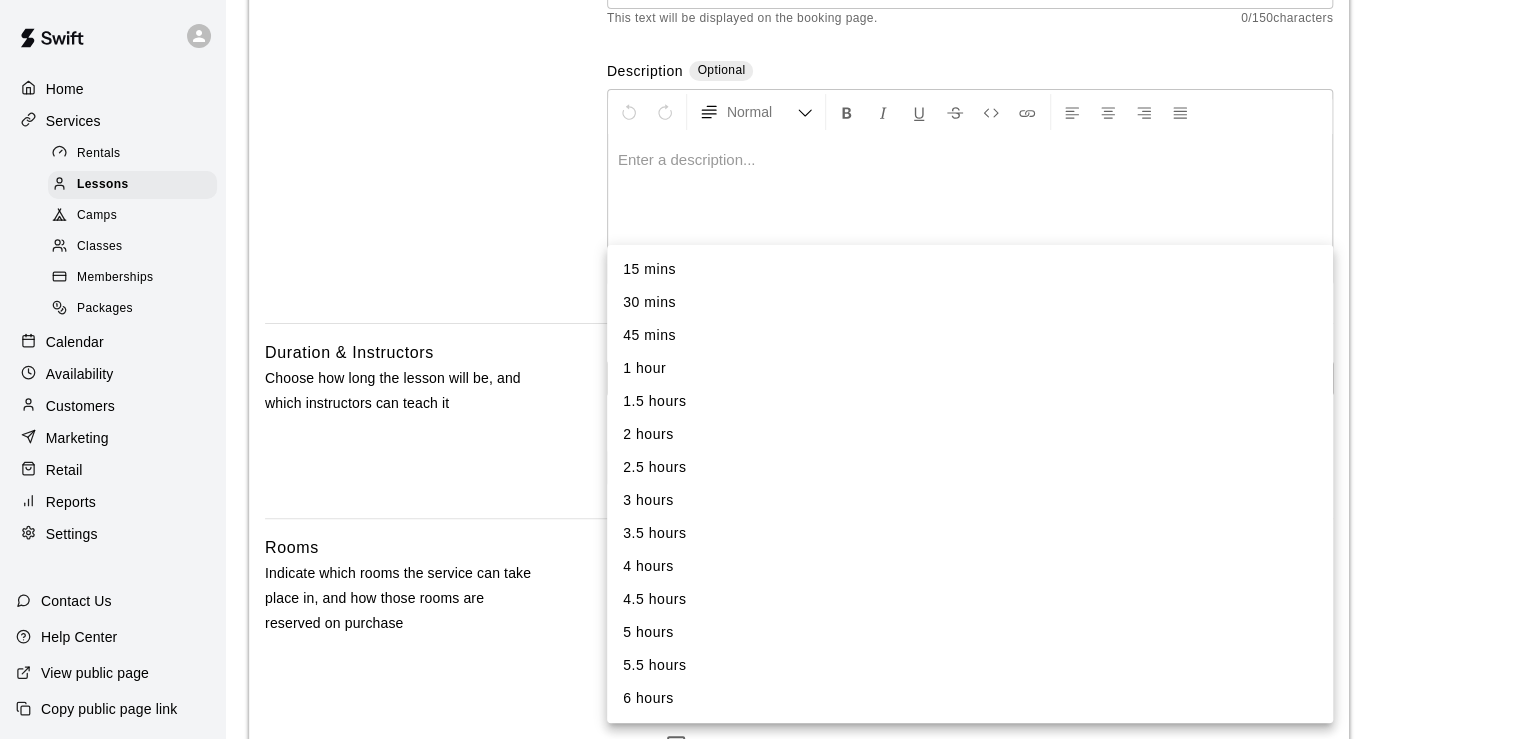 click at bounding box center (765, 369) 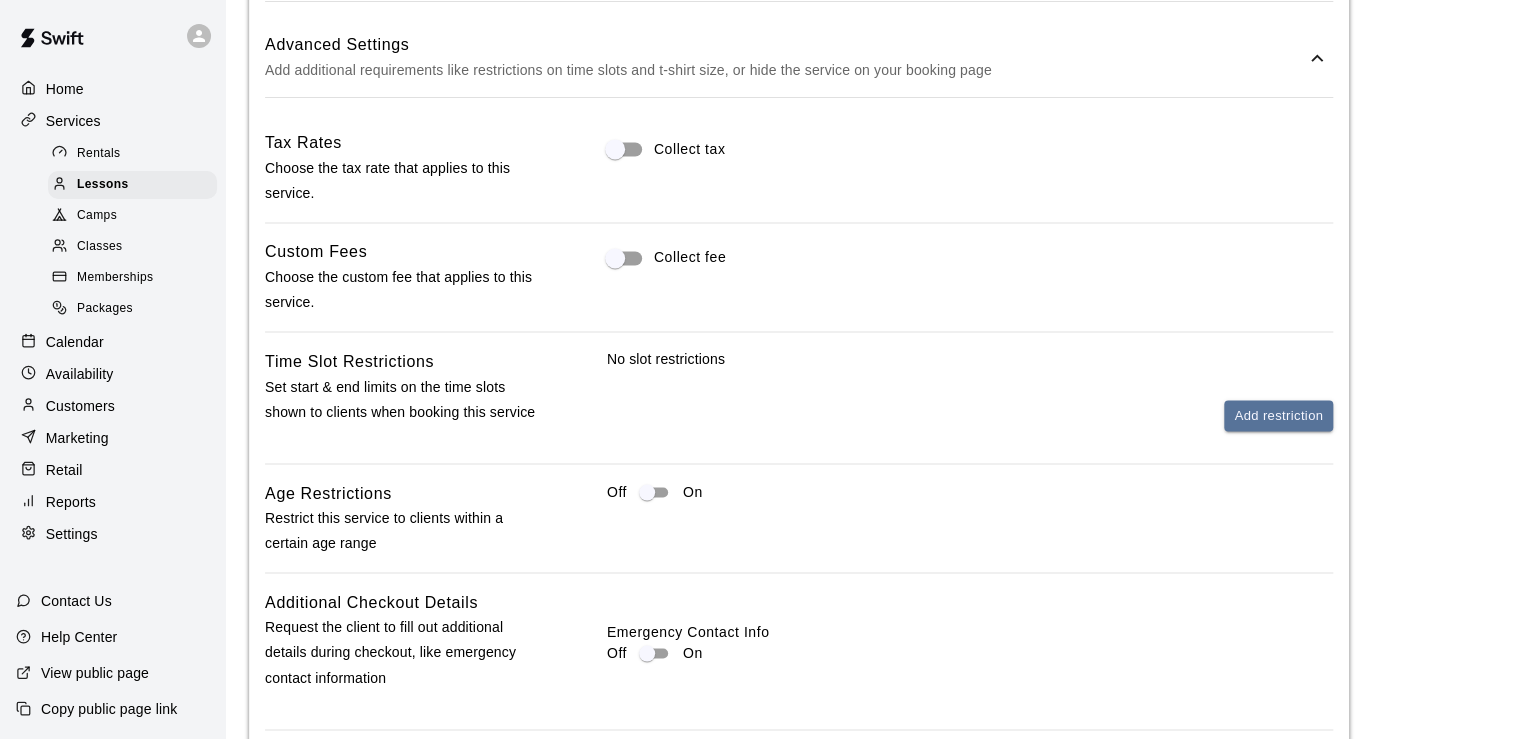 scroll, scrollTop: 1537, scrollLeft: 0, axis: vertical 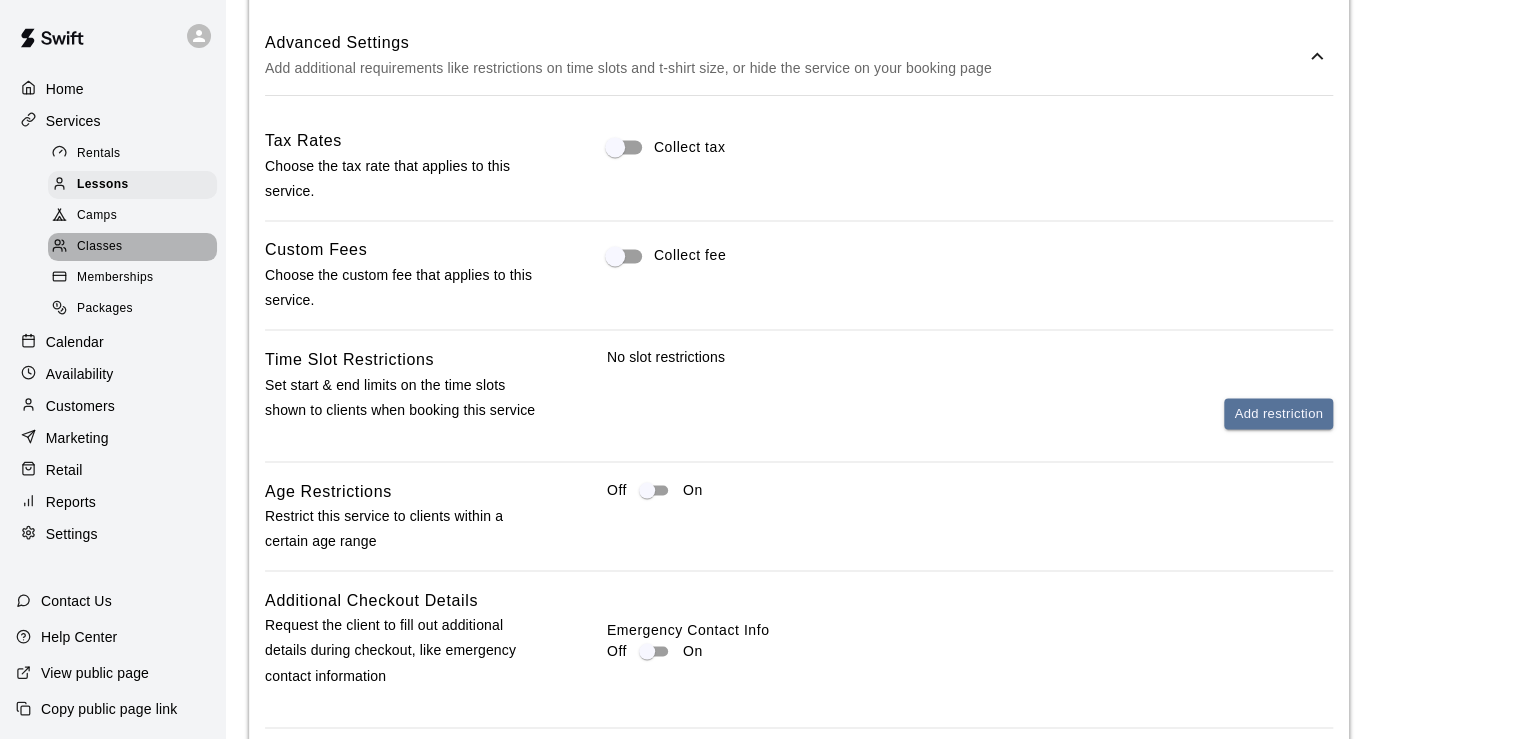 click on "Classes" at bounding box center (132, 247) 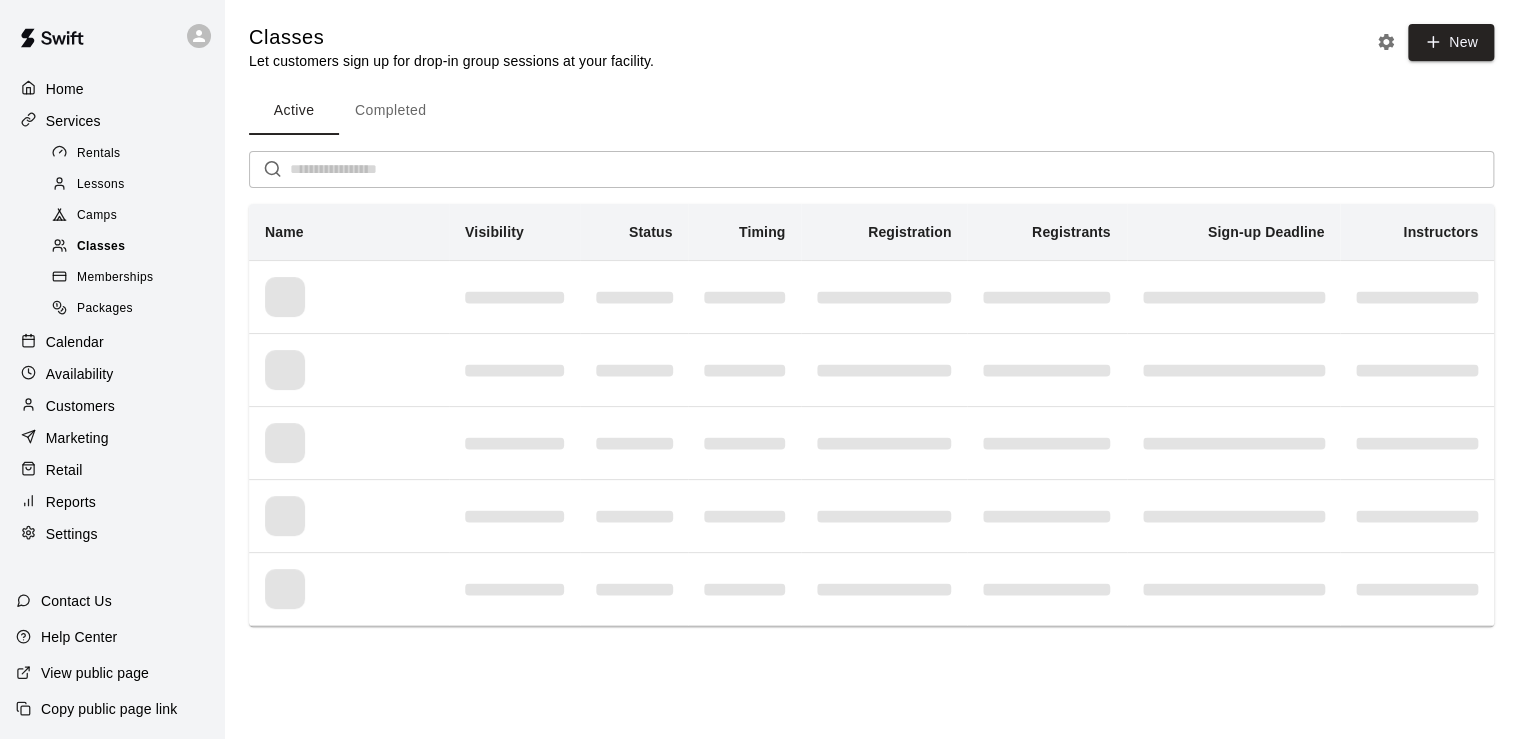 scroll, scrollTop: 0, scrollLeft: 0, axis: both 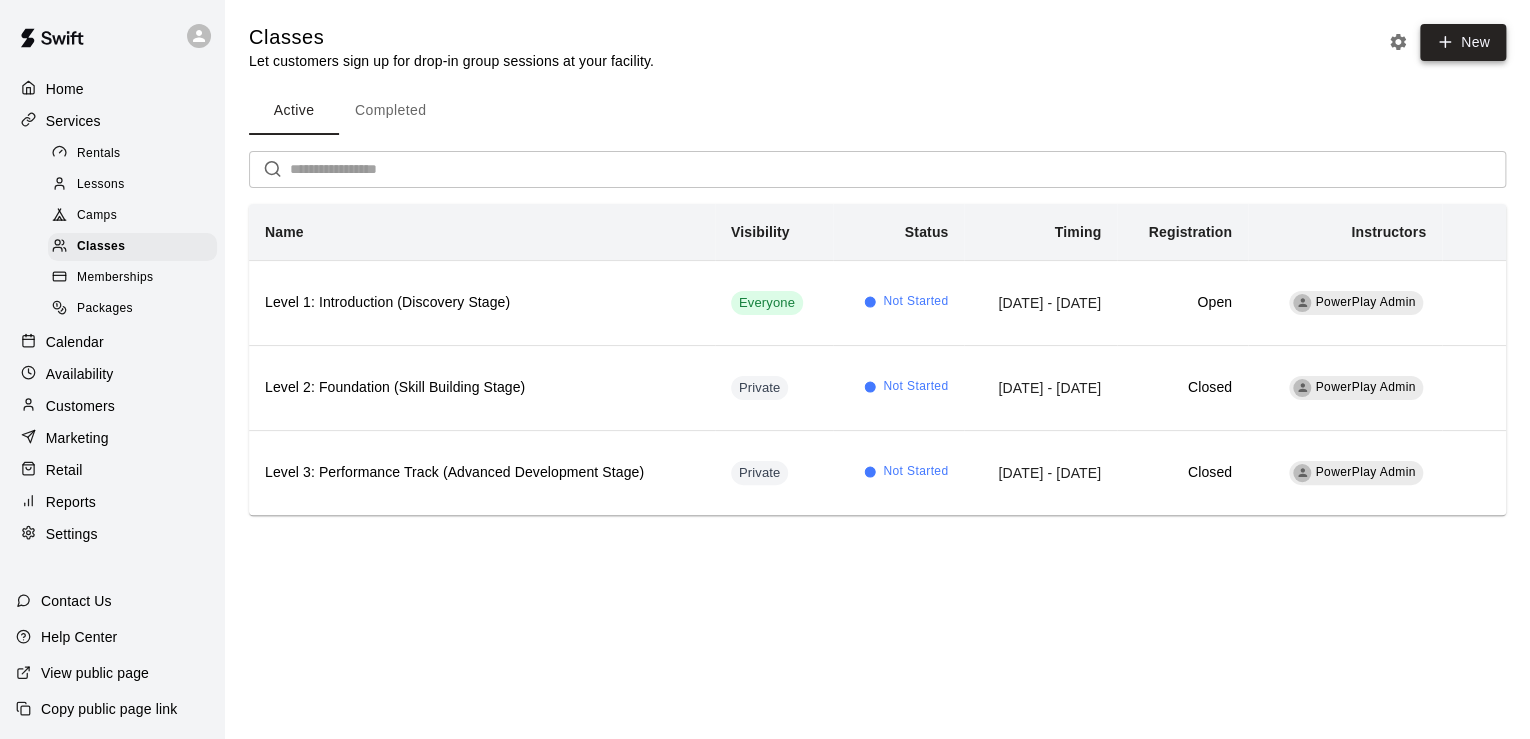 click on "New" at bounding box center (1463, 42) 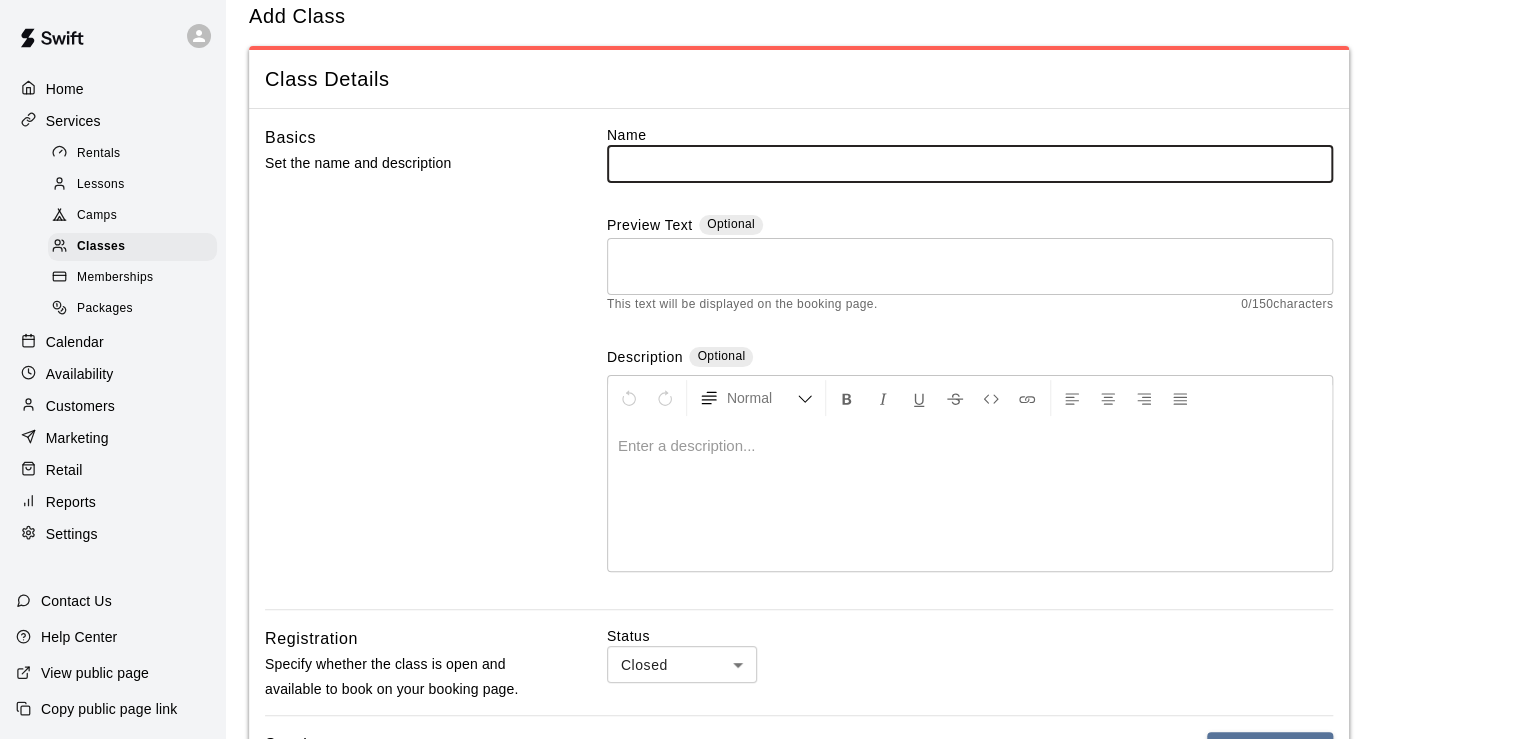 scroll, scrollTop: 0, scrollLeft: 0, axis: both 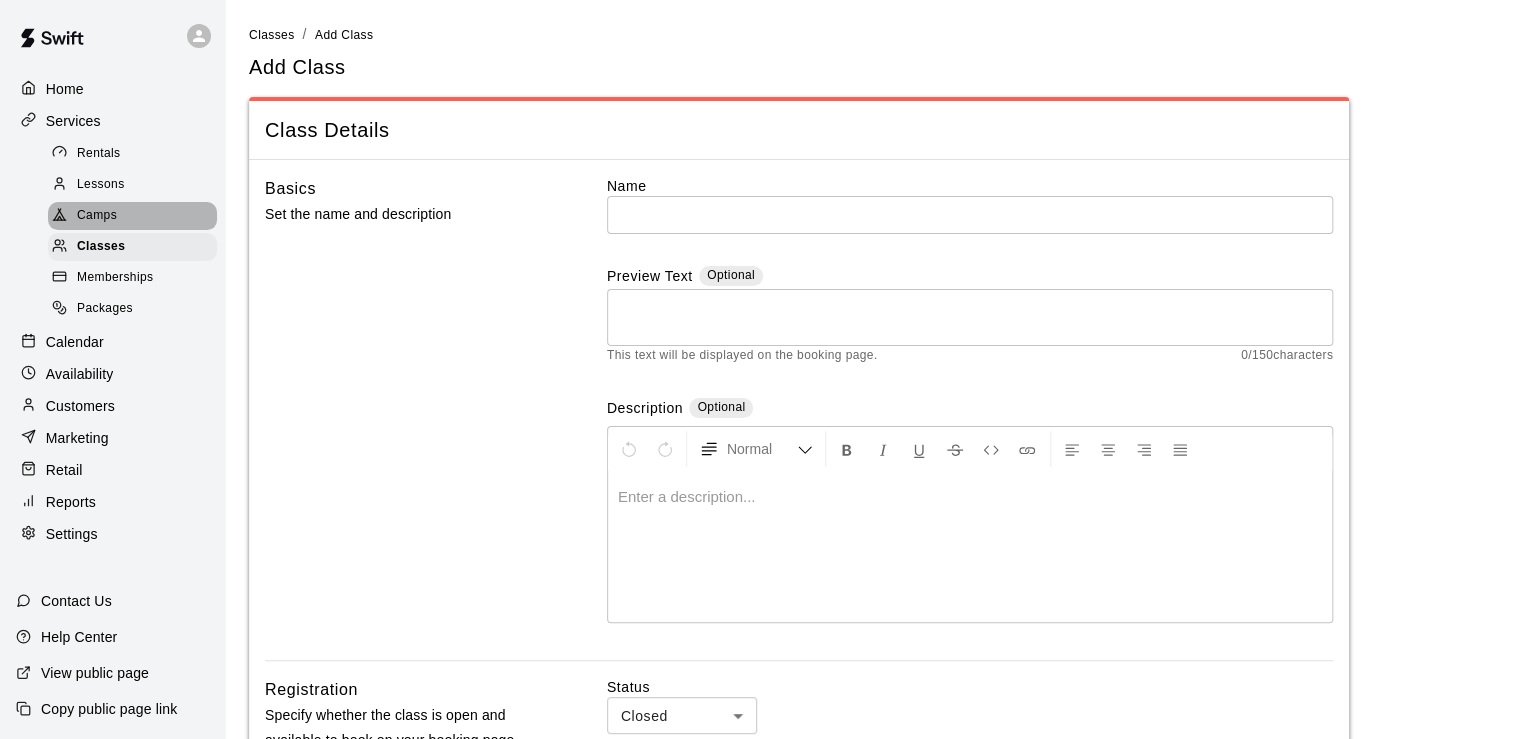 click on "Camps" at bounding box center [132, 216] 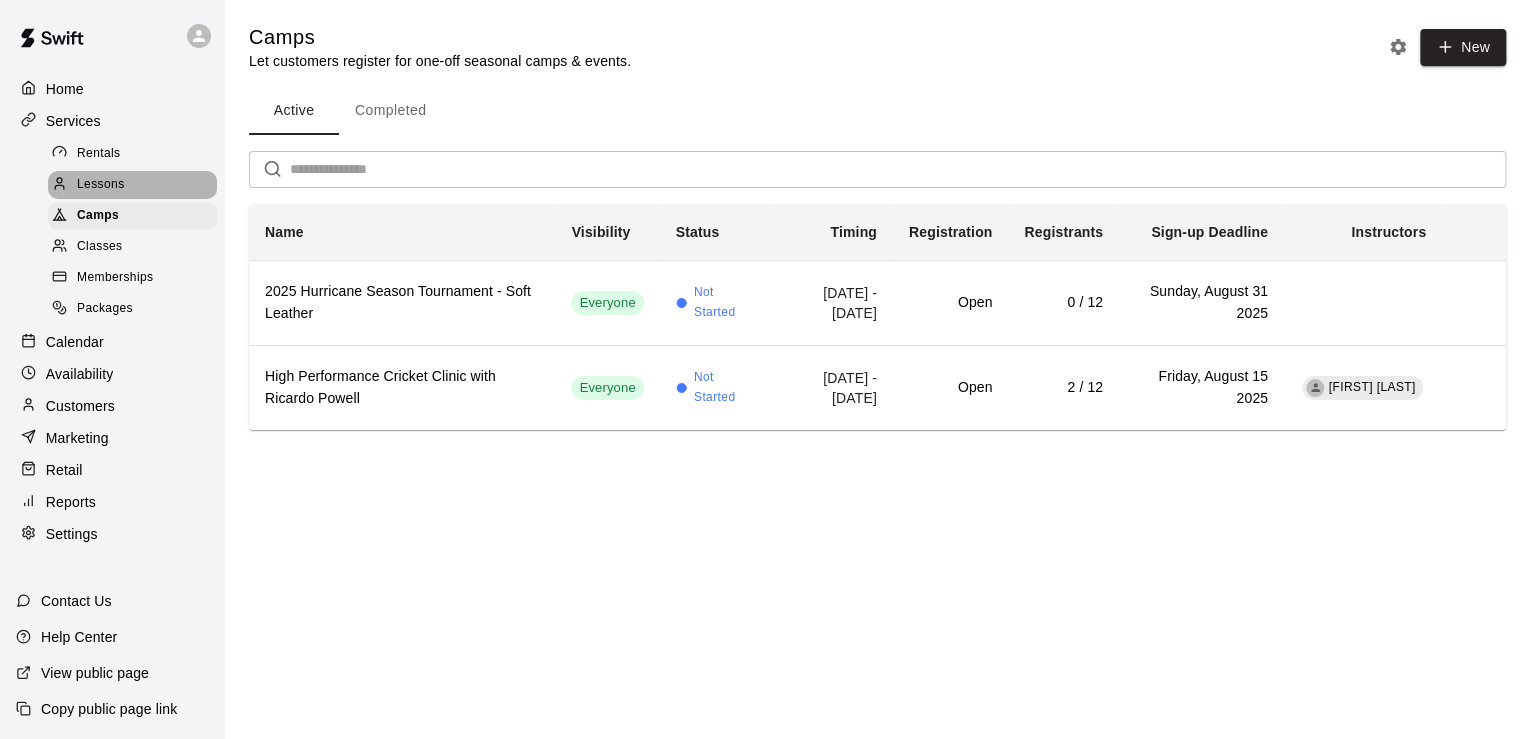 click on "Lessons" at bounding box center [132, 185] 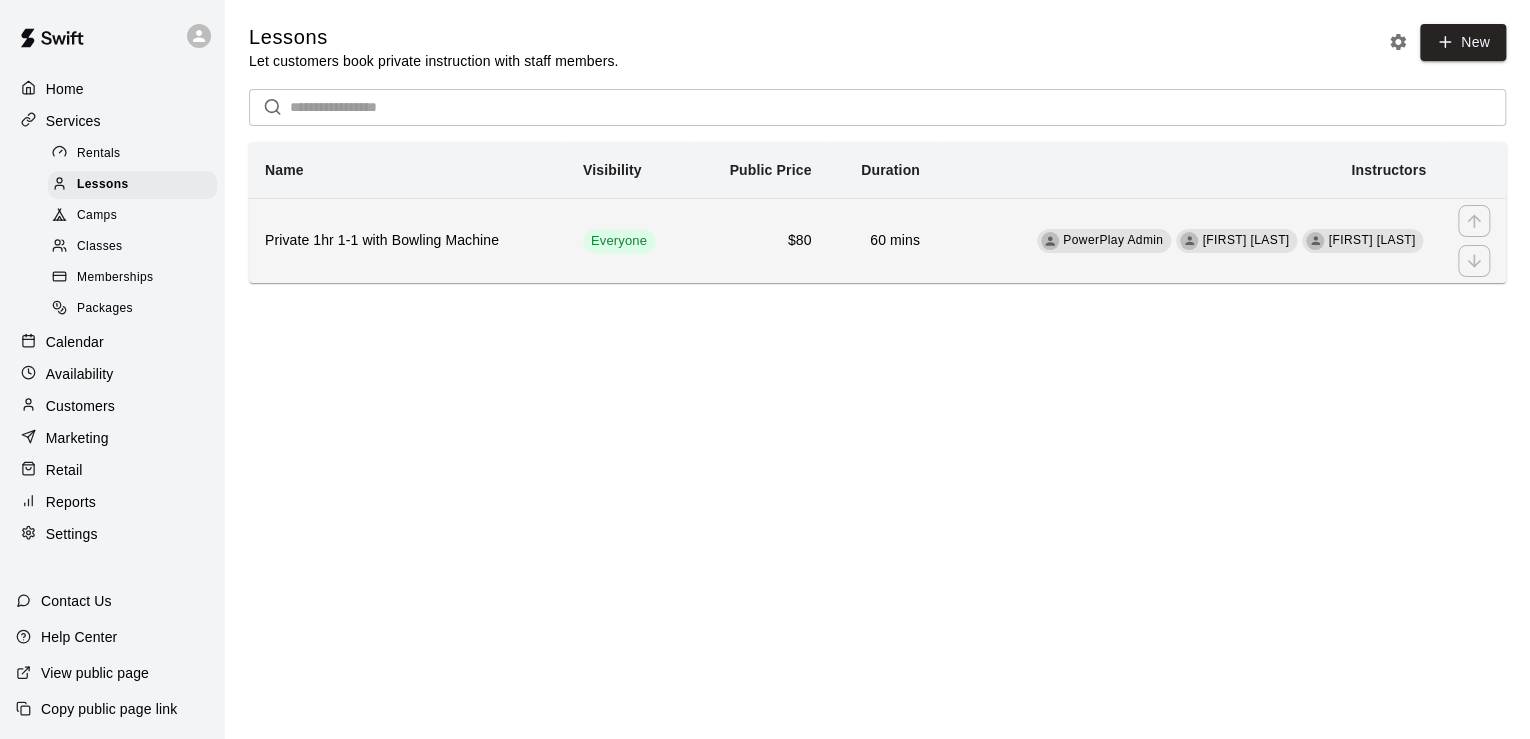 click on "PowerPlay Admin [FIRST] [LAST] [FIRST] [LAST]" at bounding box center (1189, 240) 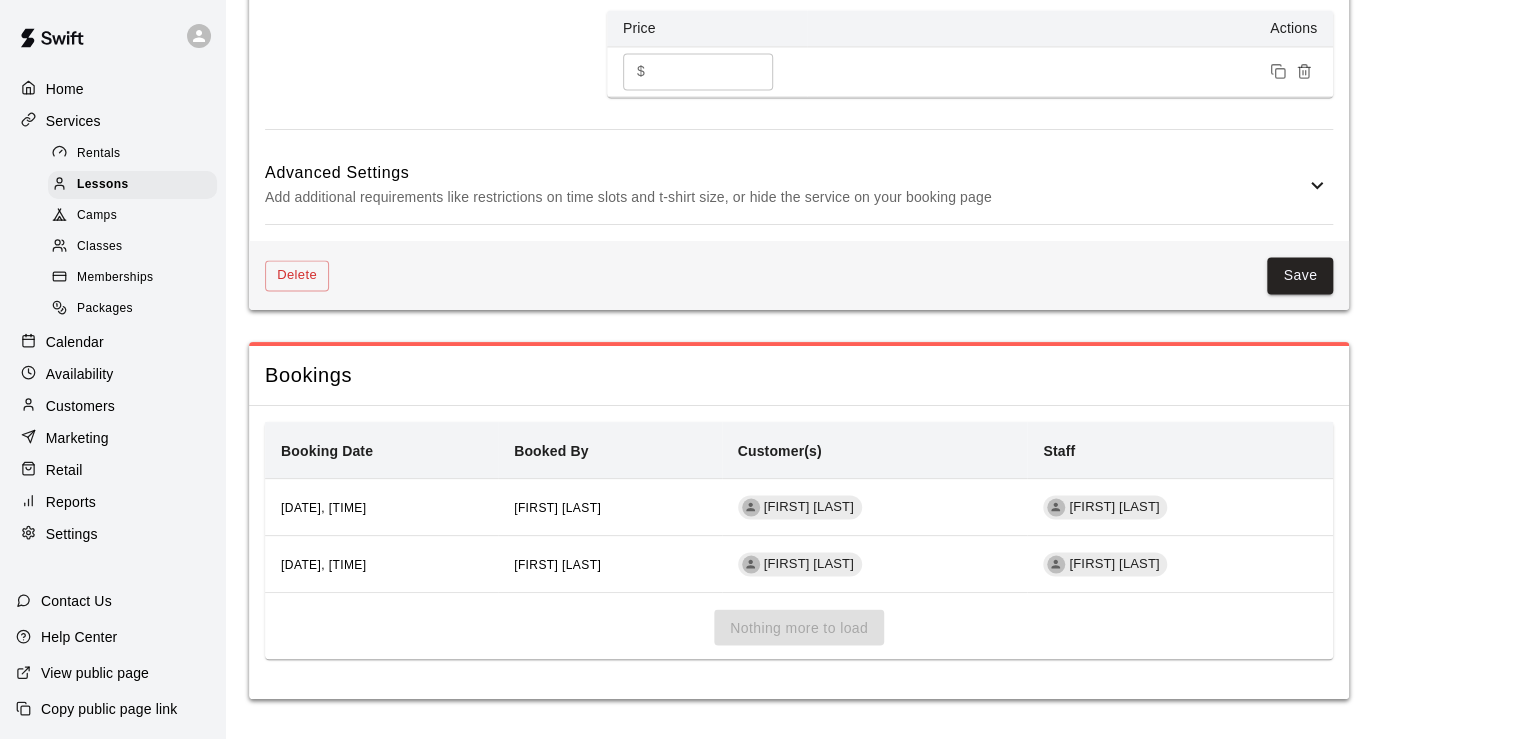 scroll, scrollTop: 1508, scrollLeft: 0, axis: vertical 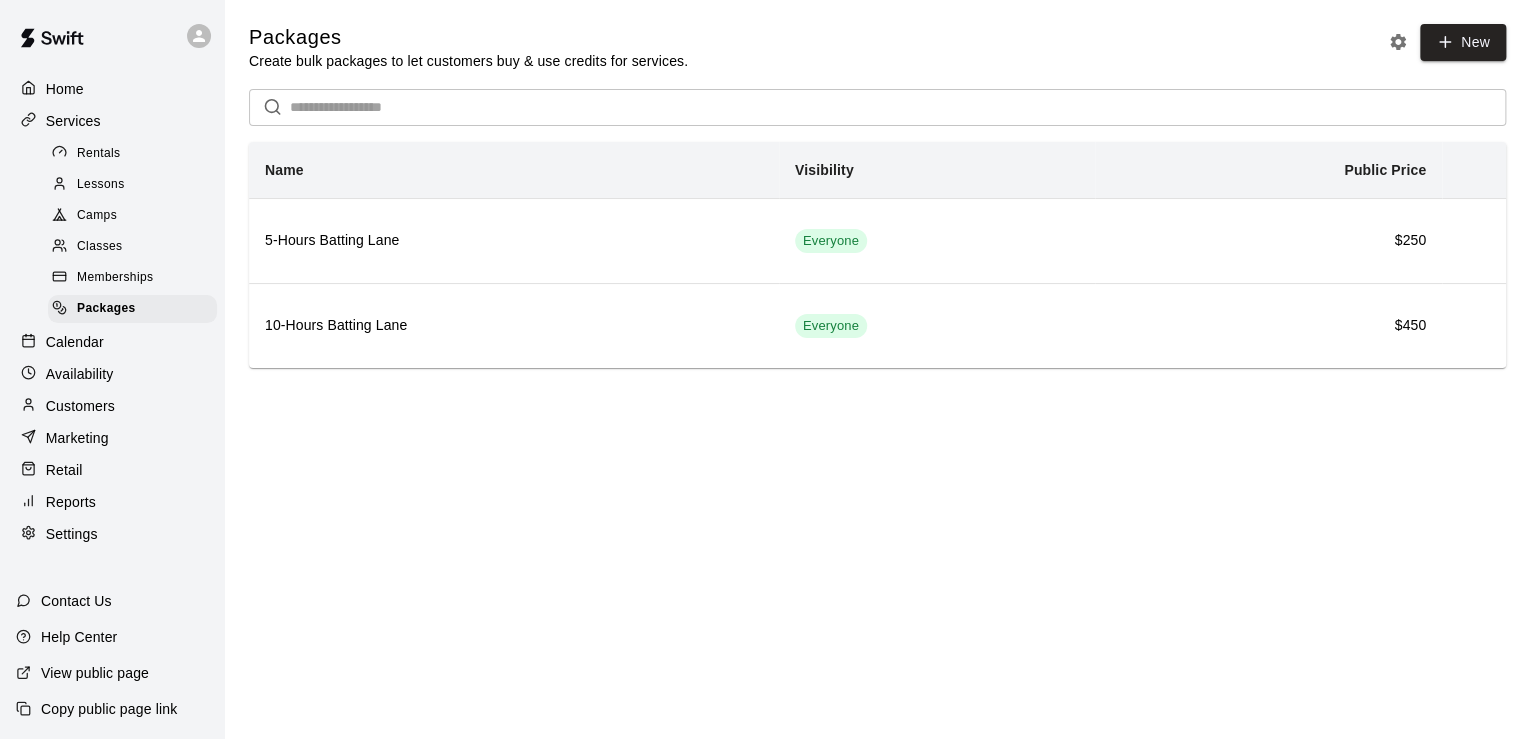 click on "Memberships" at bounding box center [115, 278] 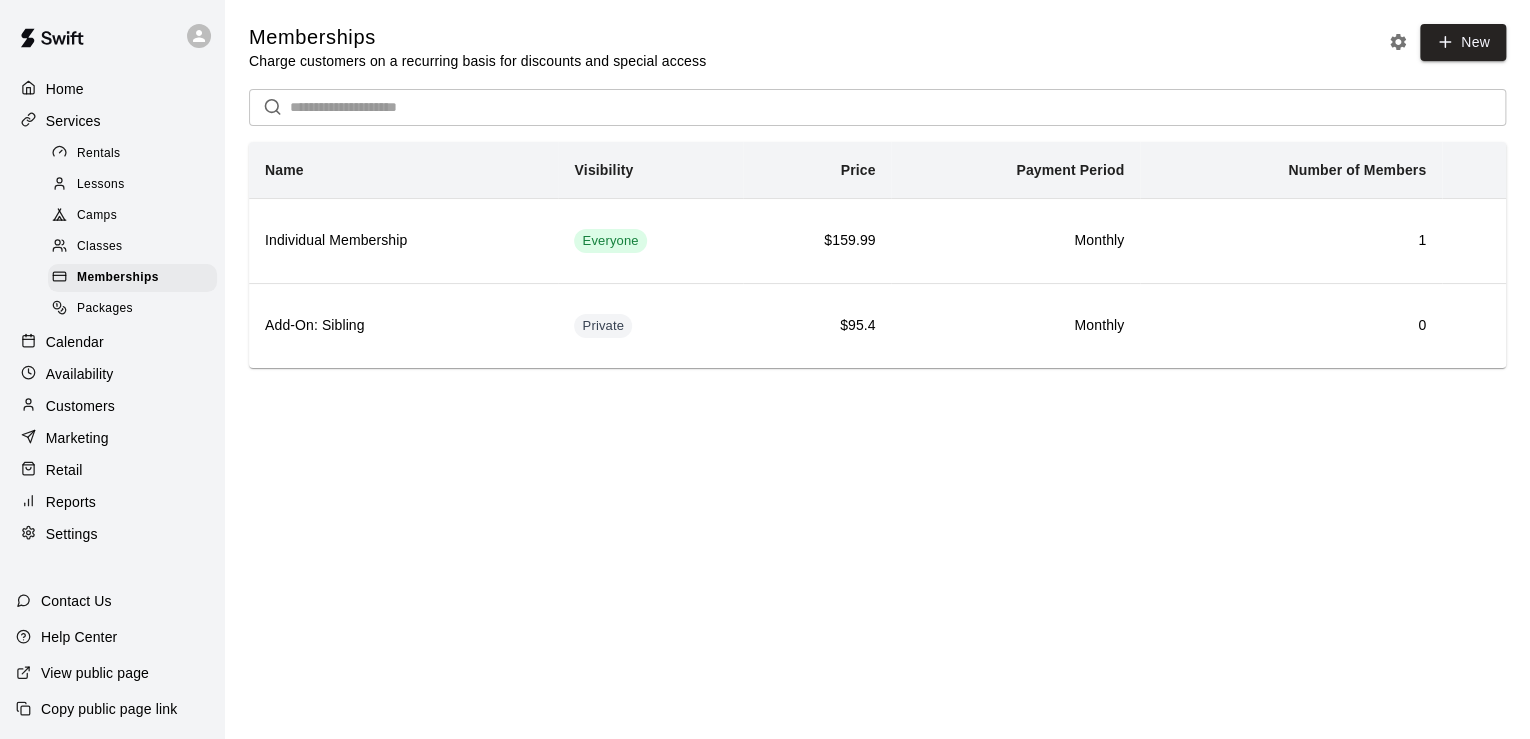 click on "Home Services Rentals Lessons Camps Classes Memberships Packages Calendar Availability Customers Marketing Retail Reports Settings Contact Us Help Center View public page Copy public page link Memberships Charge customers on a recurring basis for discounts and special access   New ​ Name Visibility Price Payment Period Number of Members Individual Membership Everyone $159.99 Monthly 1 Add-On: Sibling Private $95.4 Monthly 0 Swift - Memberships Close cross-small" at bounding box center [765, 212] 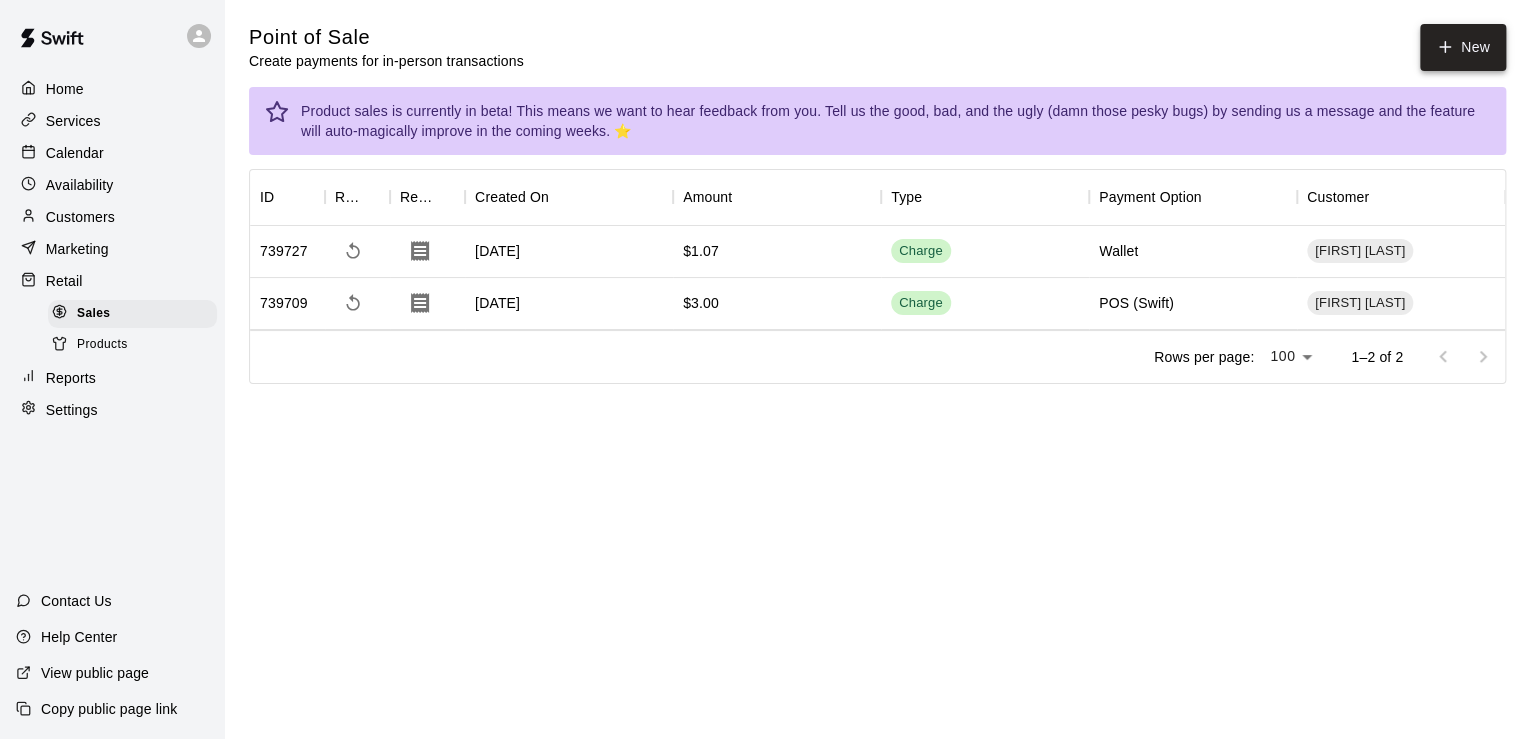 click on "New" at bounding box center [1463, 47] 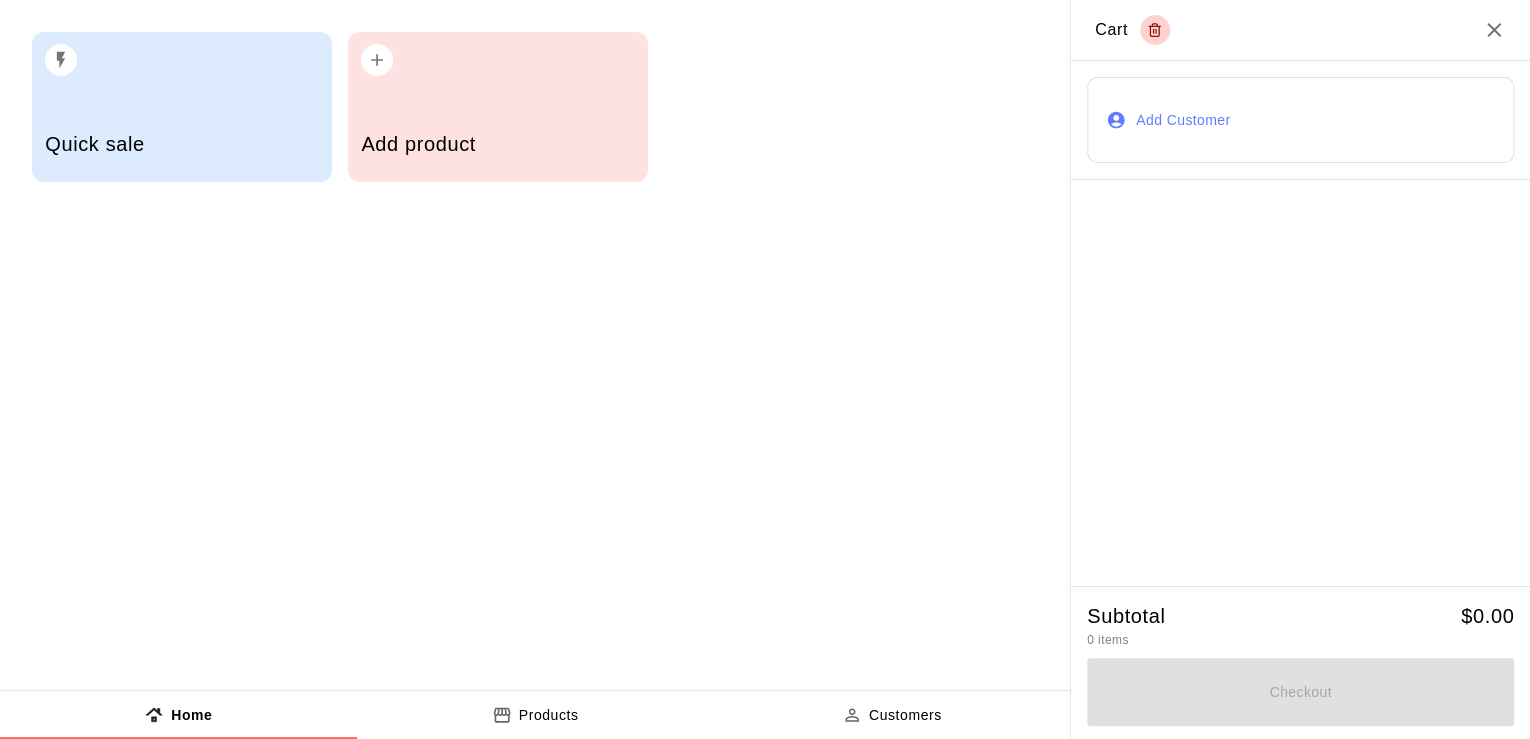 click on "Subtotal 0   items $ 0.00" at bounding box center (1300, 627) 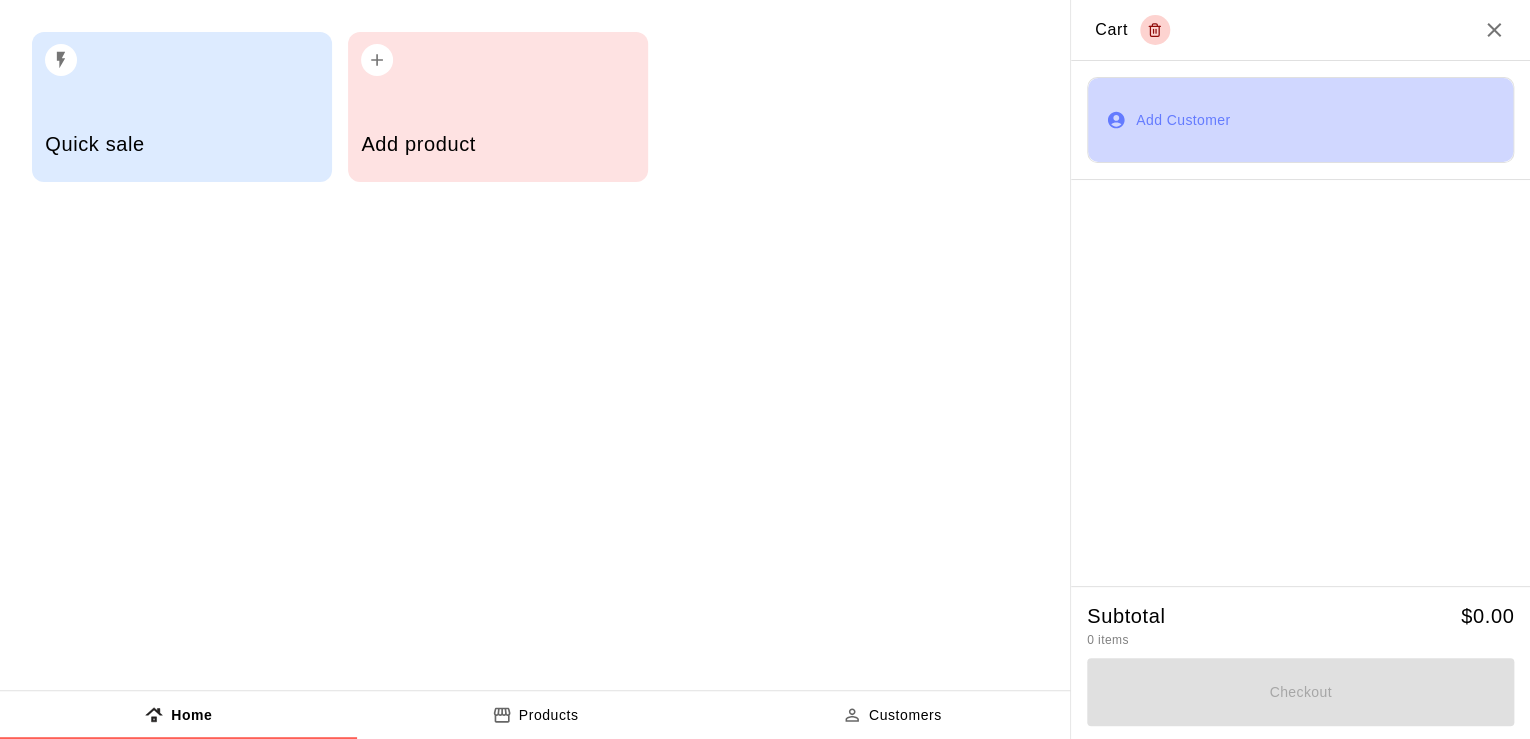 click on "Add Customer" at bounding box center (1300, 120) 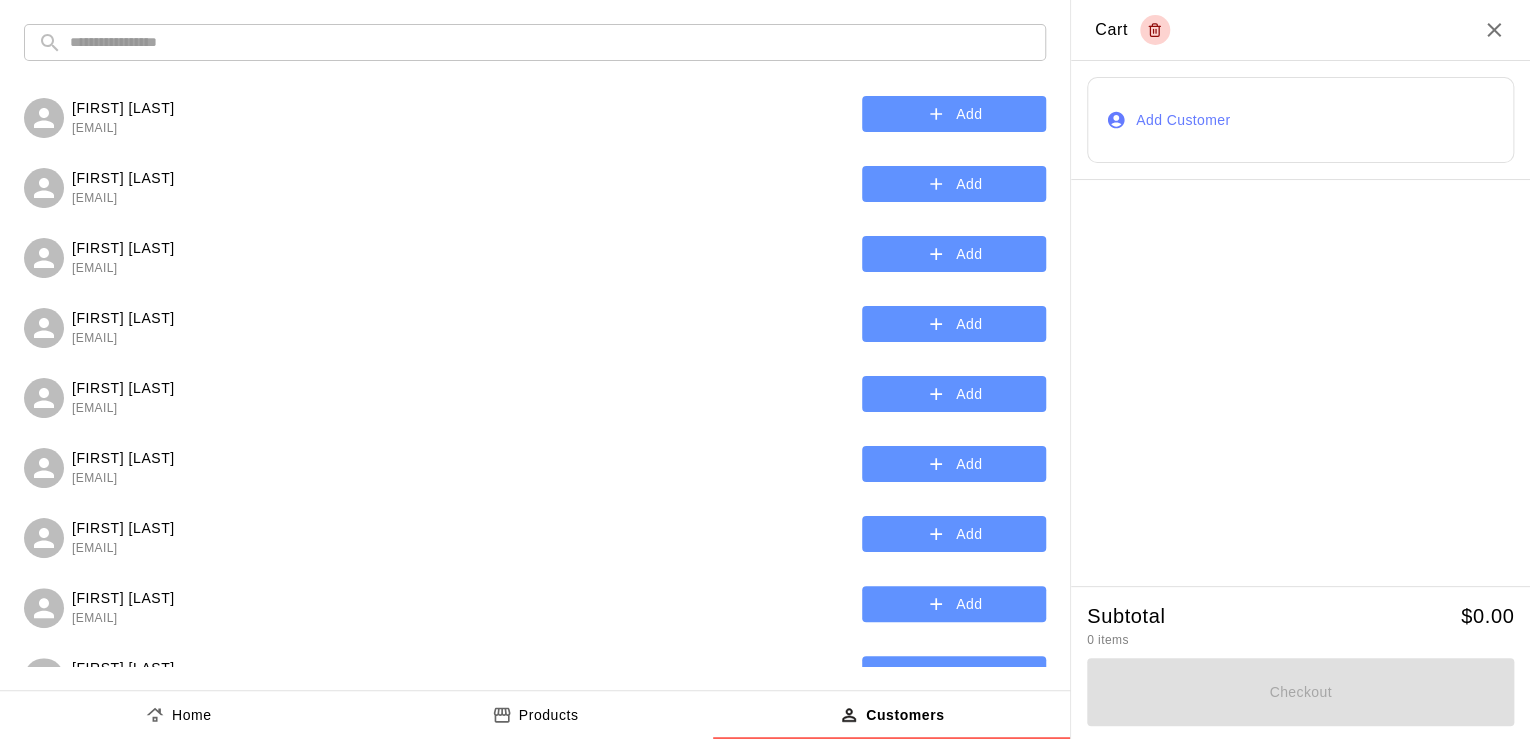 click 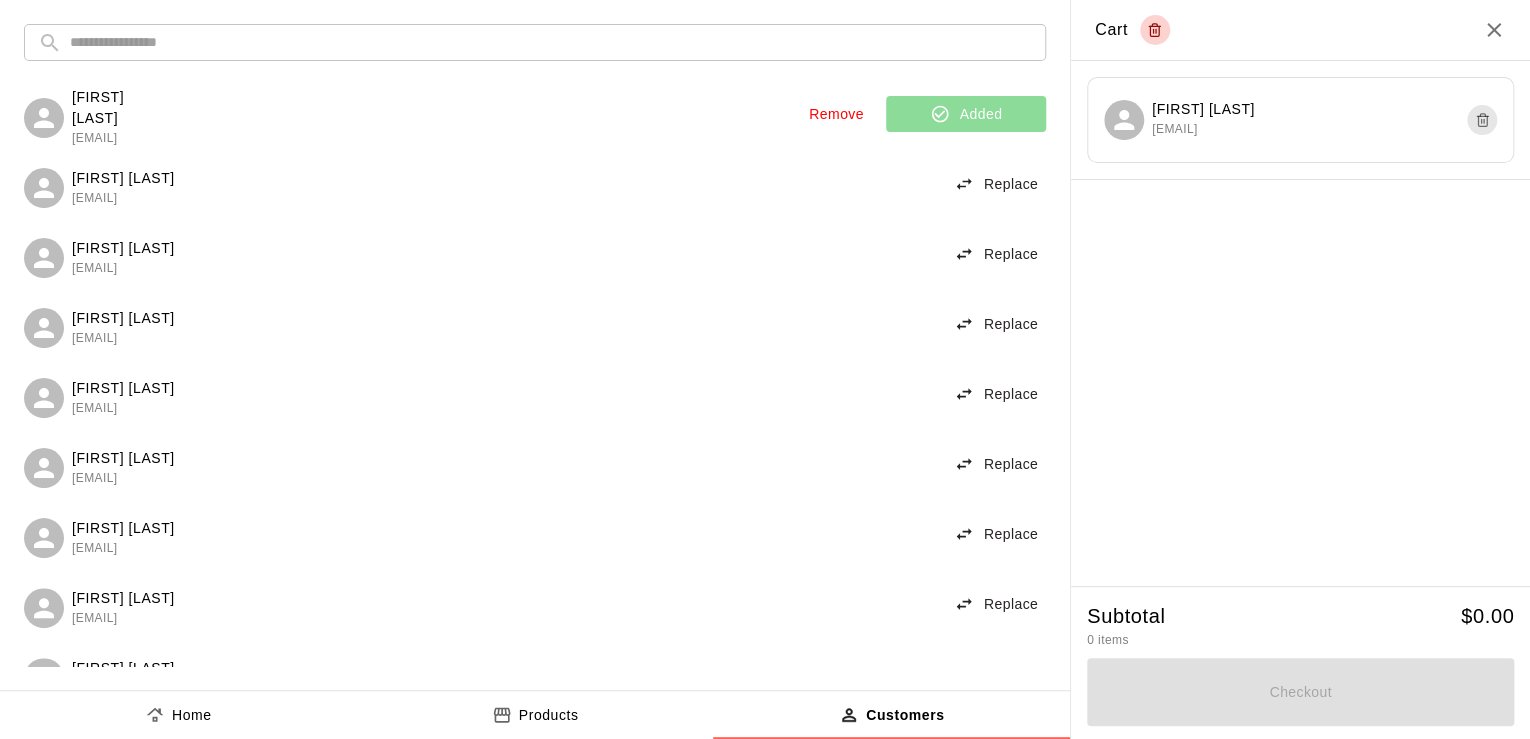 click on "Products" at bounding box center (549, 715) 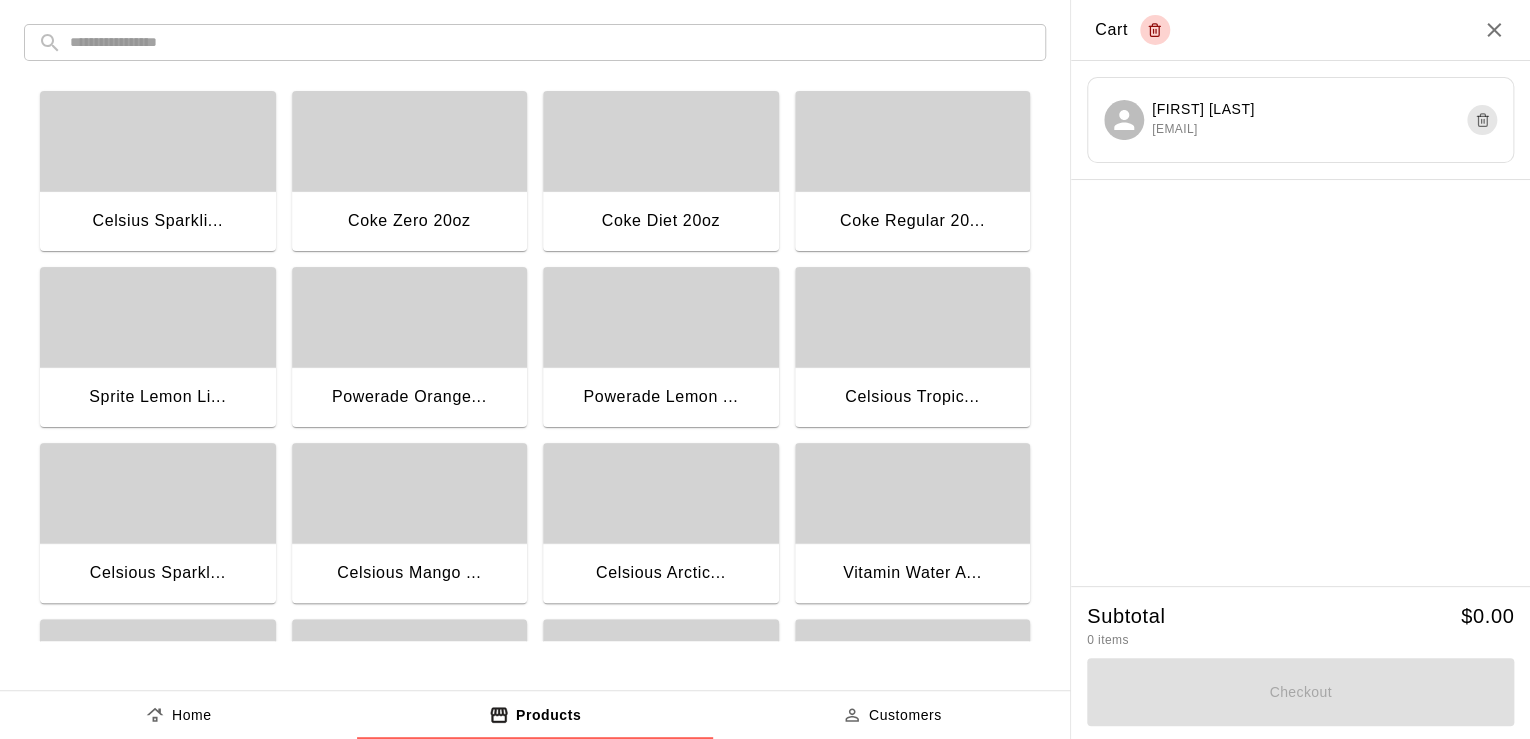 scroll, scrollTop: 153, scrollLeft: 0, axis: vertical 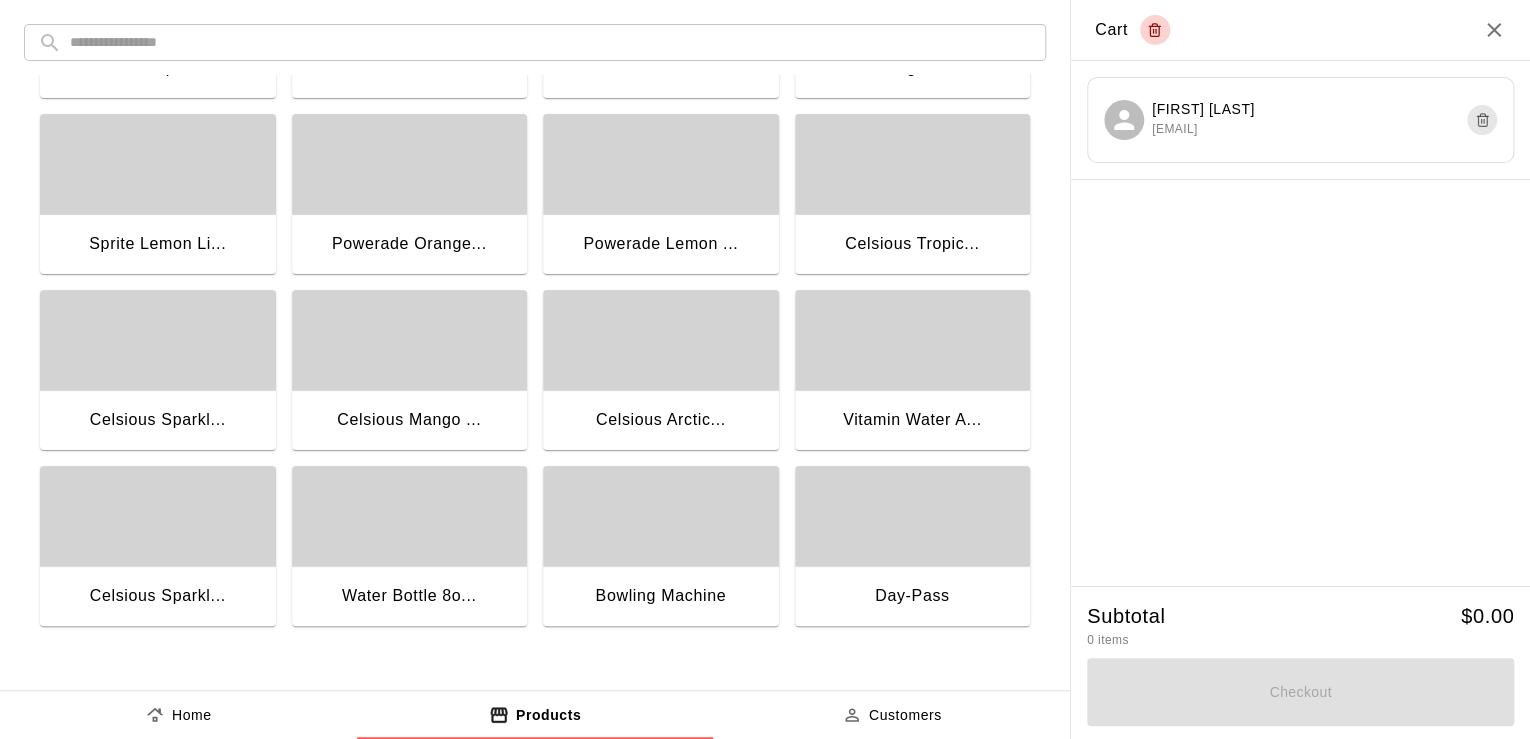 click at bounding box center [410, 516] 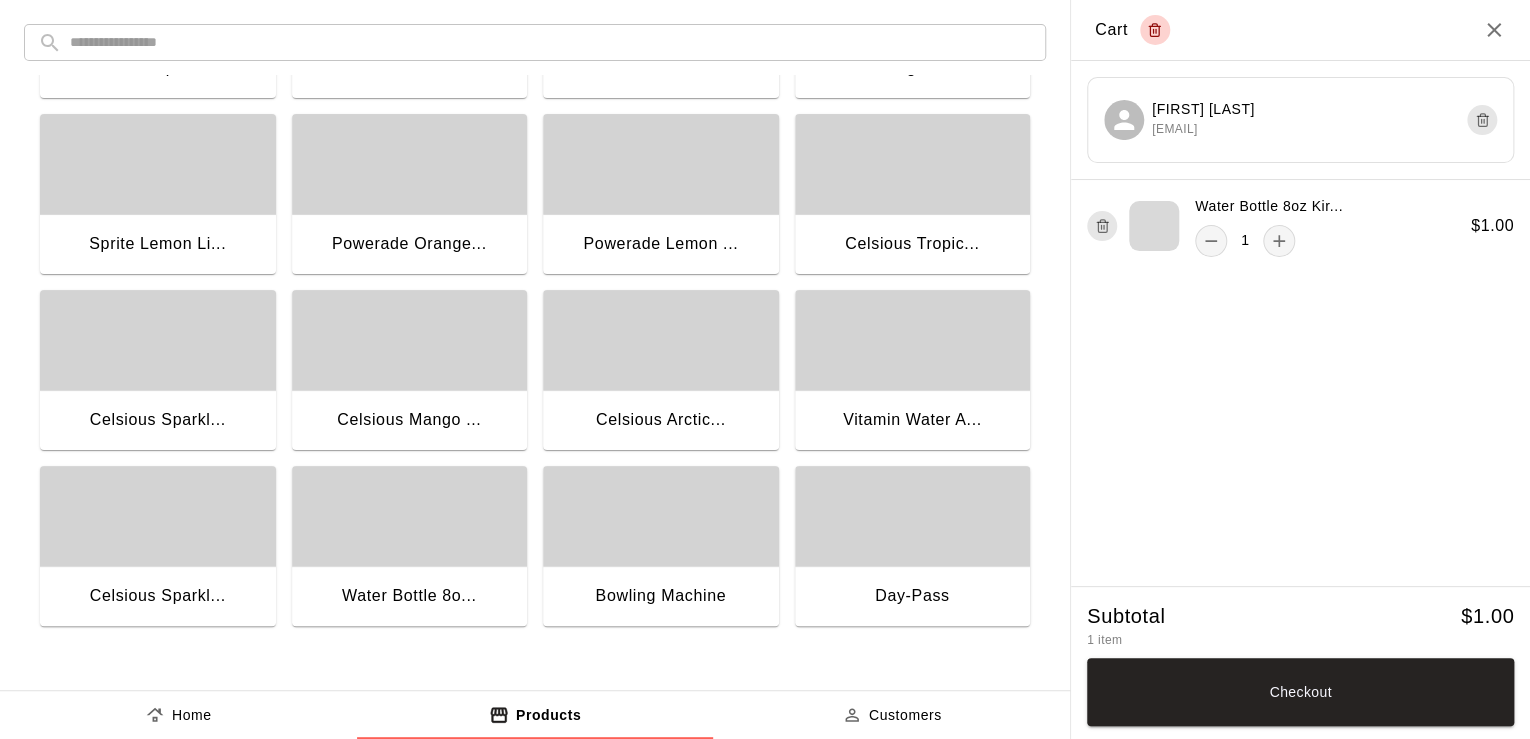 click at bounding box center [913, 516] 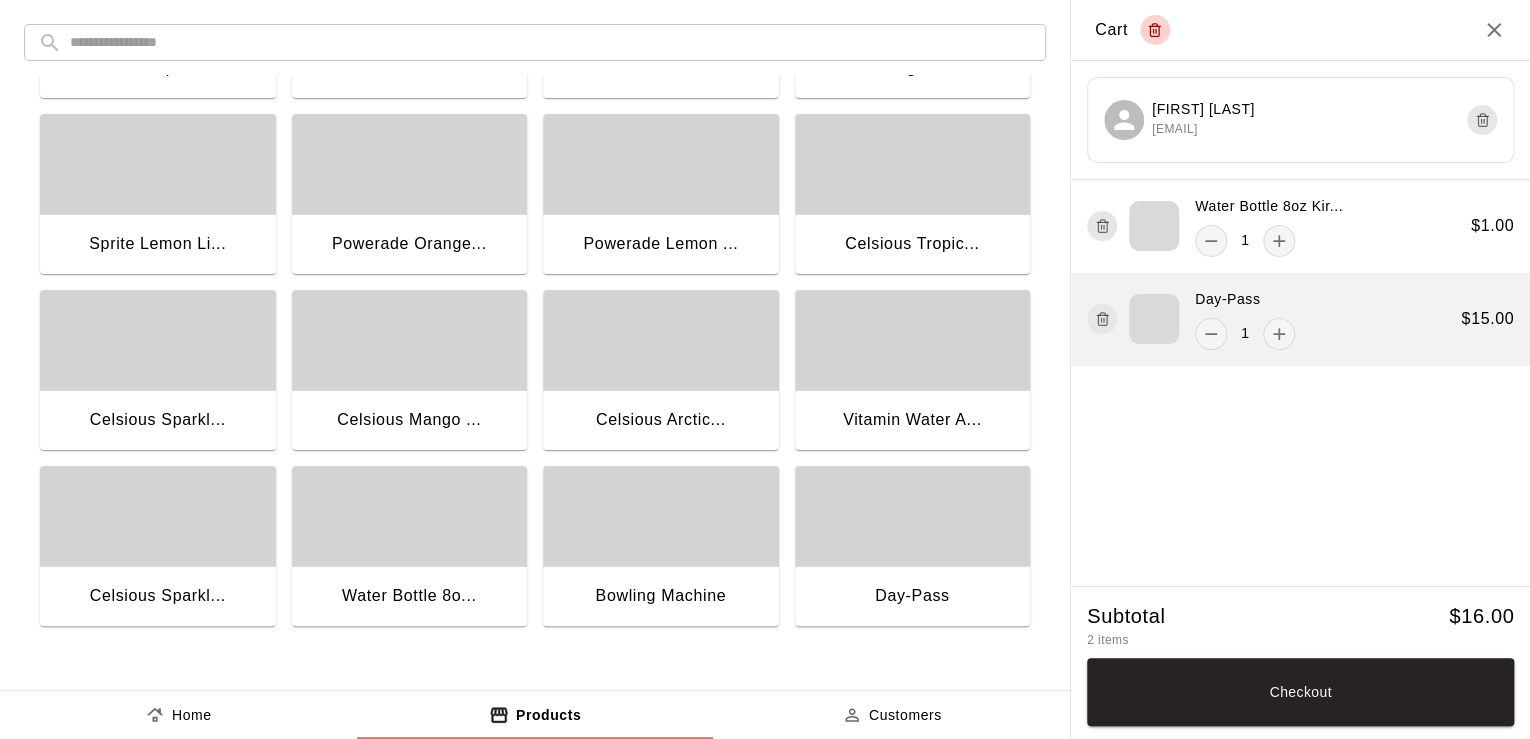 click 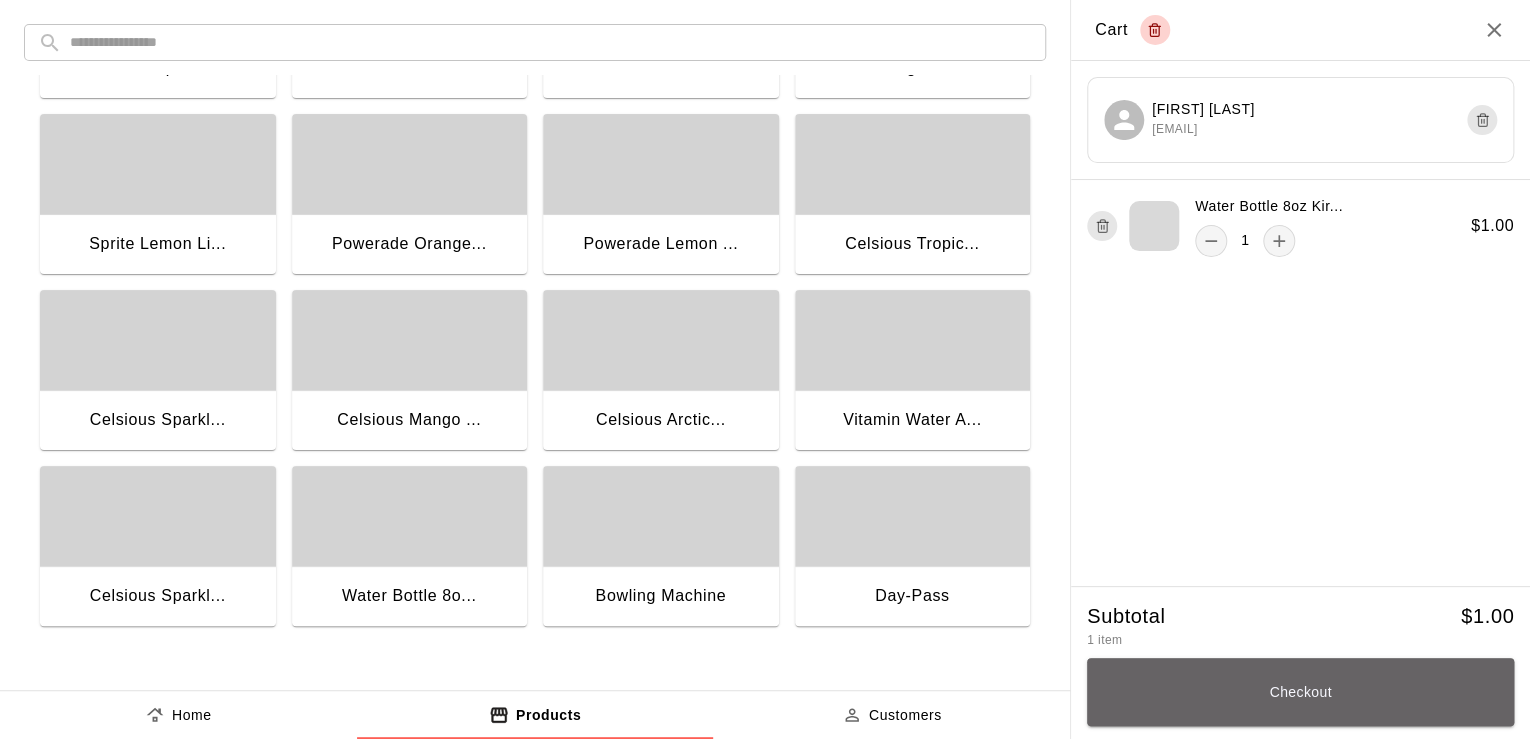click on "Checkout" at bounding box center (1300, 692) 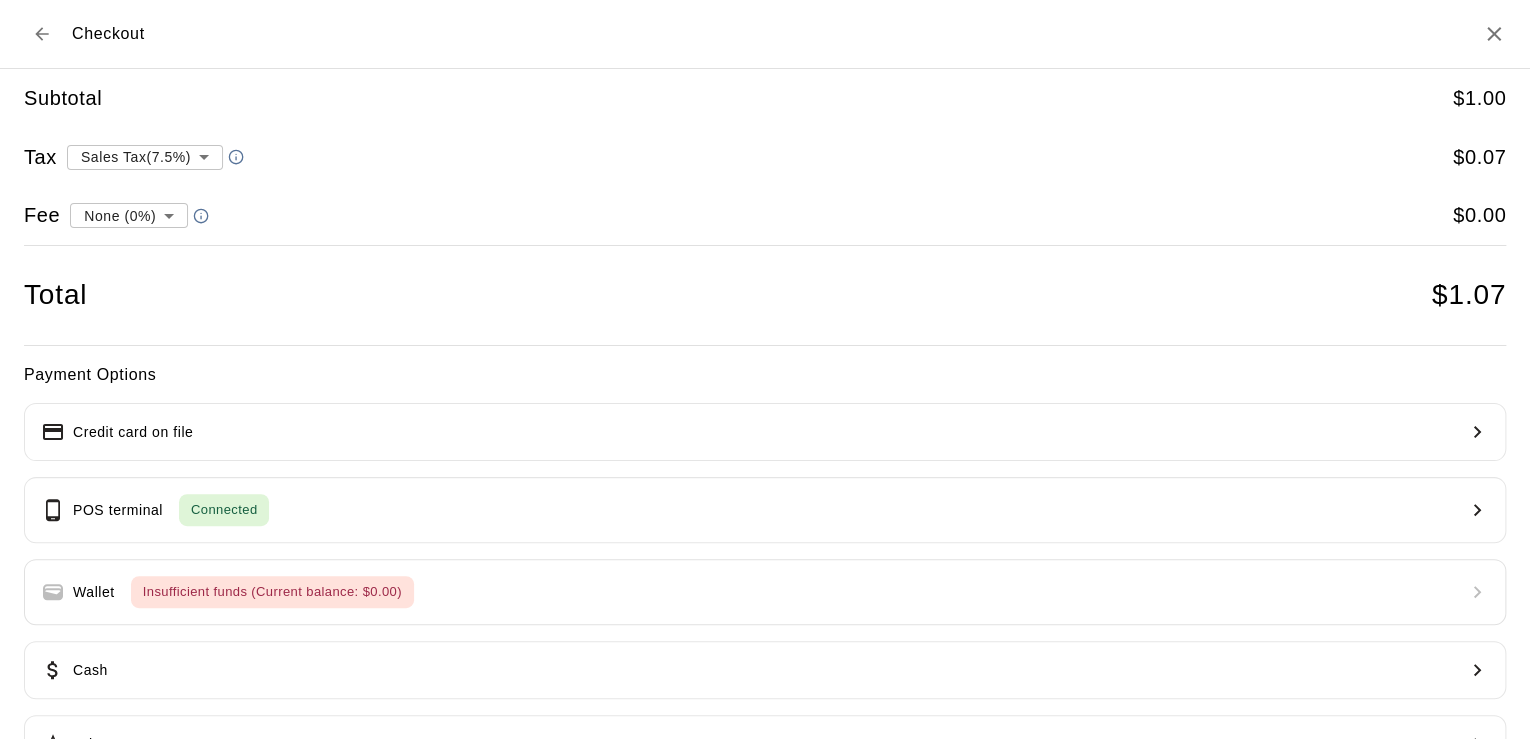 click on "Total $ 1.07" at bounding box center (765, 295) 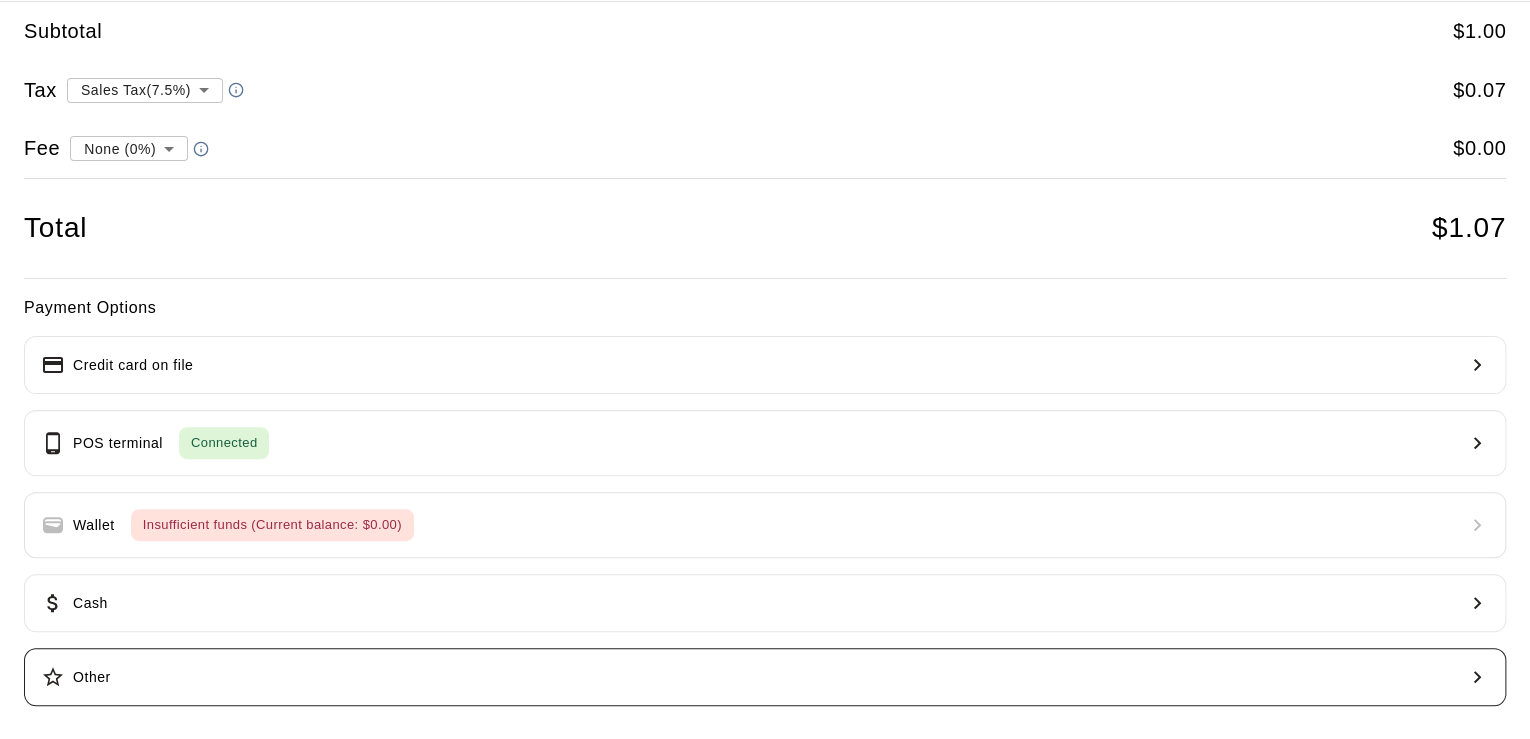 click on "Other" at bounding box center [765, 677] 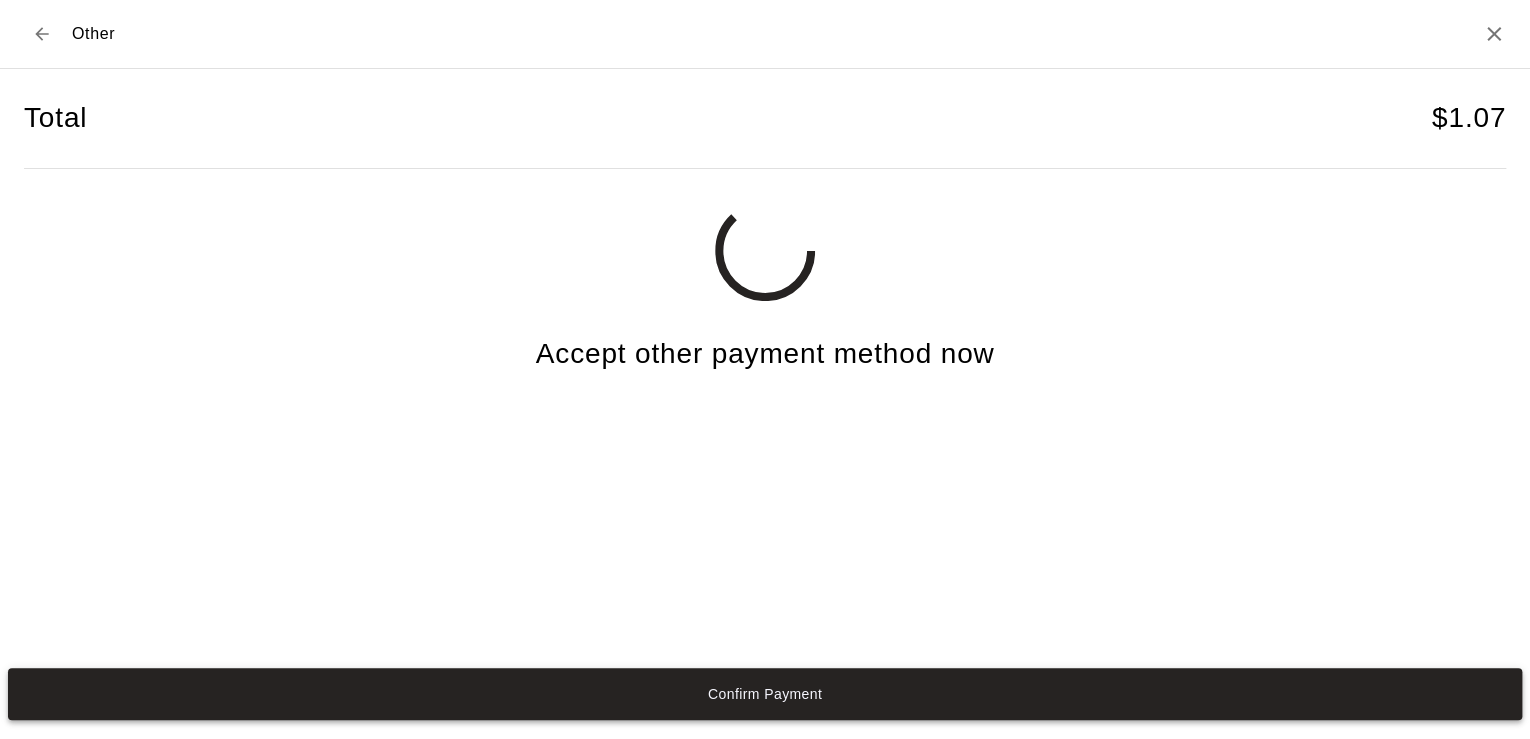scroll, scrollTop: 0, scrollLeft: 0, axis: both 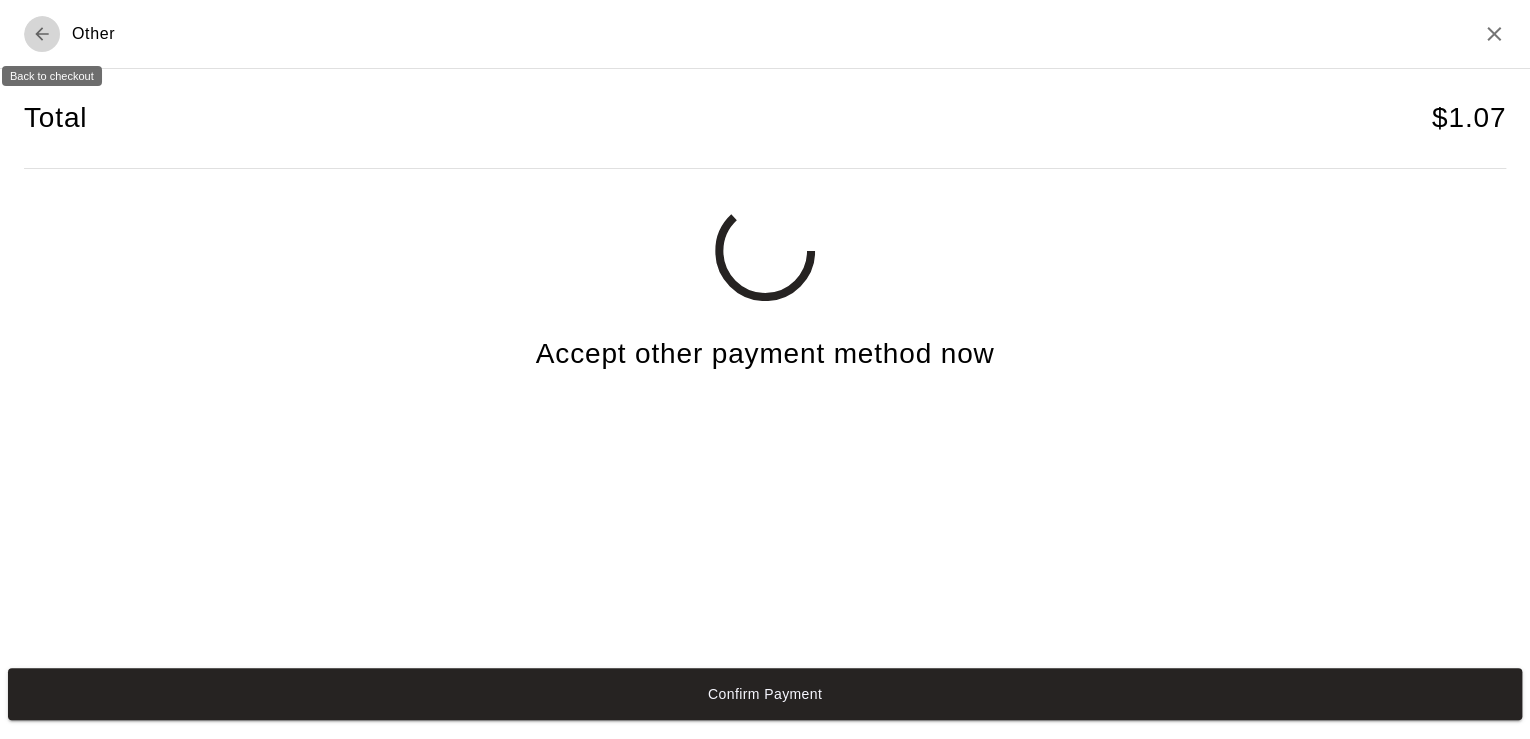click 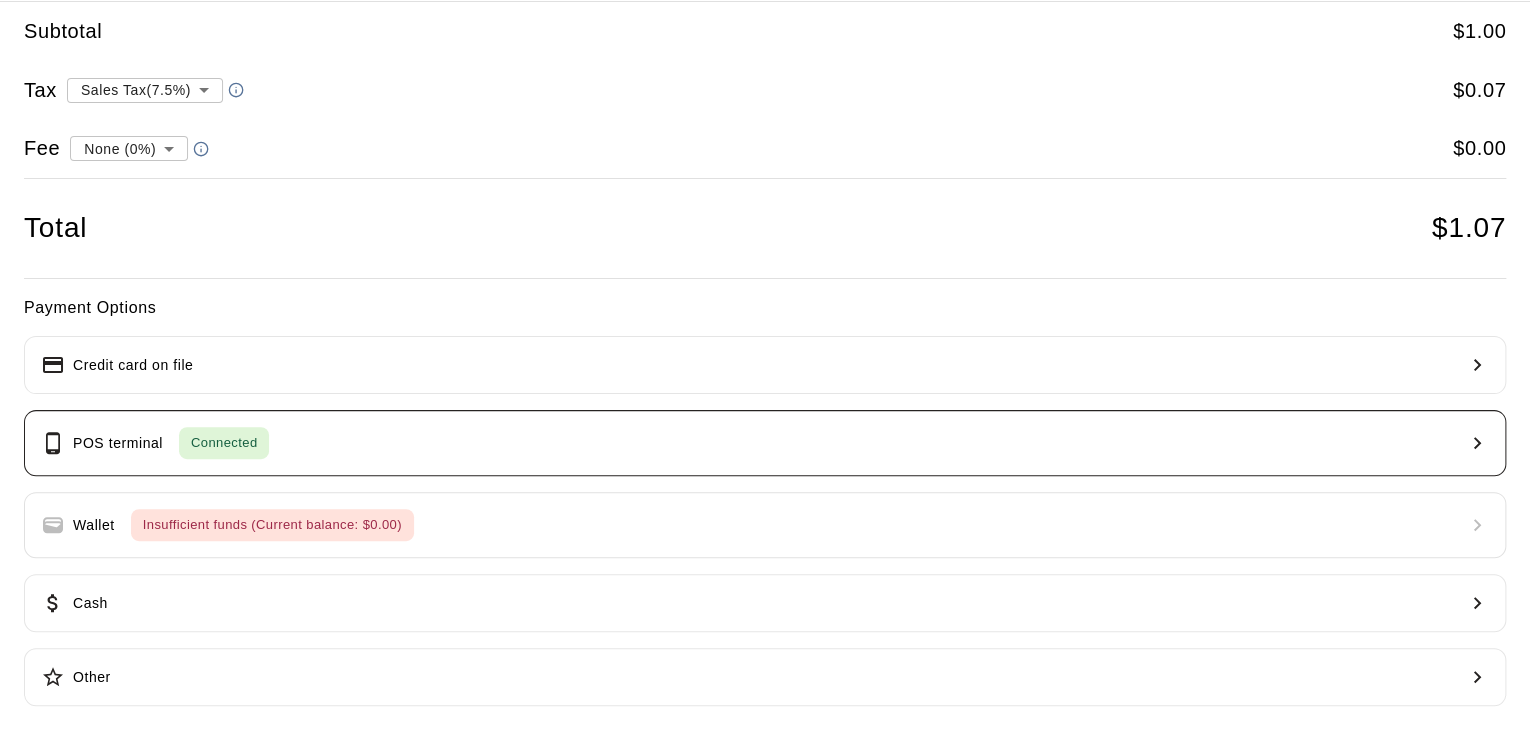 scroll, scrollTop: 0, scrollLeft: 0, axis: both 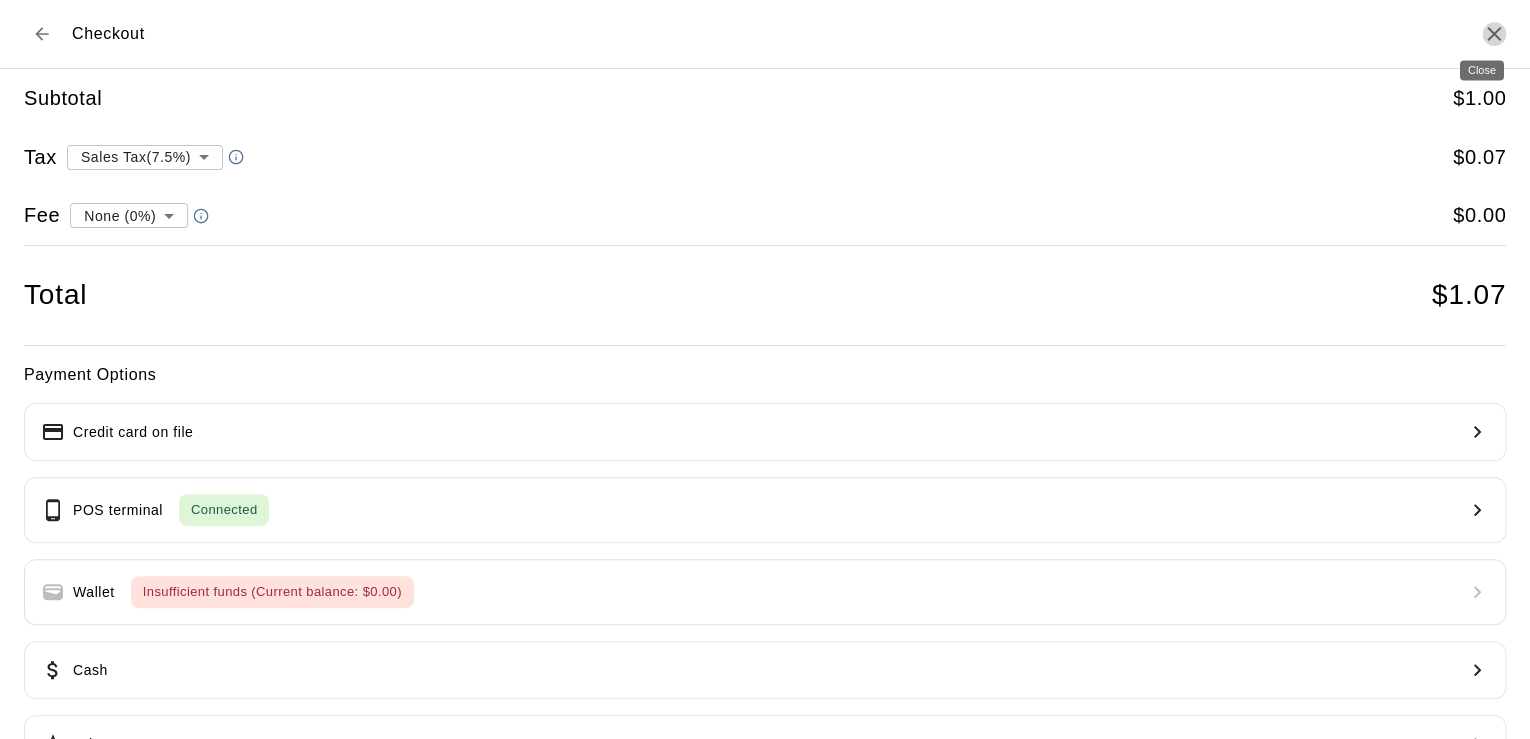 click 